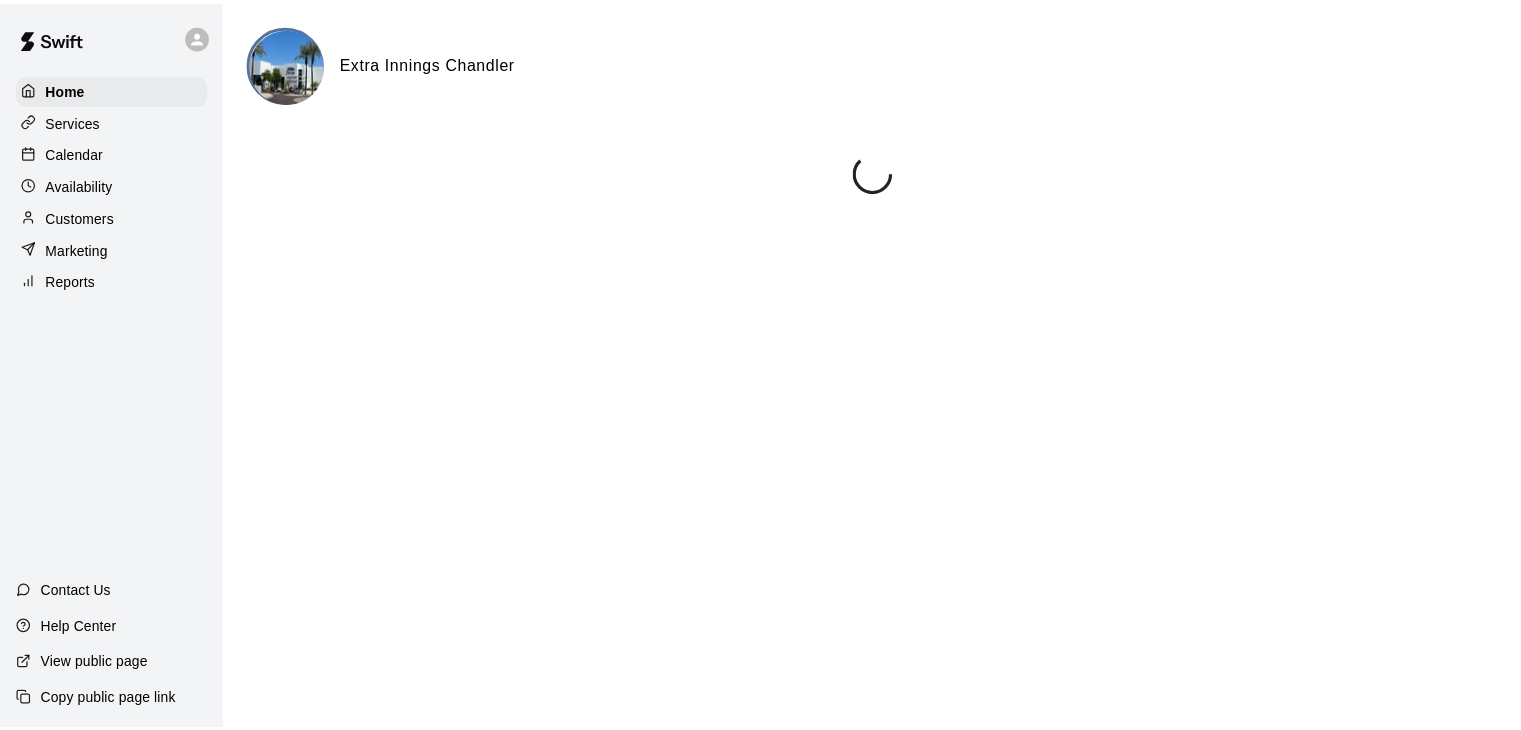 scroll, scrollTop: 0, scrollLeft: 0, axis: both 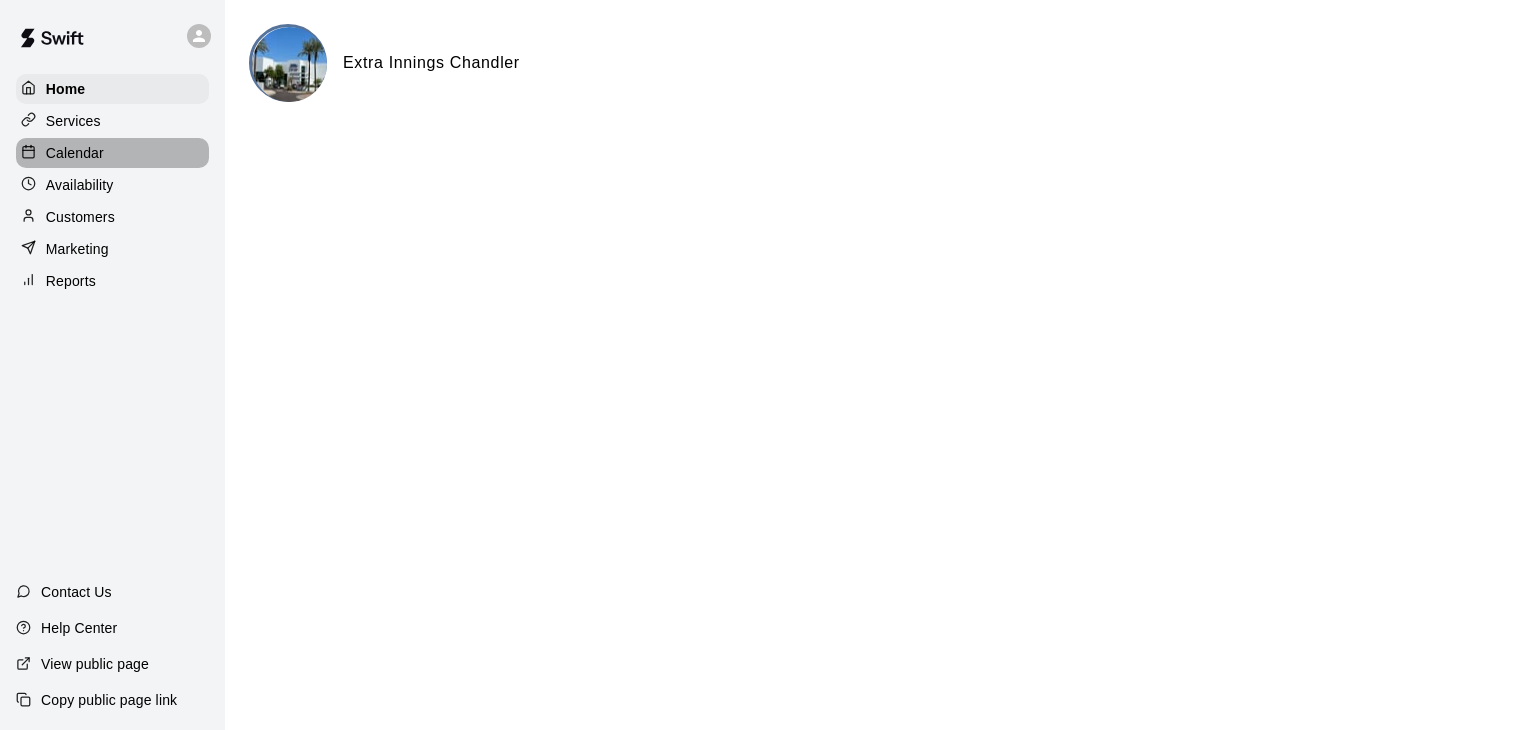 click on "Calendar" at bounding box center [112, 153] 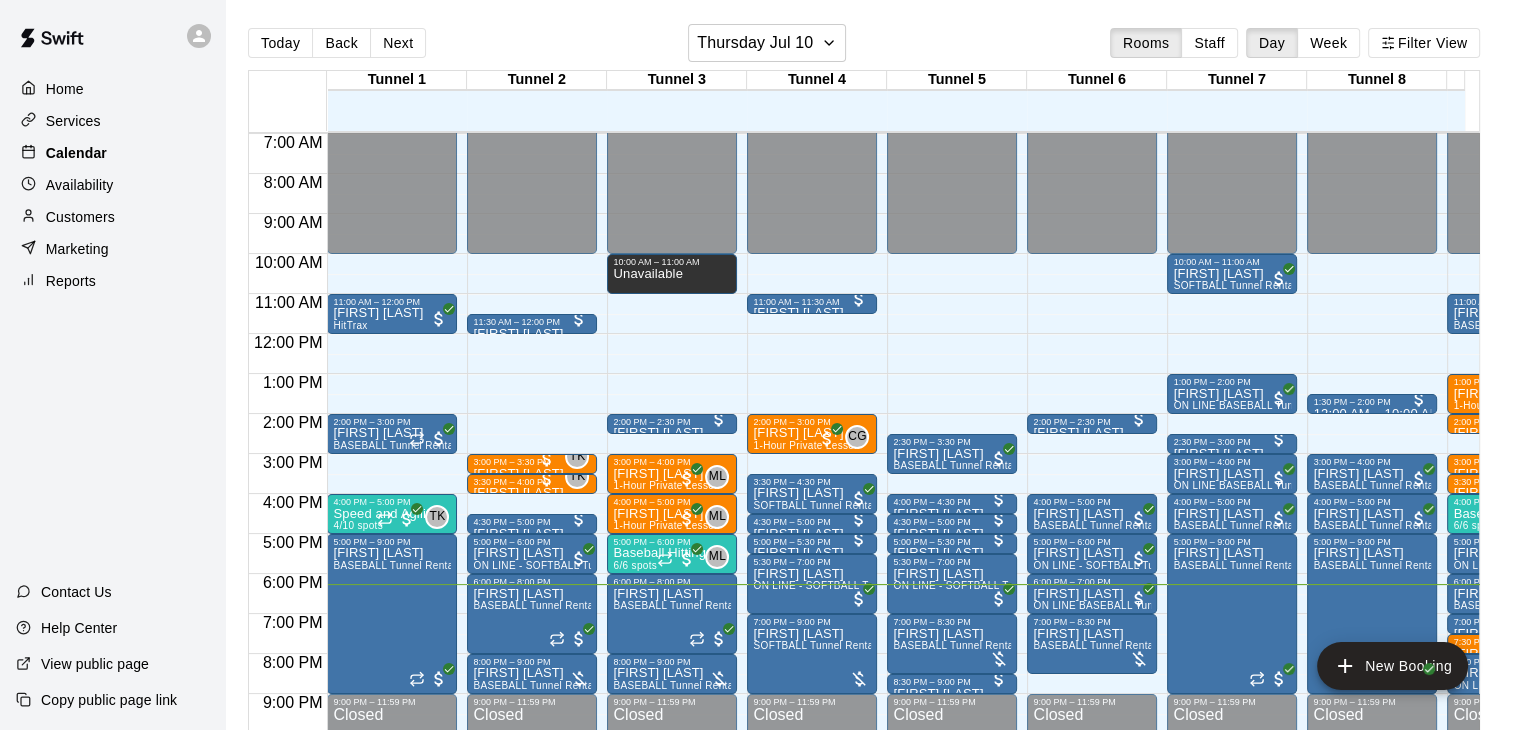 click on "Thursday Jul 10" at bounding box center [755, 43] 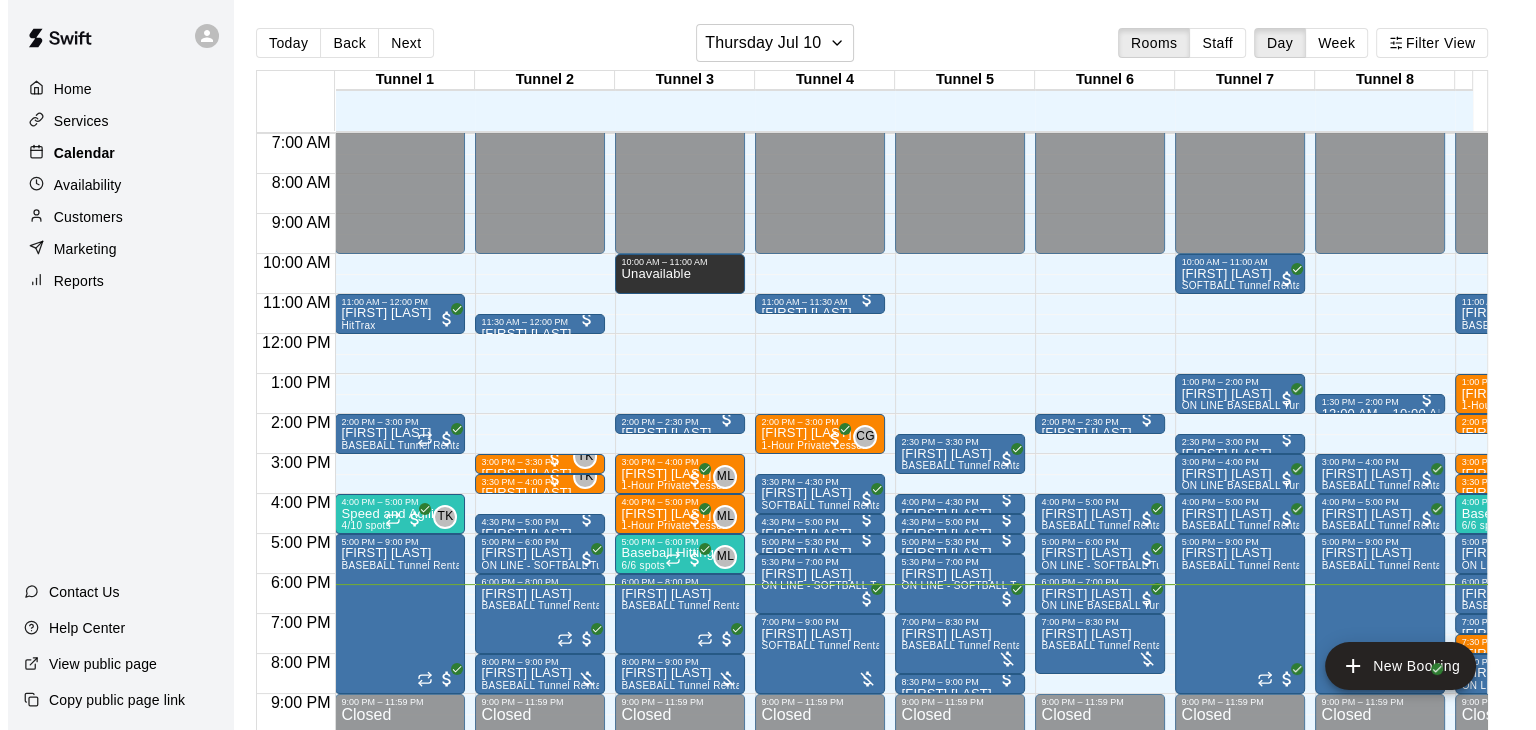 click on "17" 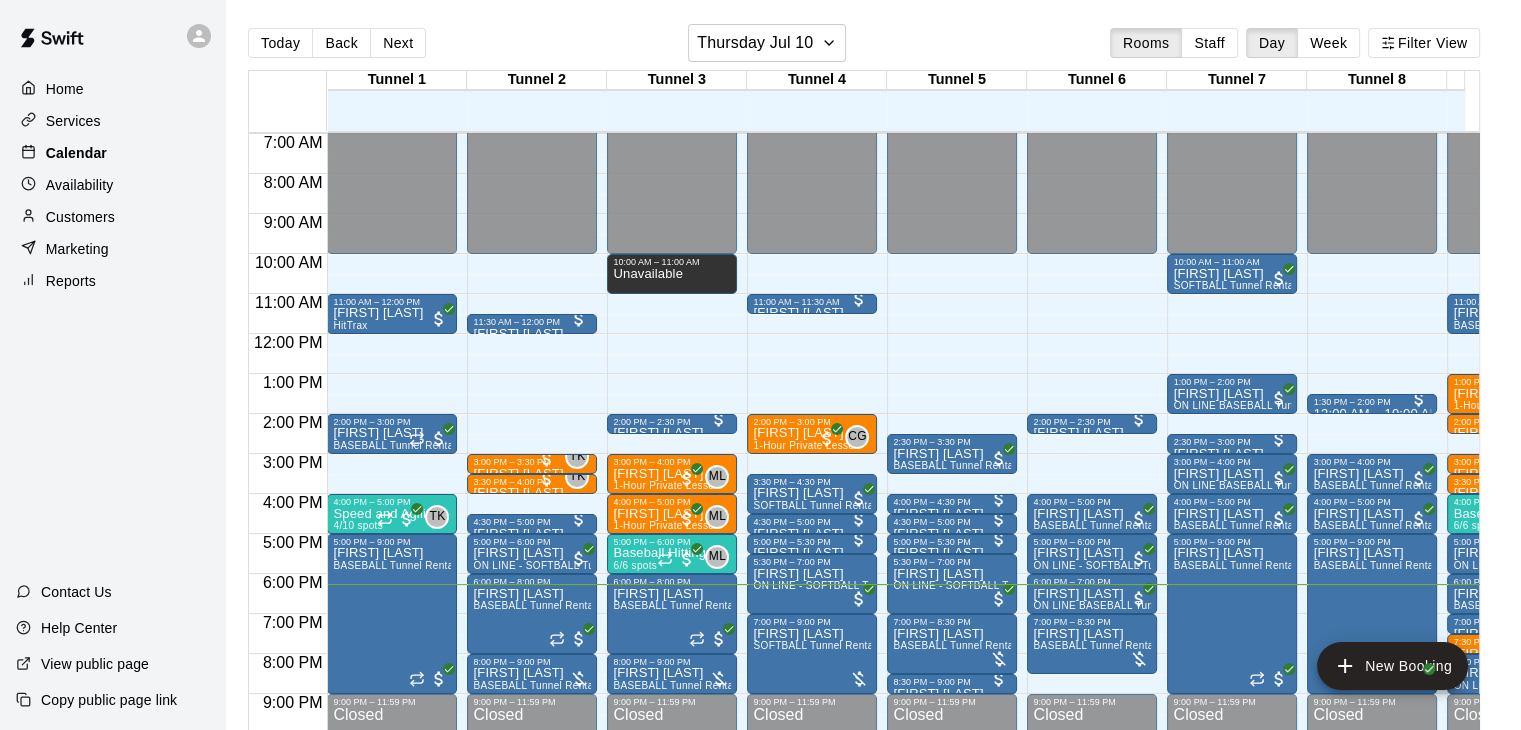 scroll, scrollTop: 339, scrollLeft: 42, axis: both 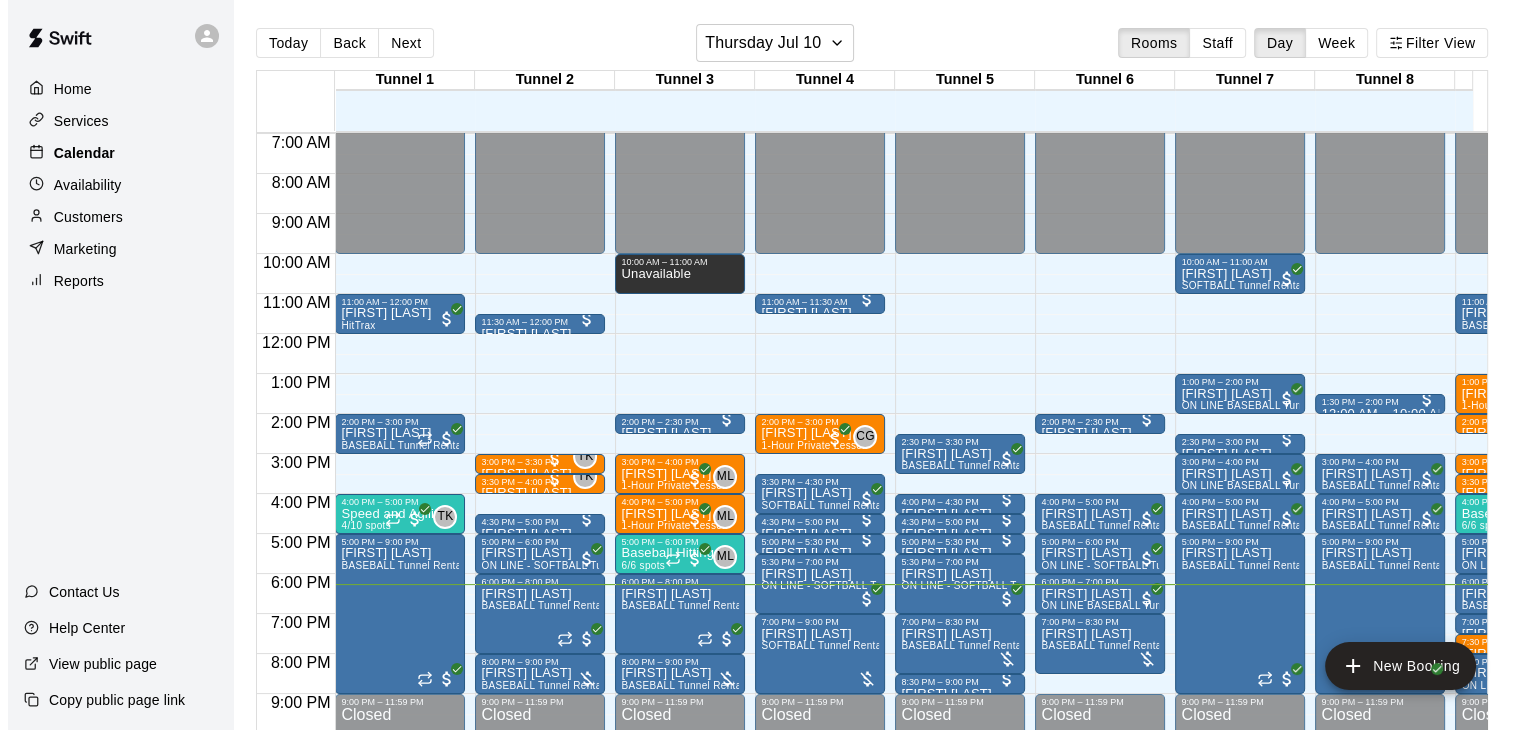 click on "24" 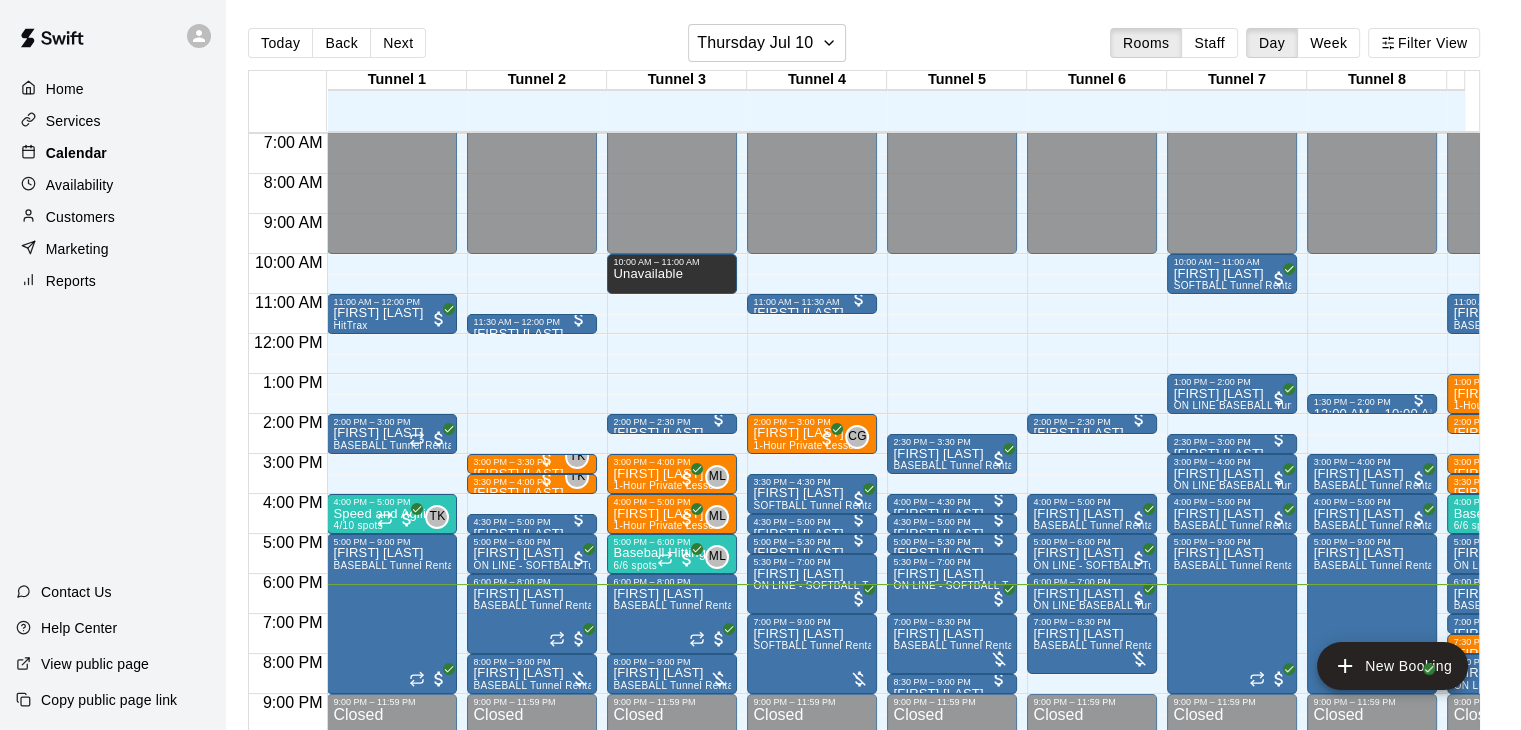 click 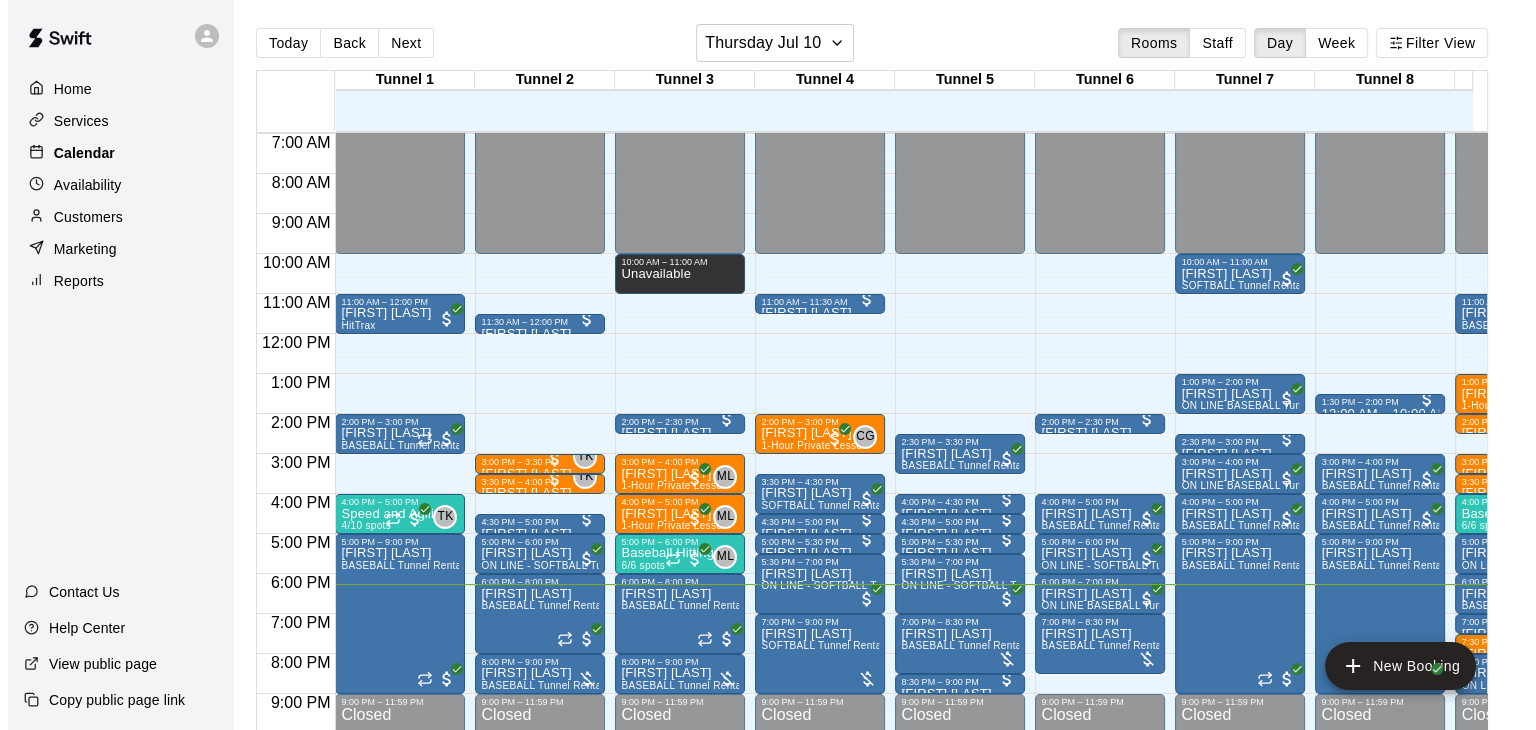 click on "22" 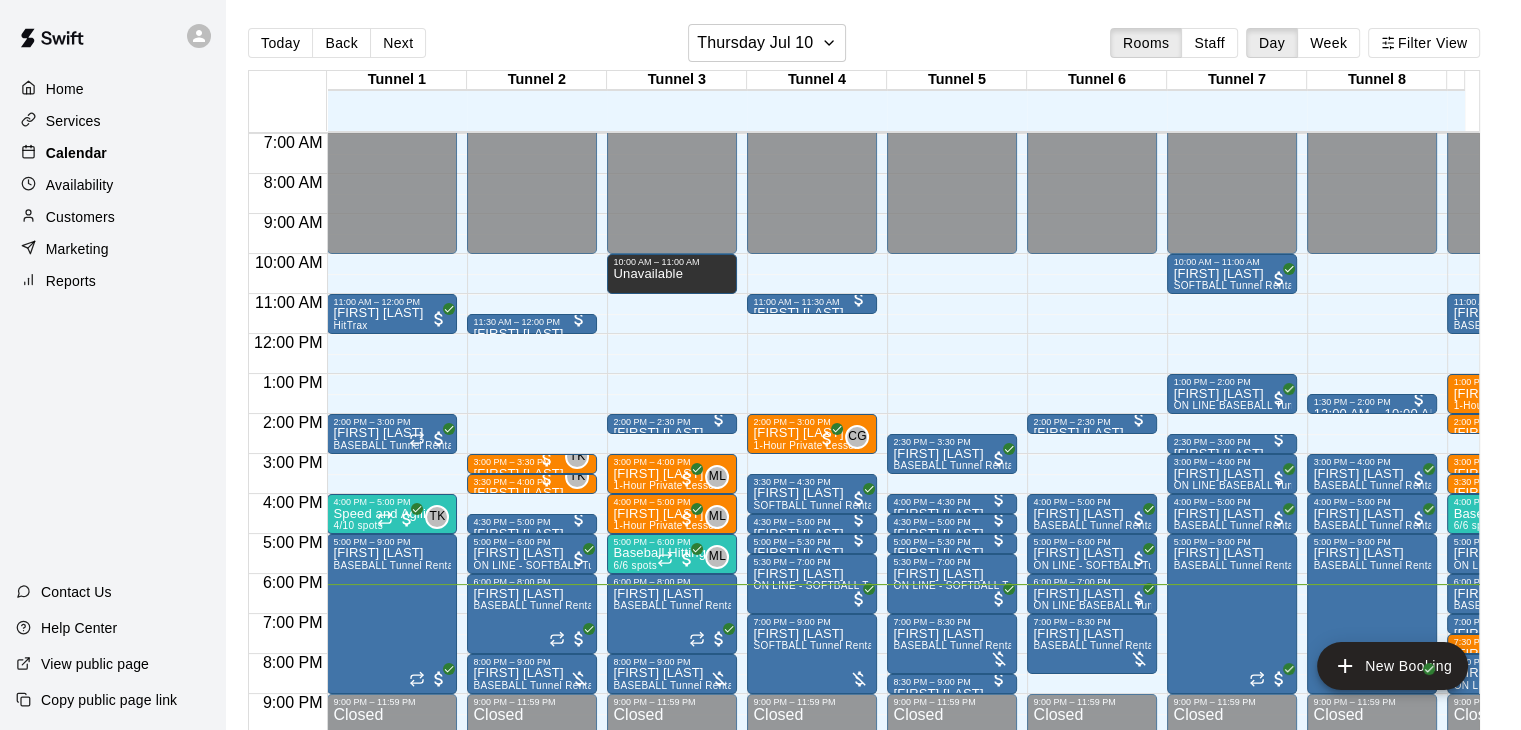 click on "12:00 AM – 10:00 AM Closed 4:00 PM – 5:00 PM Baseball Pitching 1/6 spots GT 0 5:00 PM – 6:00 PM Baseball Pitching 1/6 spots GT 0 9:00 PM – 11:59 PM Closed" at bounding box center [1512, 334] 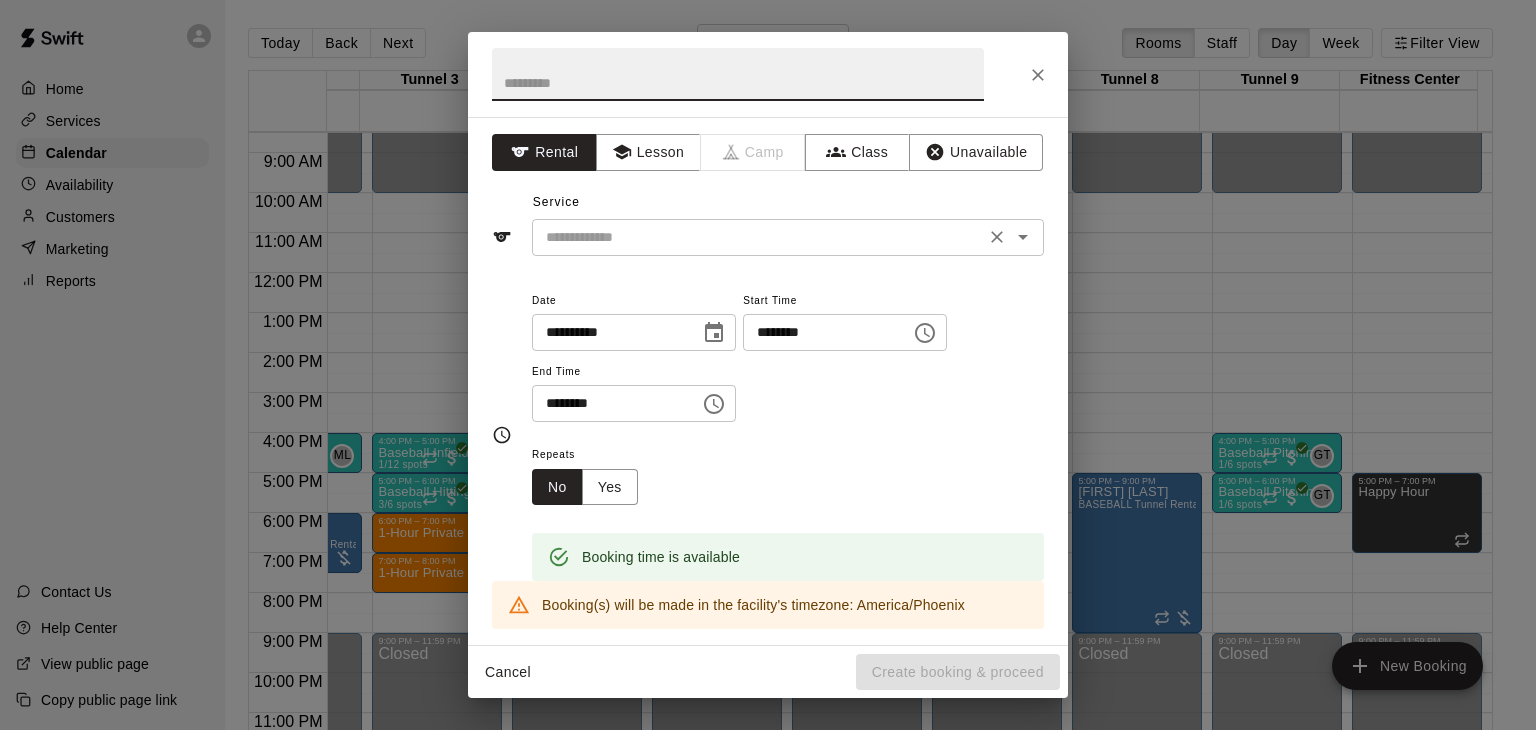 click 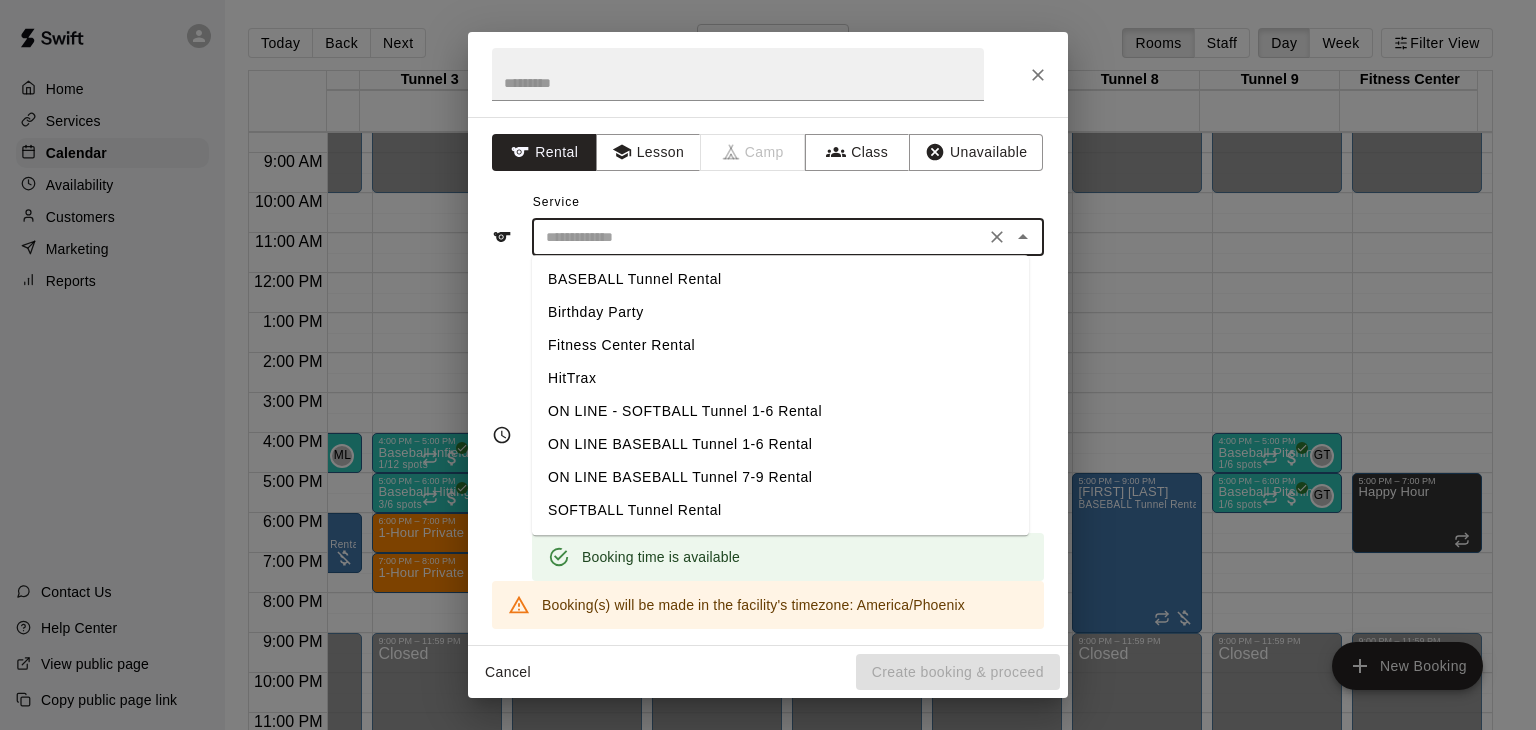 click on "BASEBALL Tunnel Rental" at bounding box center (780, 279) 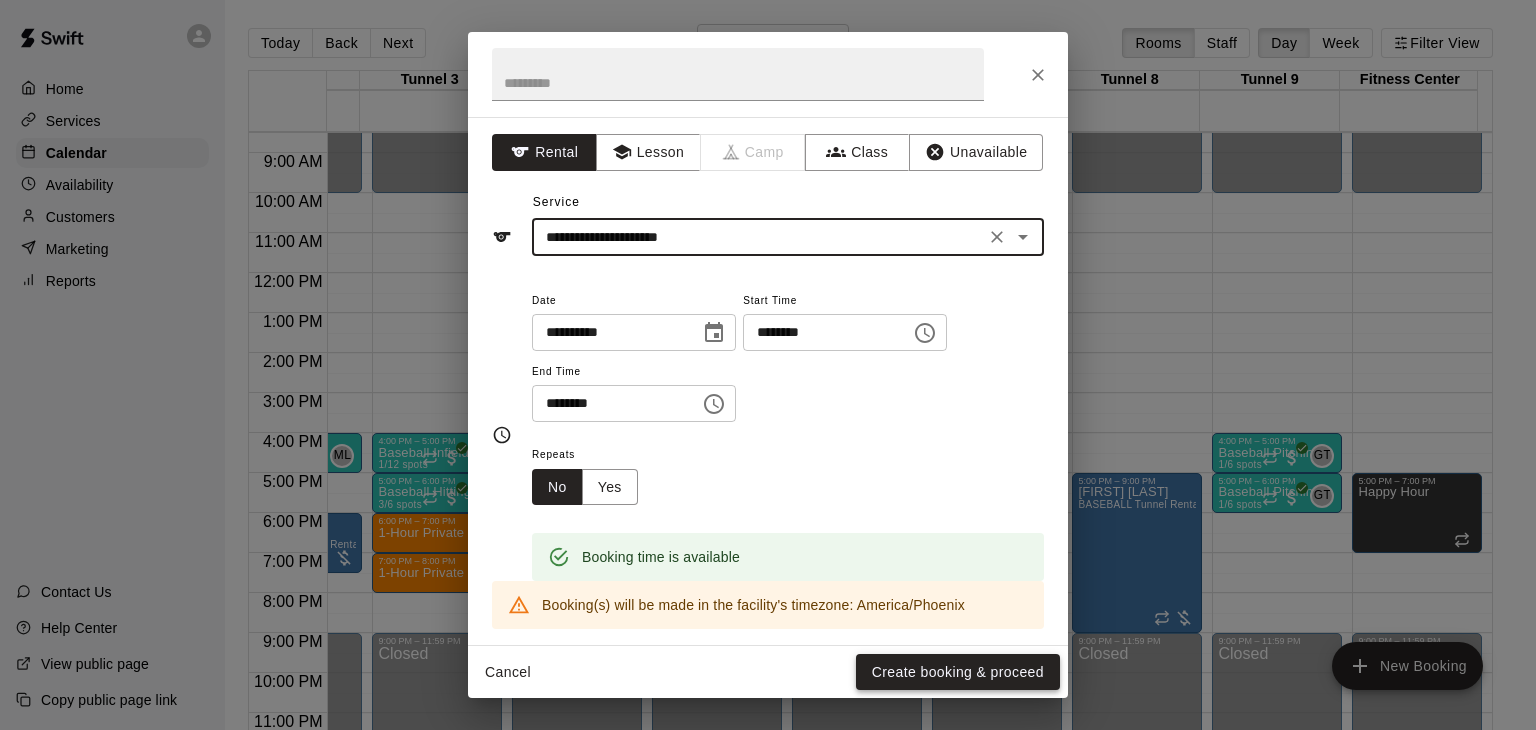 click on "Create booking & proceed" at bounding box center (958, 672) 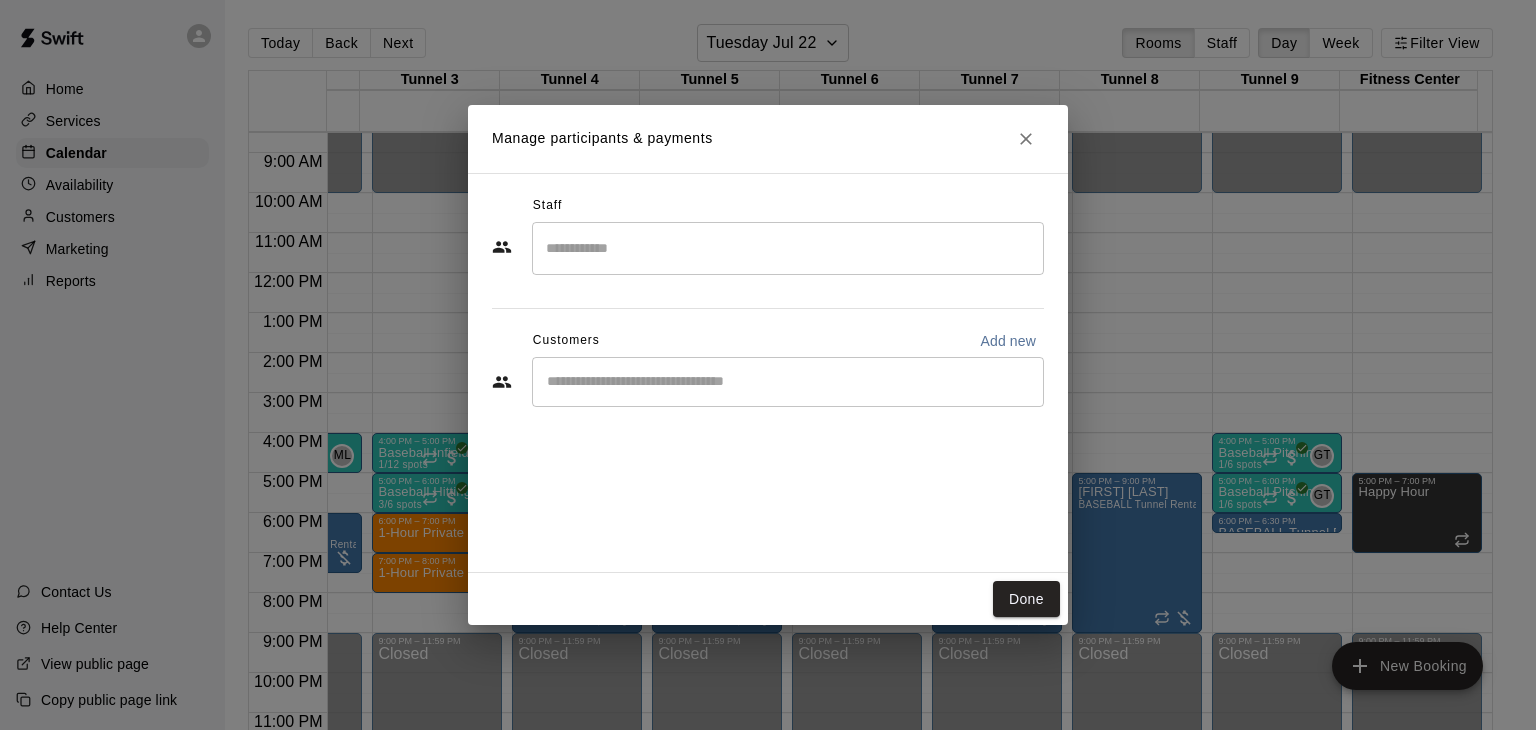 click at bounding box center [788, 248] 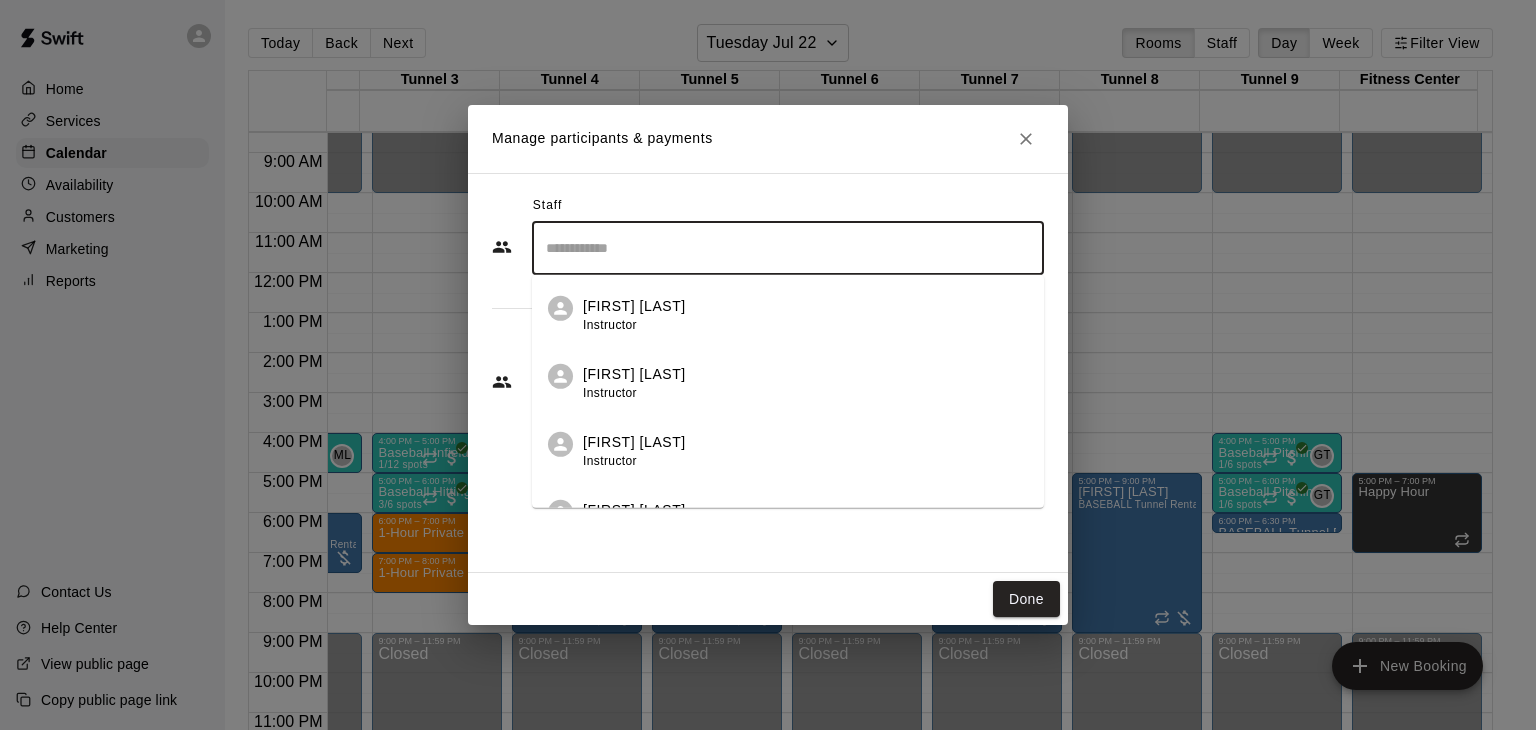 click on "Staff" at bounding box center [768, 206] 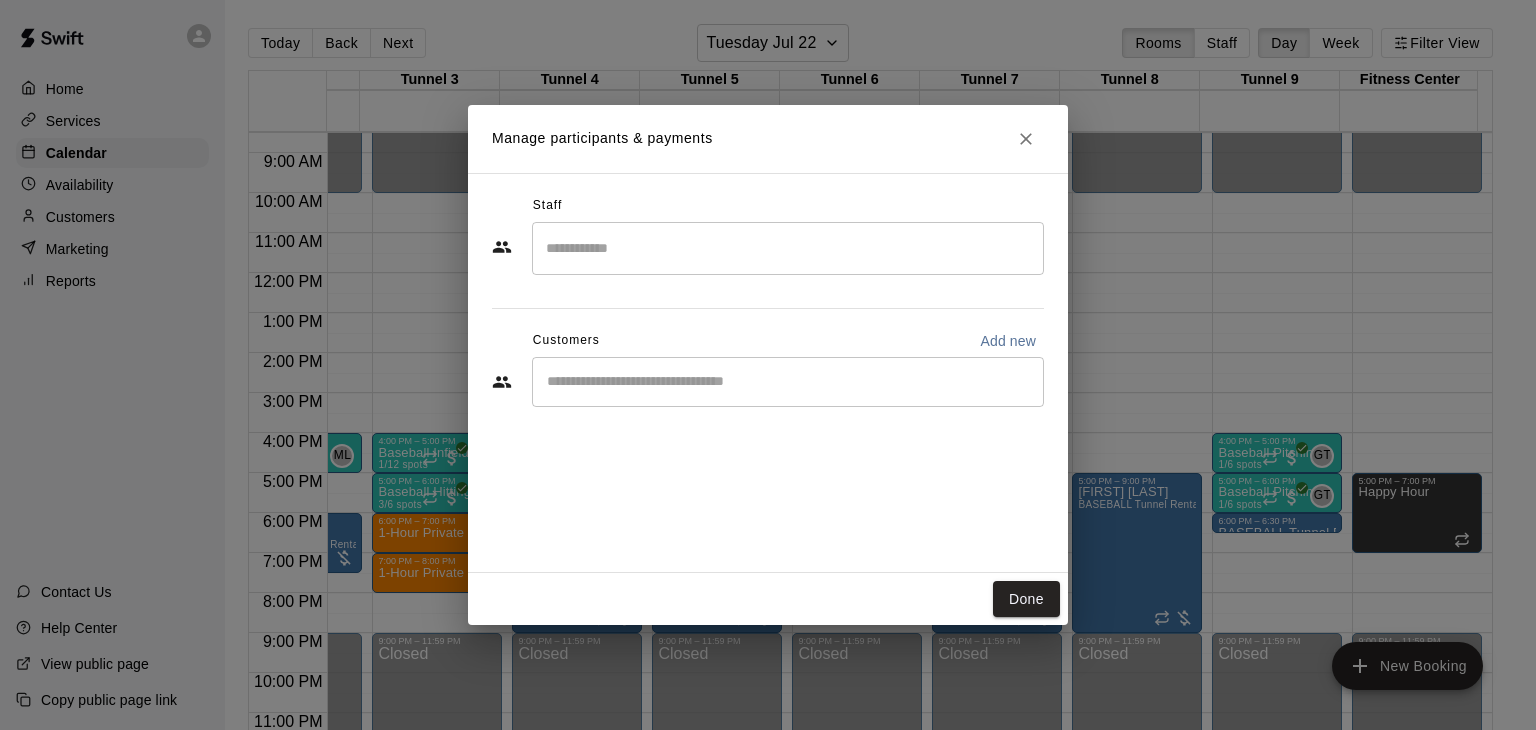 click at bounding box center [788, 382] 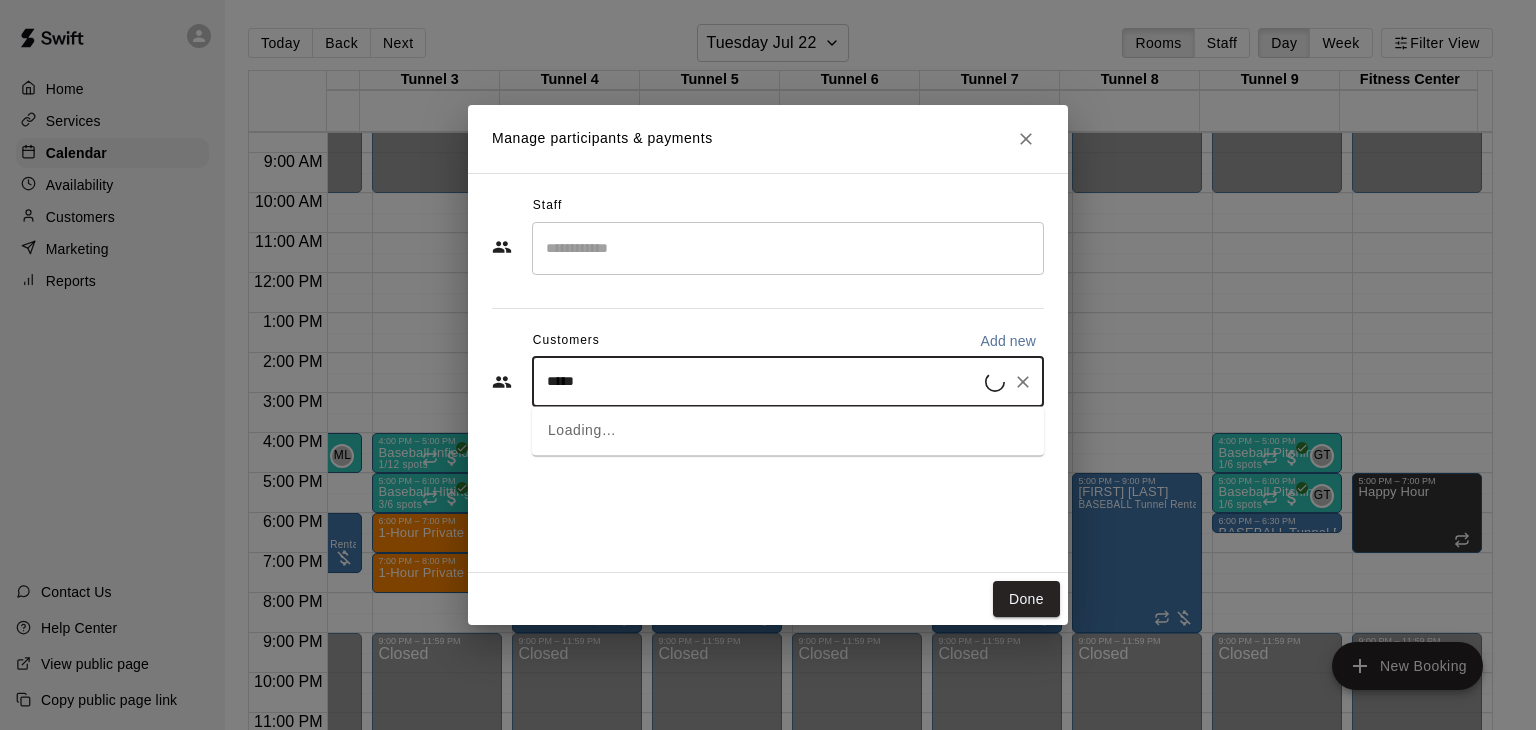 type on "******" 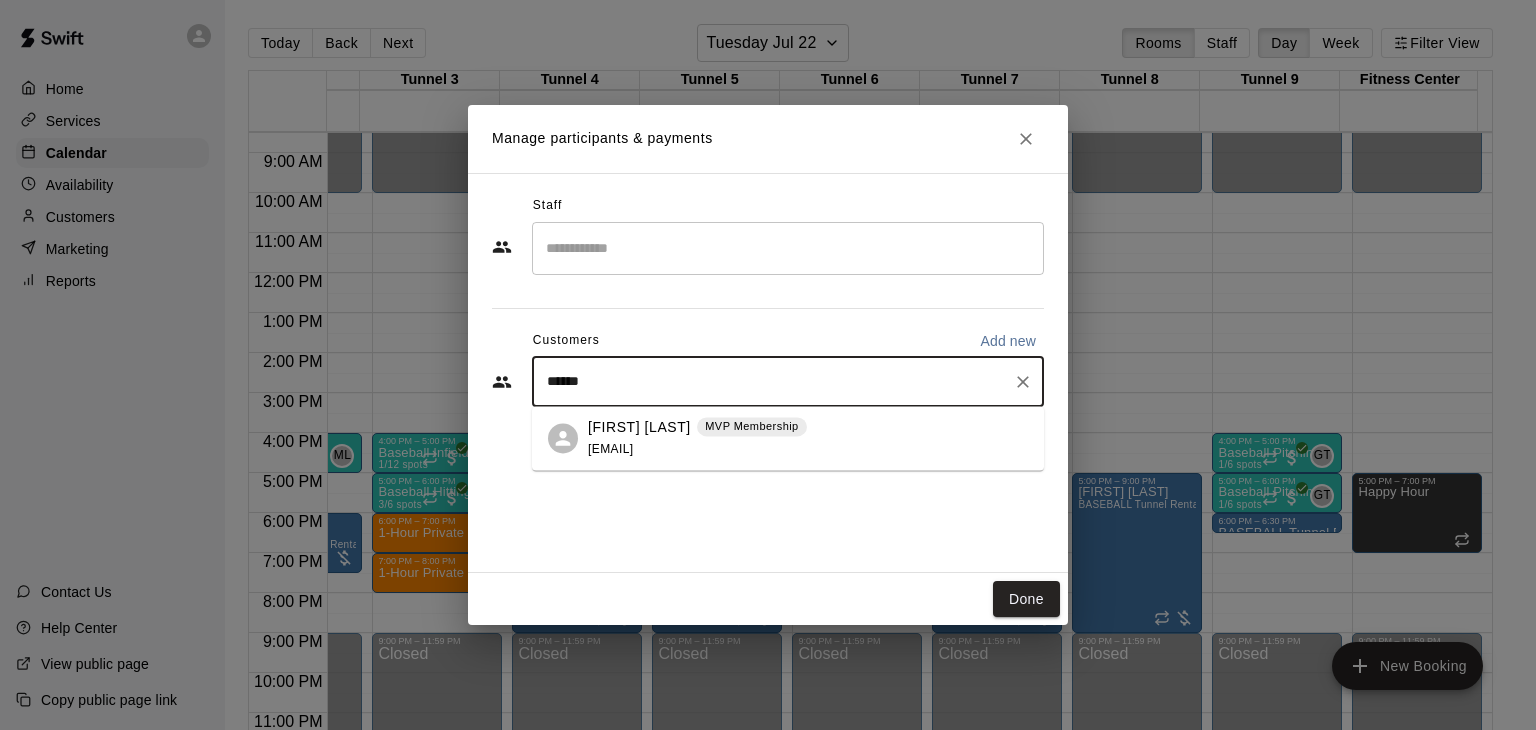 click on "[FIRST] [LAST]" at bounding box center (639, 427) 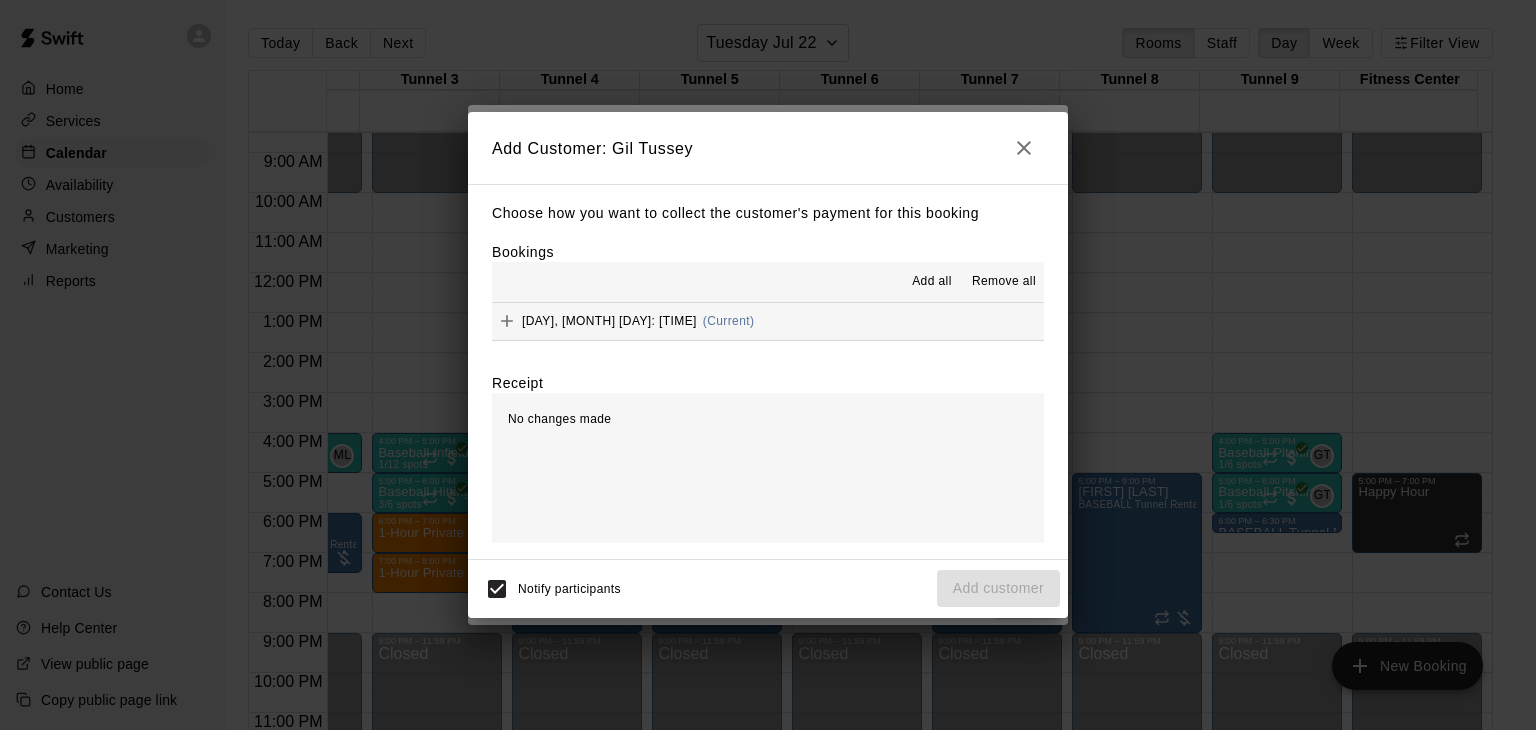 click on "Add all" at bounding box center (932, 282) 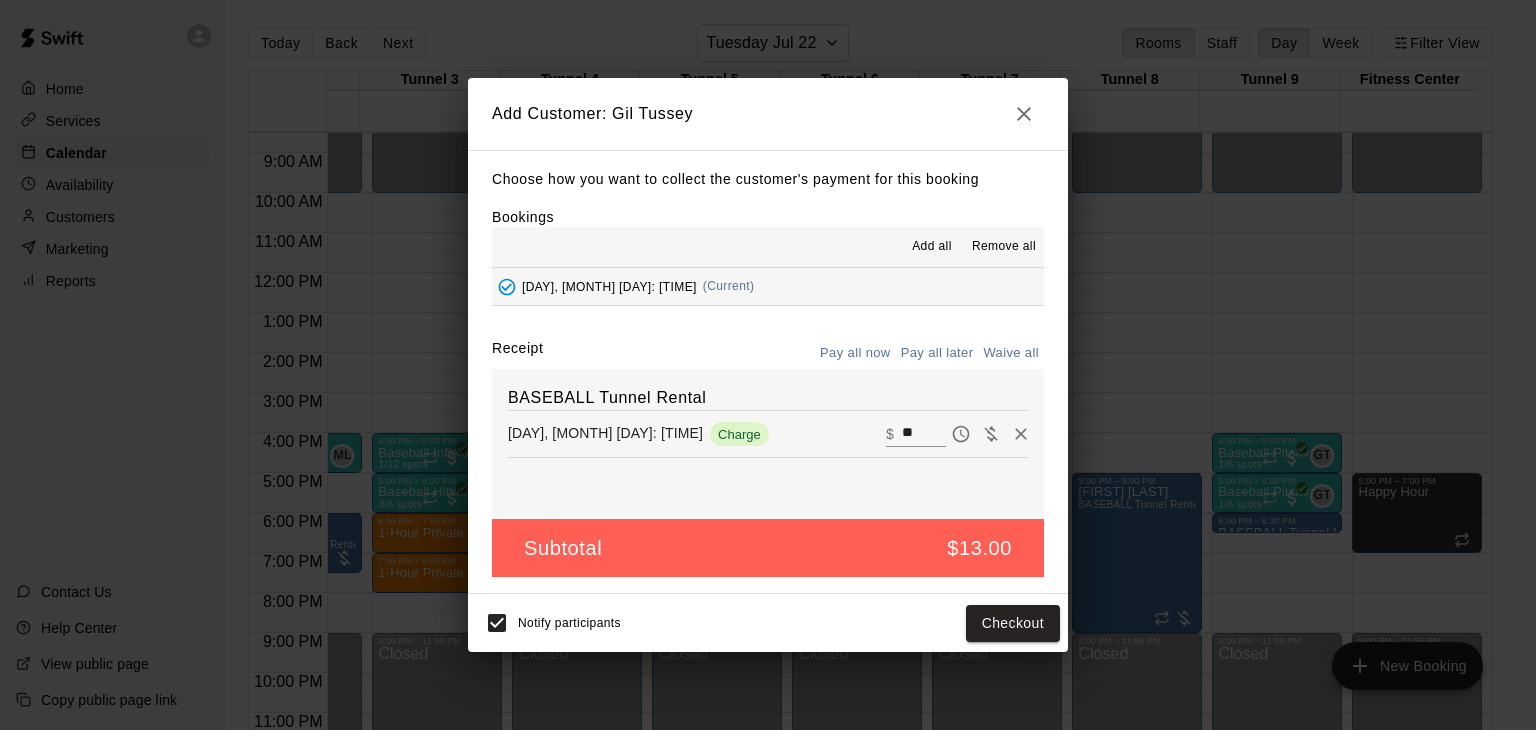 click on "Pay all later" at bounding box center [937, 353] 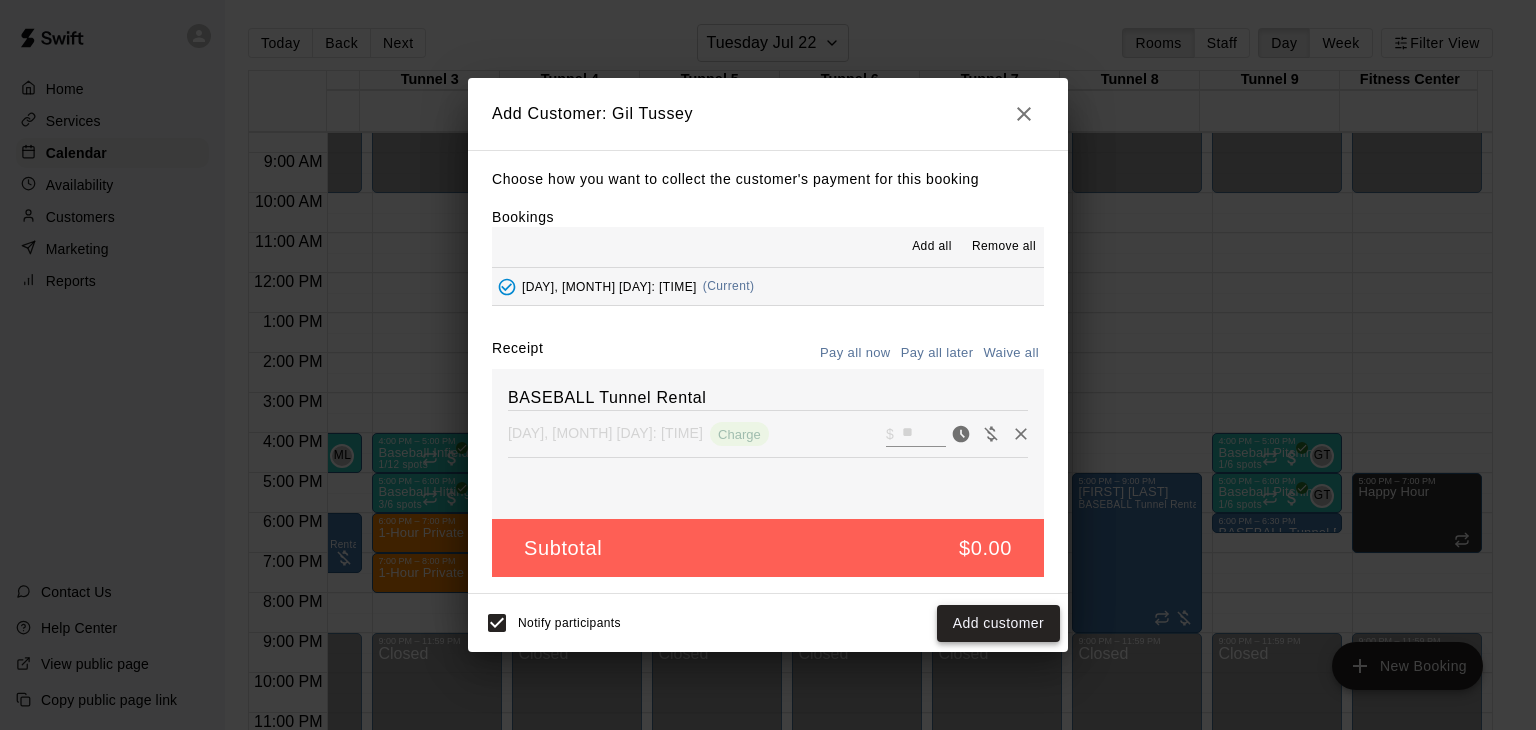 click on "Add customer" at bounding box center (998, 623) 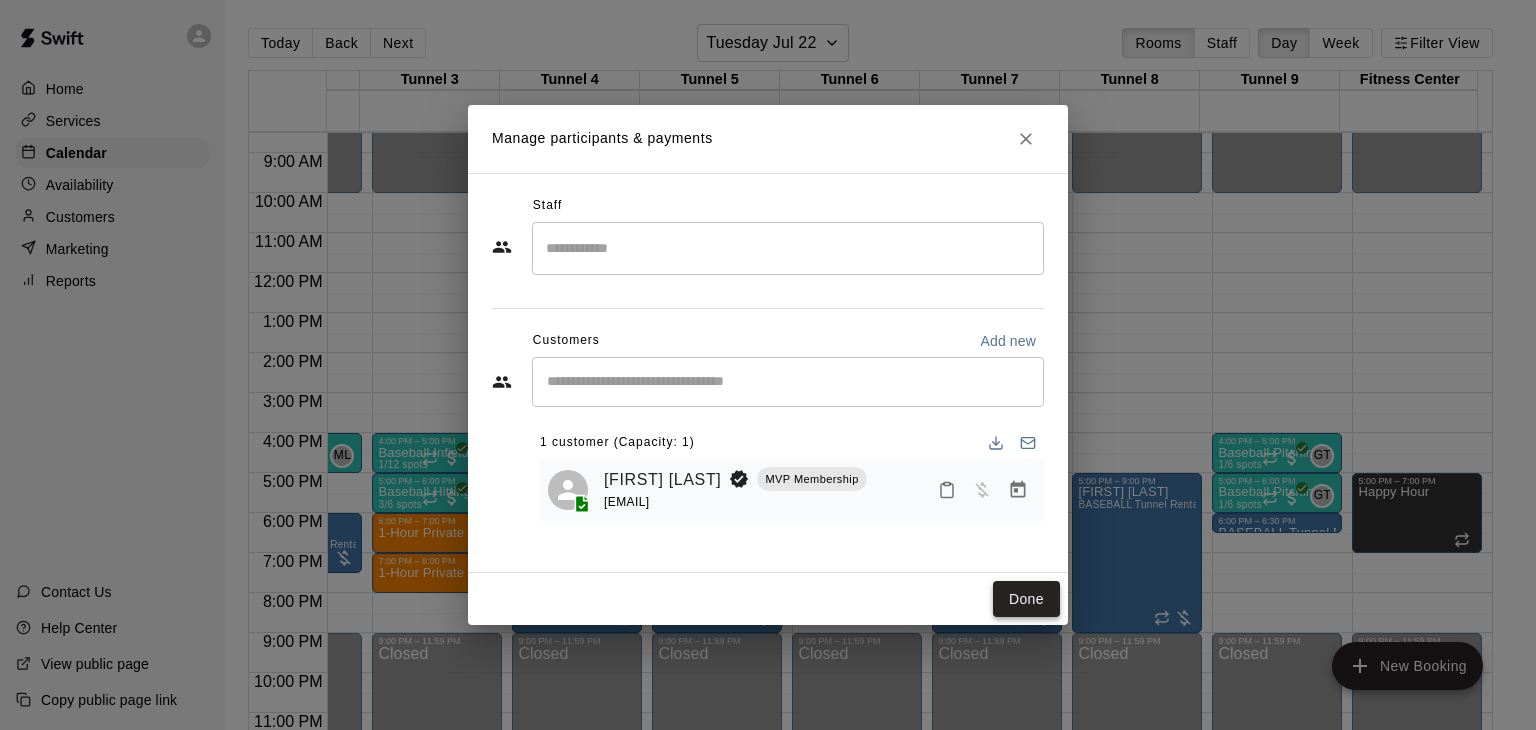 click on "Done" at bounding box center (1026, 599) 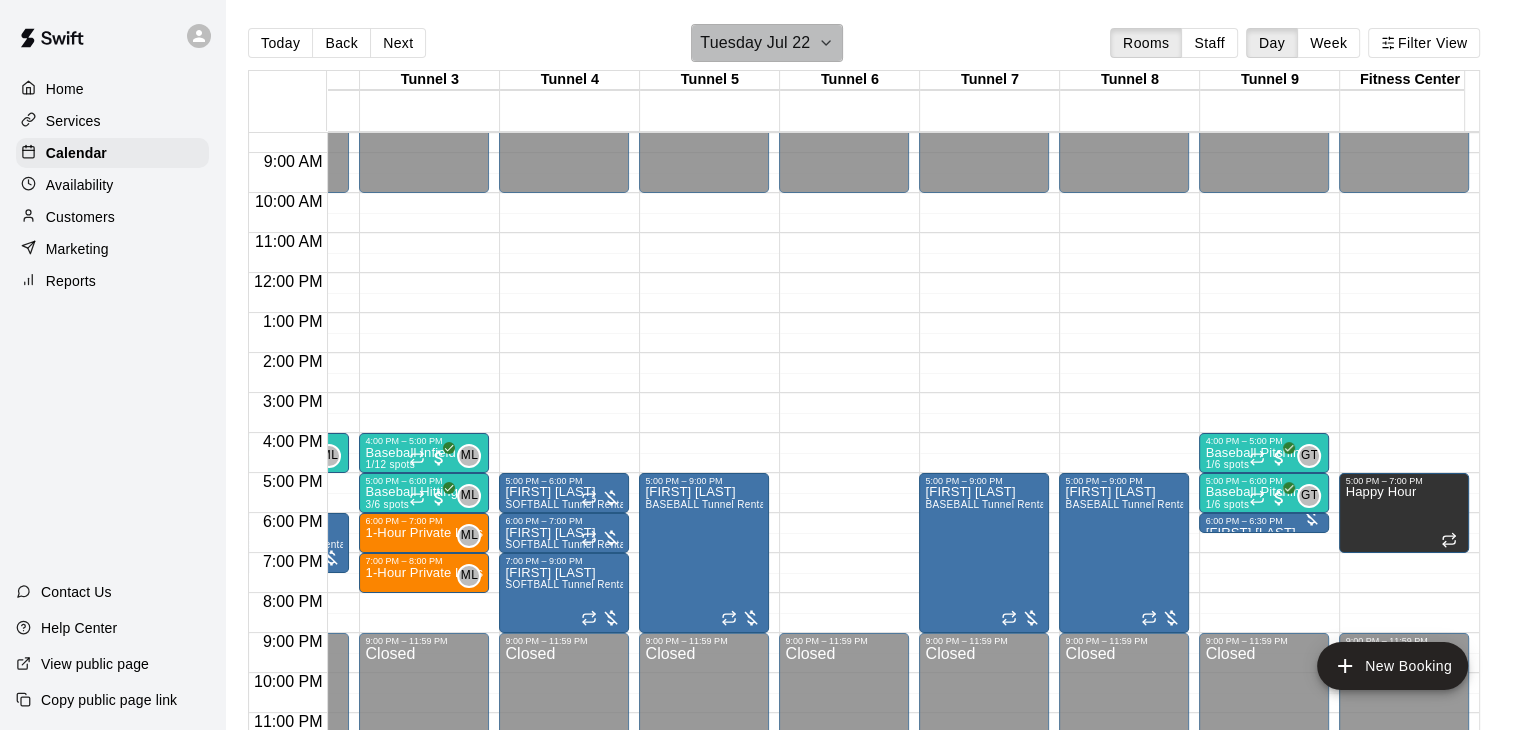 click on "Tuesday Jul 22" at bounding box center (755, 43) 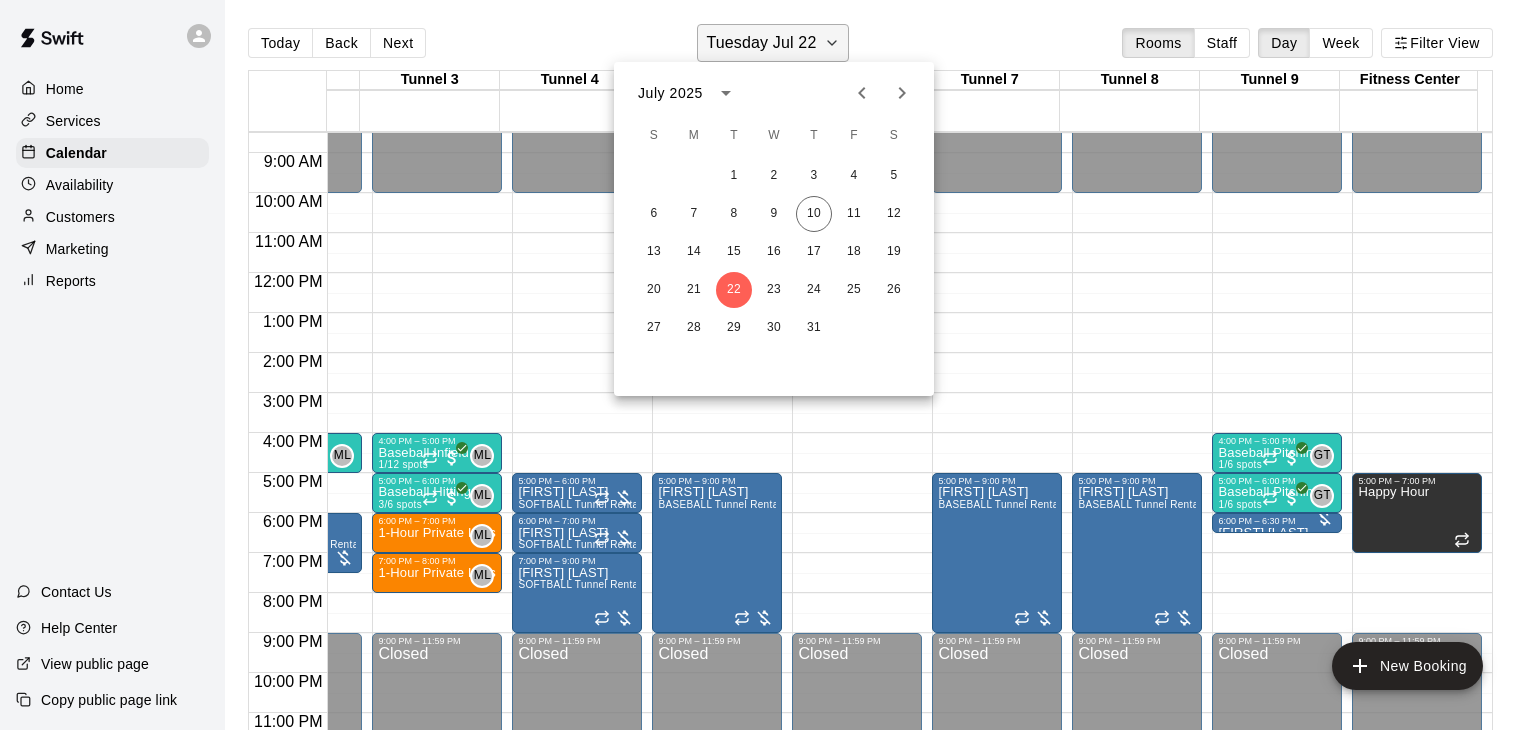 click at bounding box center (768, 365) 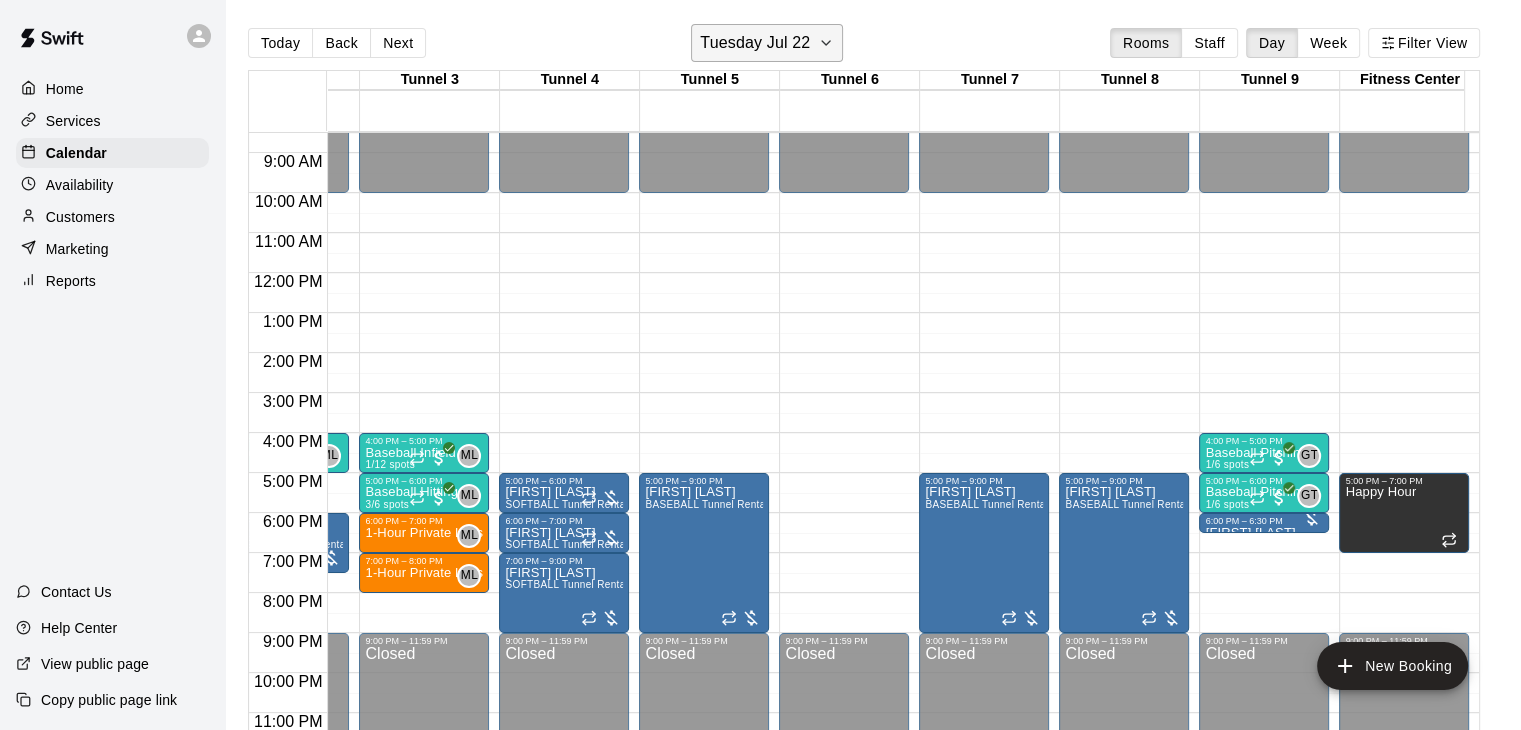 click on "Tuesday Jul 22" at bounding box center (755, 43) 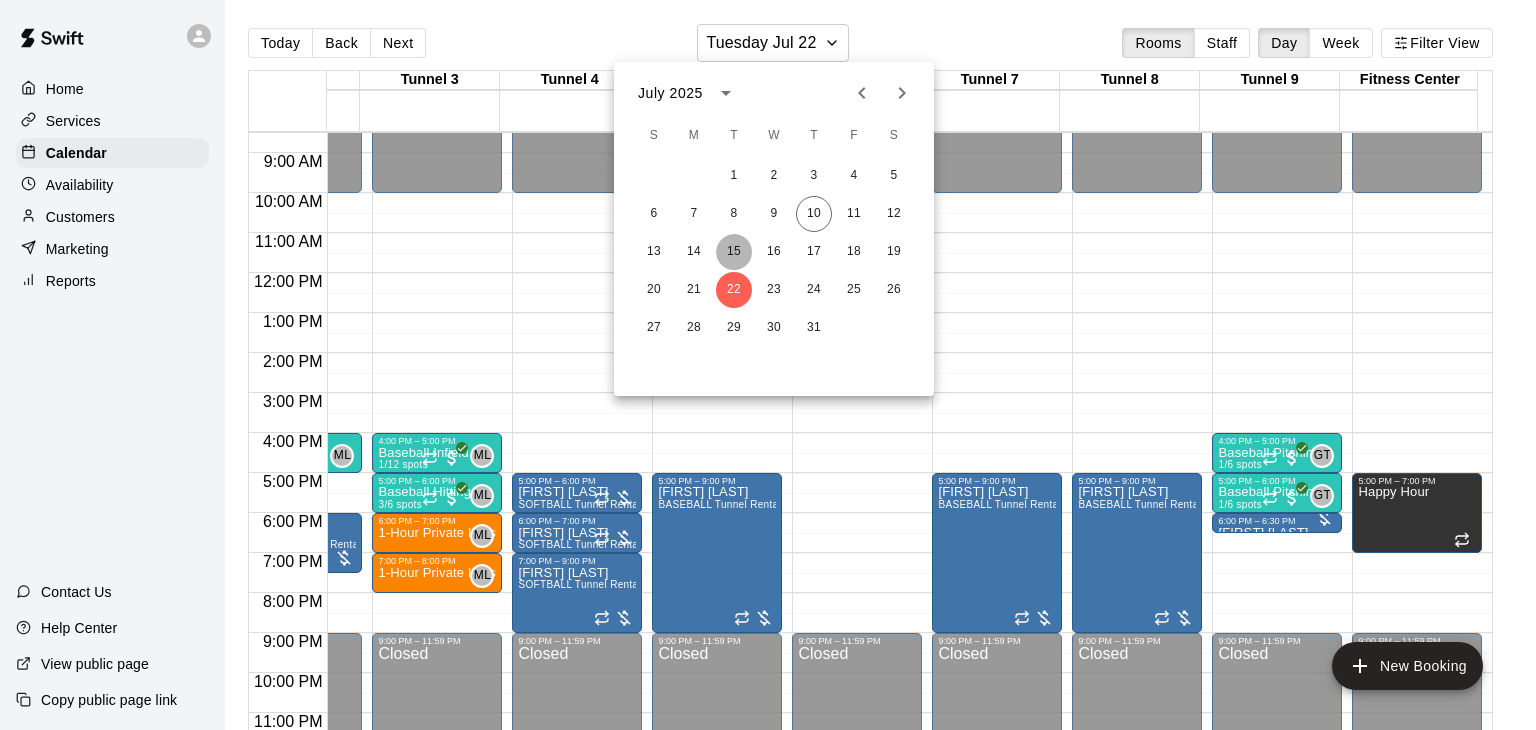 click on "15" at bounding box center [734, 252] 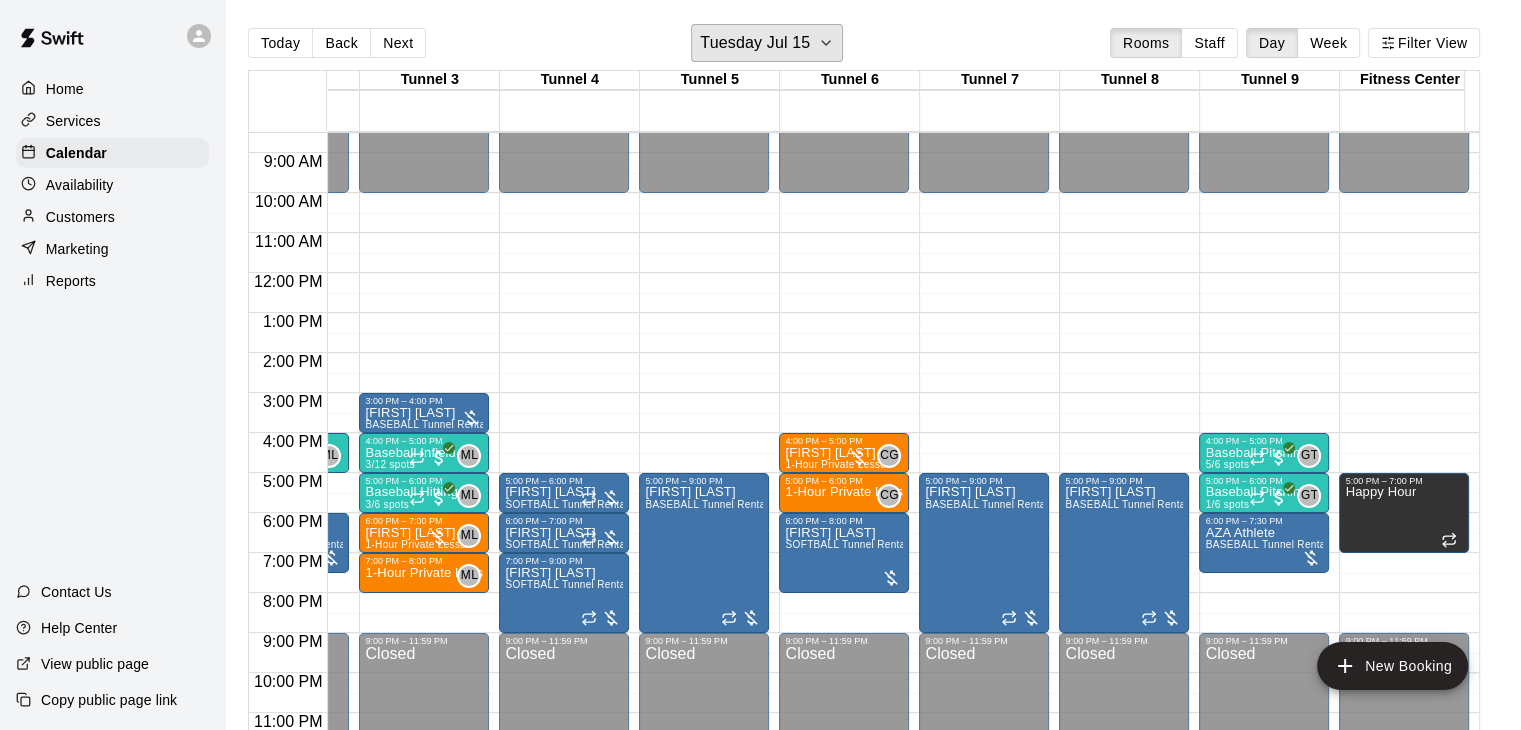 scroll, scrollTop: 355, scrollLeft: 168, axis: both 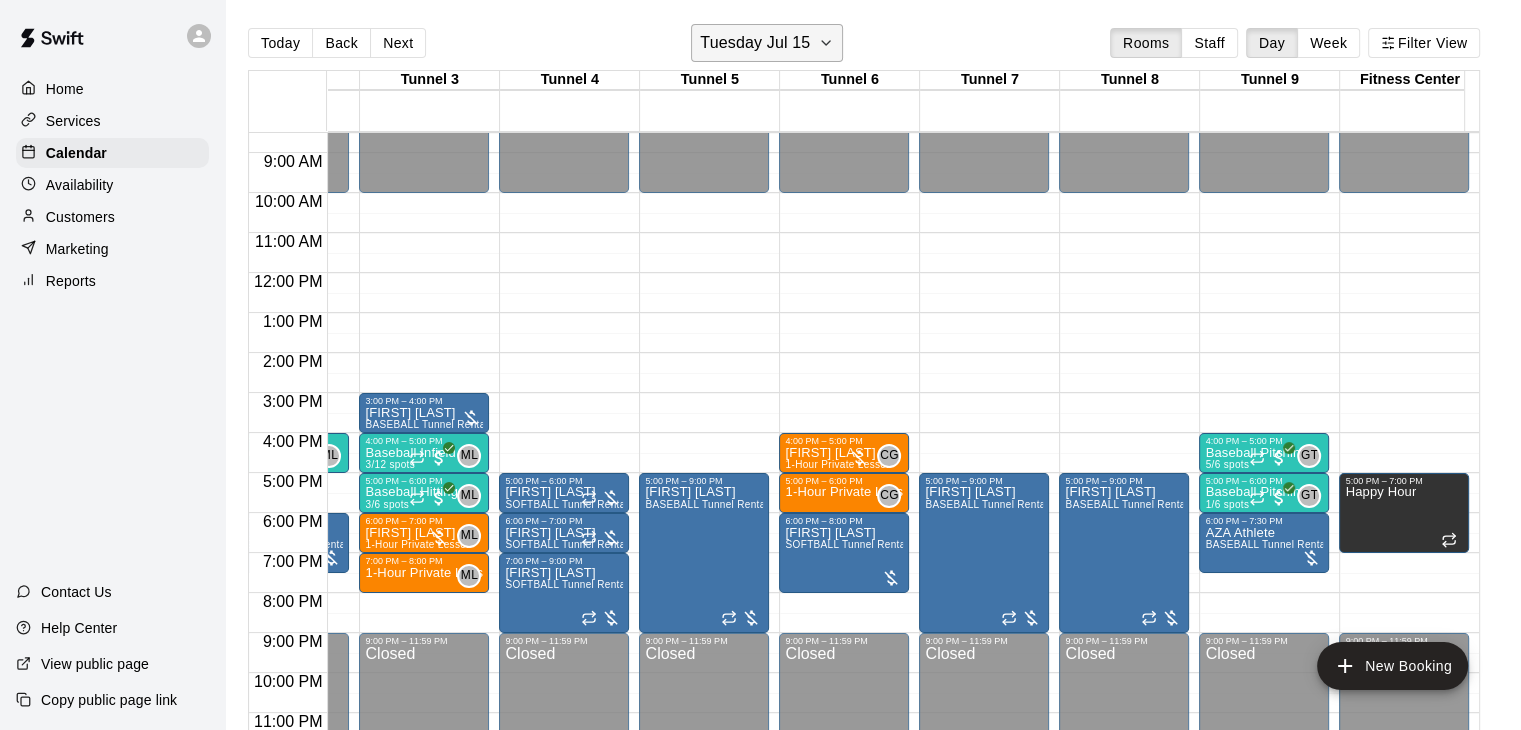 click on "Tuesday Jul 15" at bounding box center (755, 43) 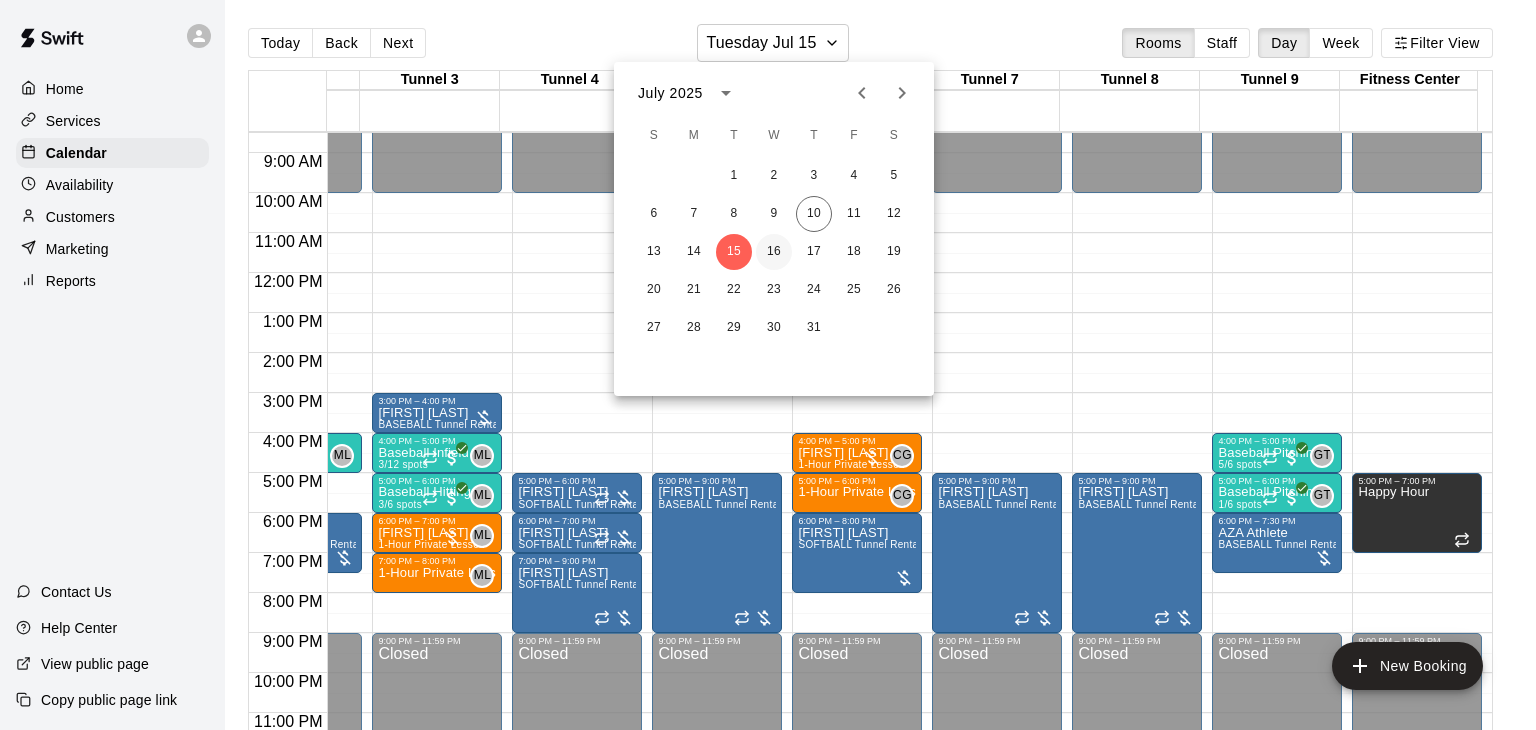 click on "16" at bounding box center [774, 252] 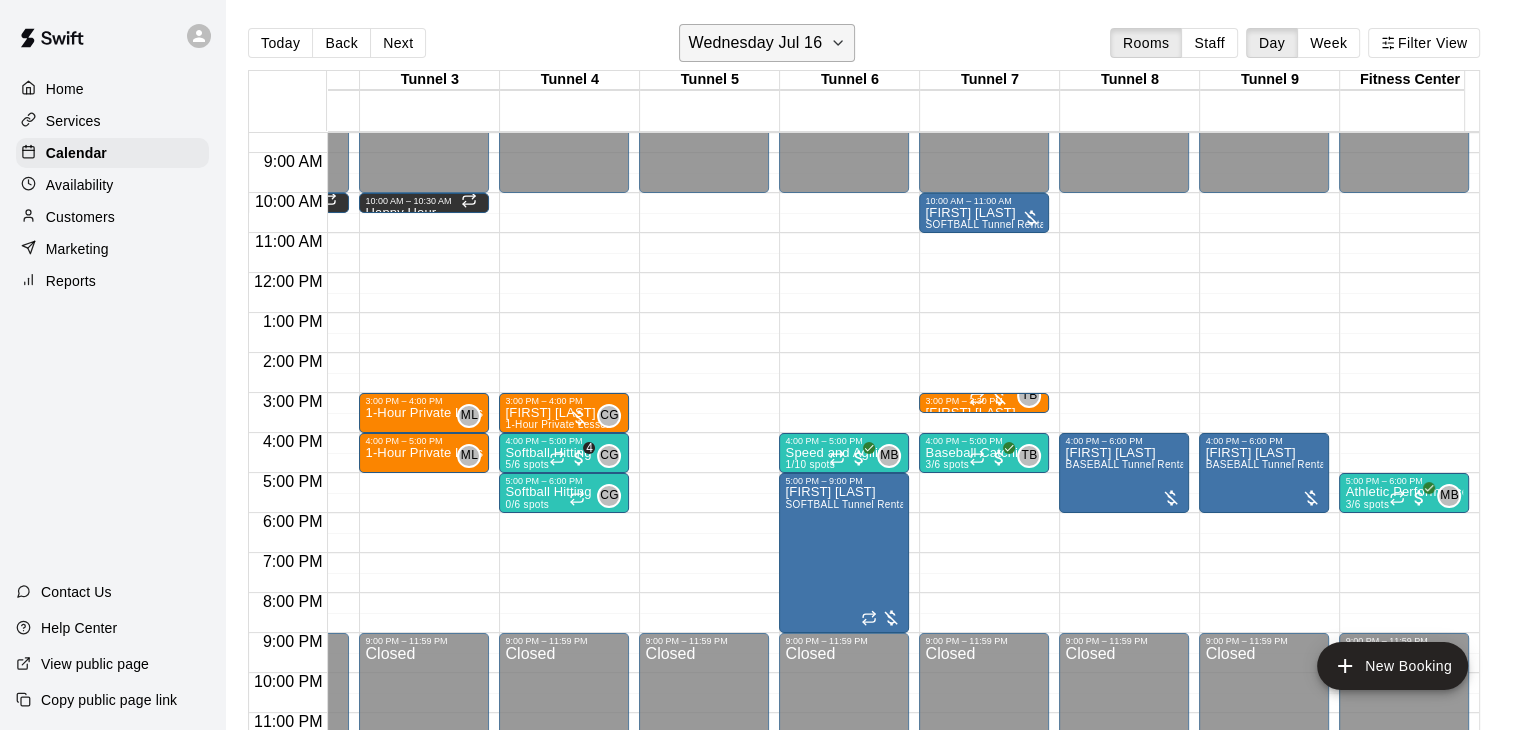 click on "Wednesday Jul 16" at bounding box center (755, 43) 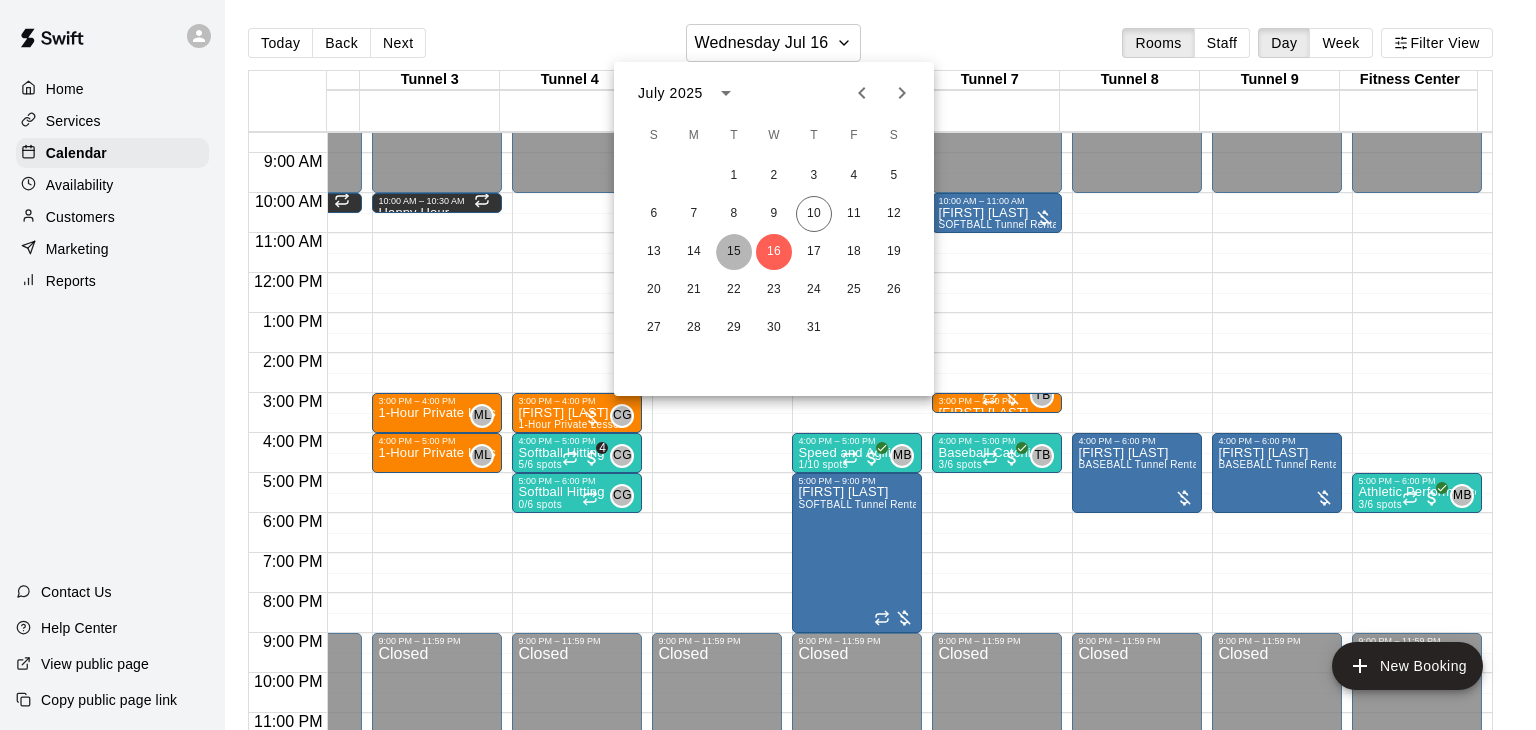click on "15" at bounding box center [734, 252] 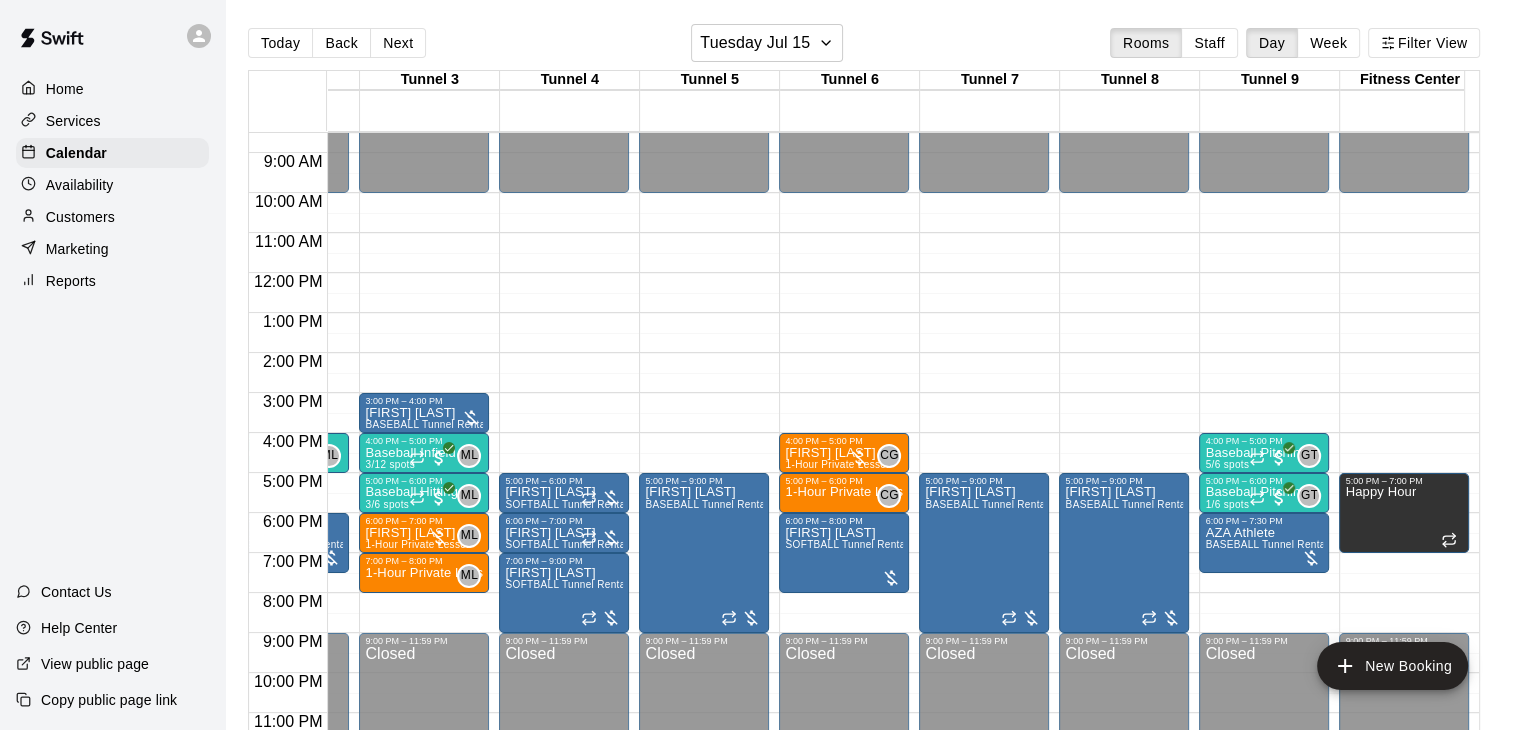 click on "12:00 AM – 10:00 AM Closed 4:00 PM – 5:00 PM Baseball Pitching 5/6 spots GT 0 5:00 PM – 6:00 PM Baseball Pitching 1/6 spots GT 0 6:00 PM – 7:30 PM AZA Athlete BASEBALL Tunnel Rental 9:00 PM – 11:59 PM Closed" at bounding box center [1264, 273] 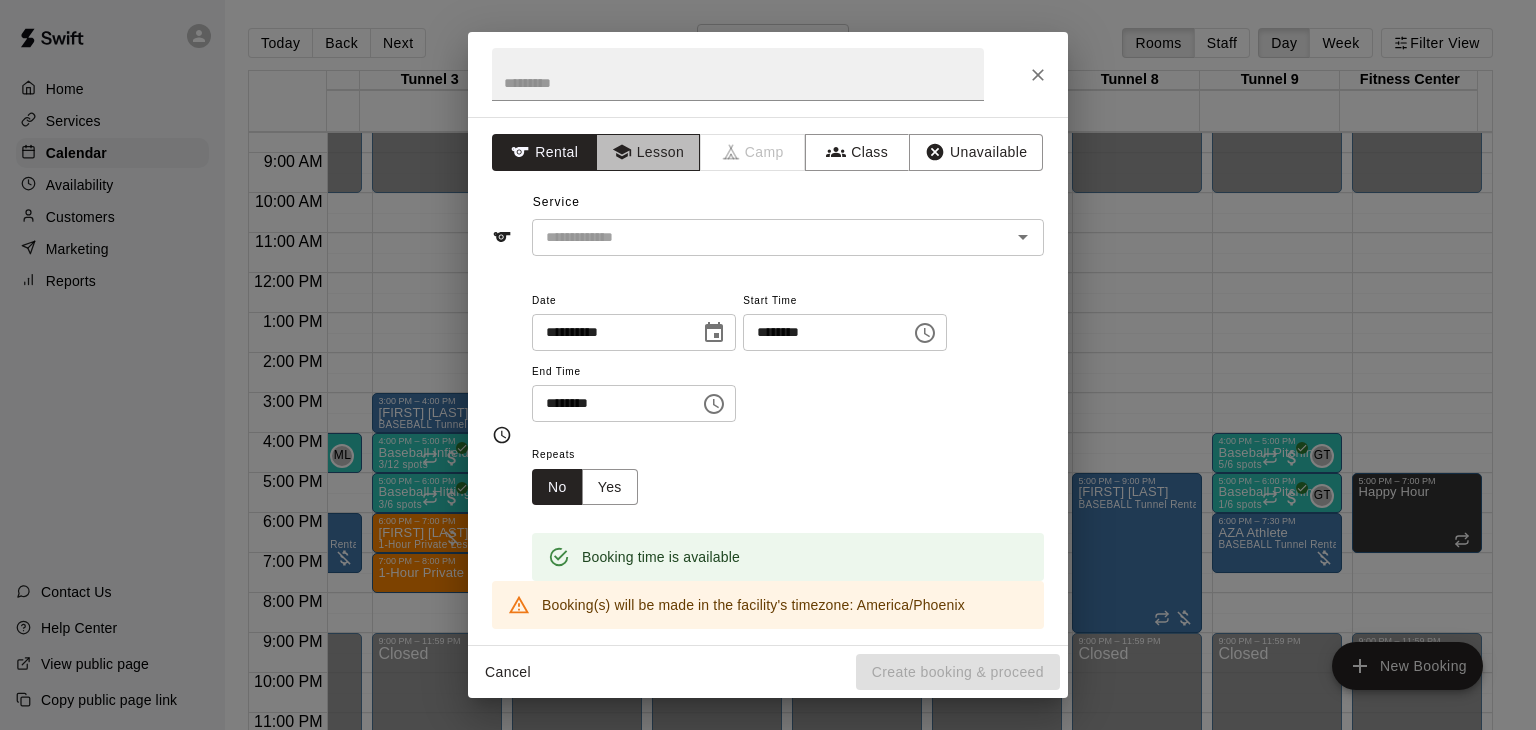 click on "Lesson" at bounding box center (648, 152) 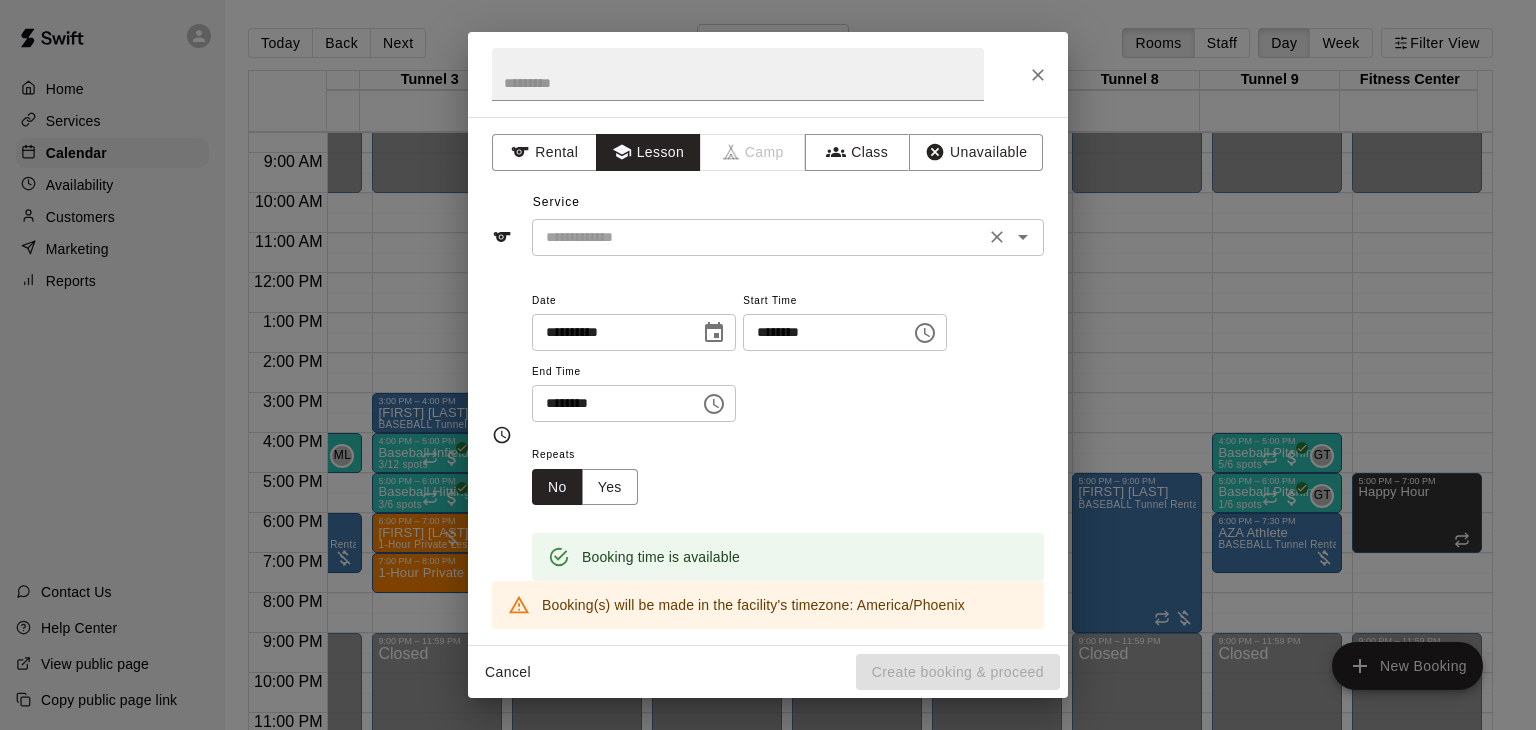 click 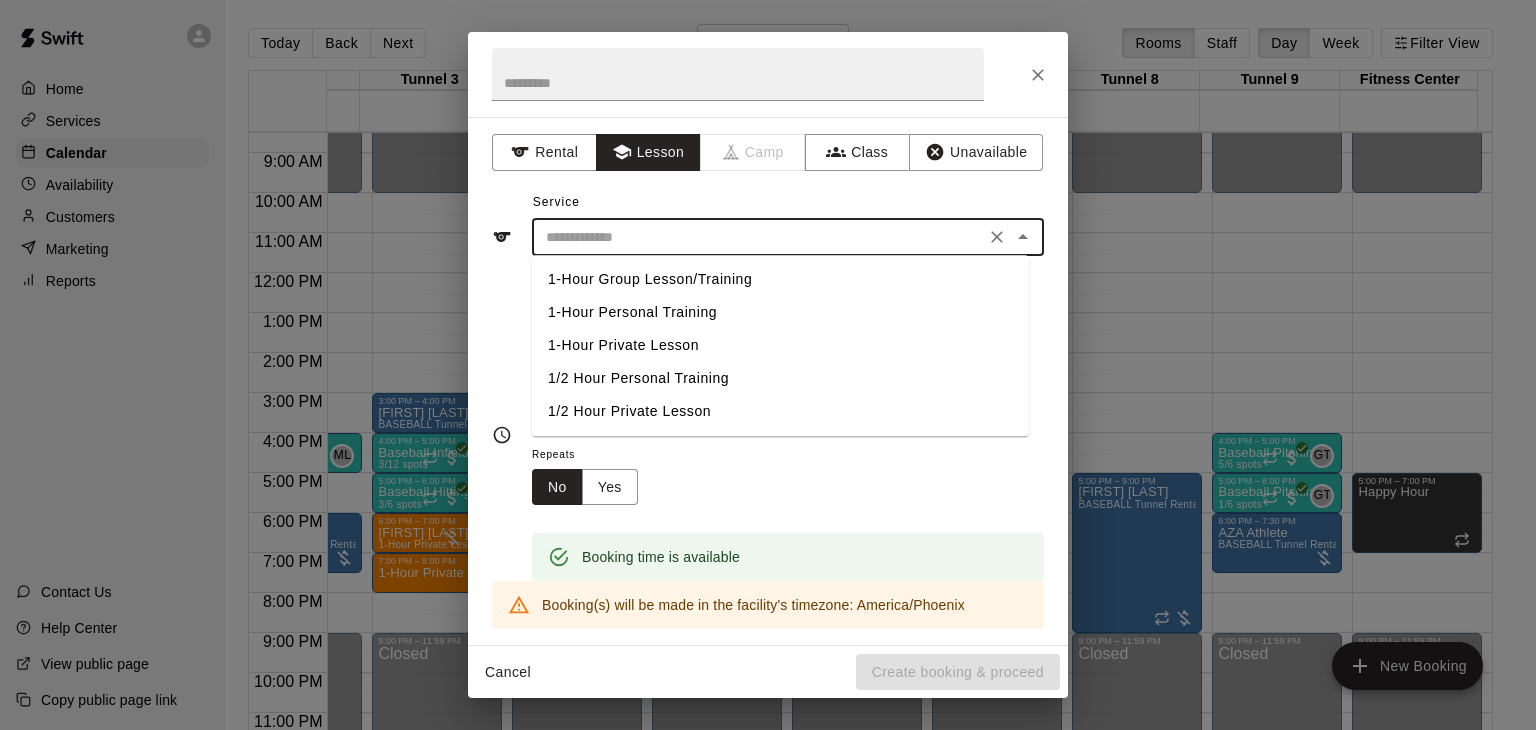 click on "1/2 Hour Private Lesson" at bounding box center (780, 411) 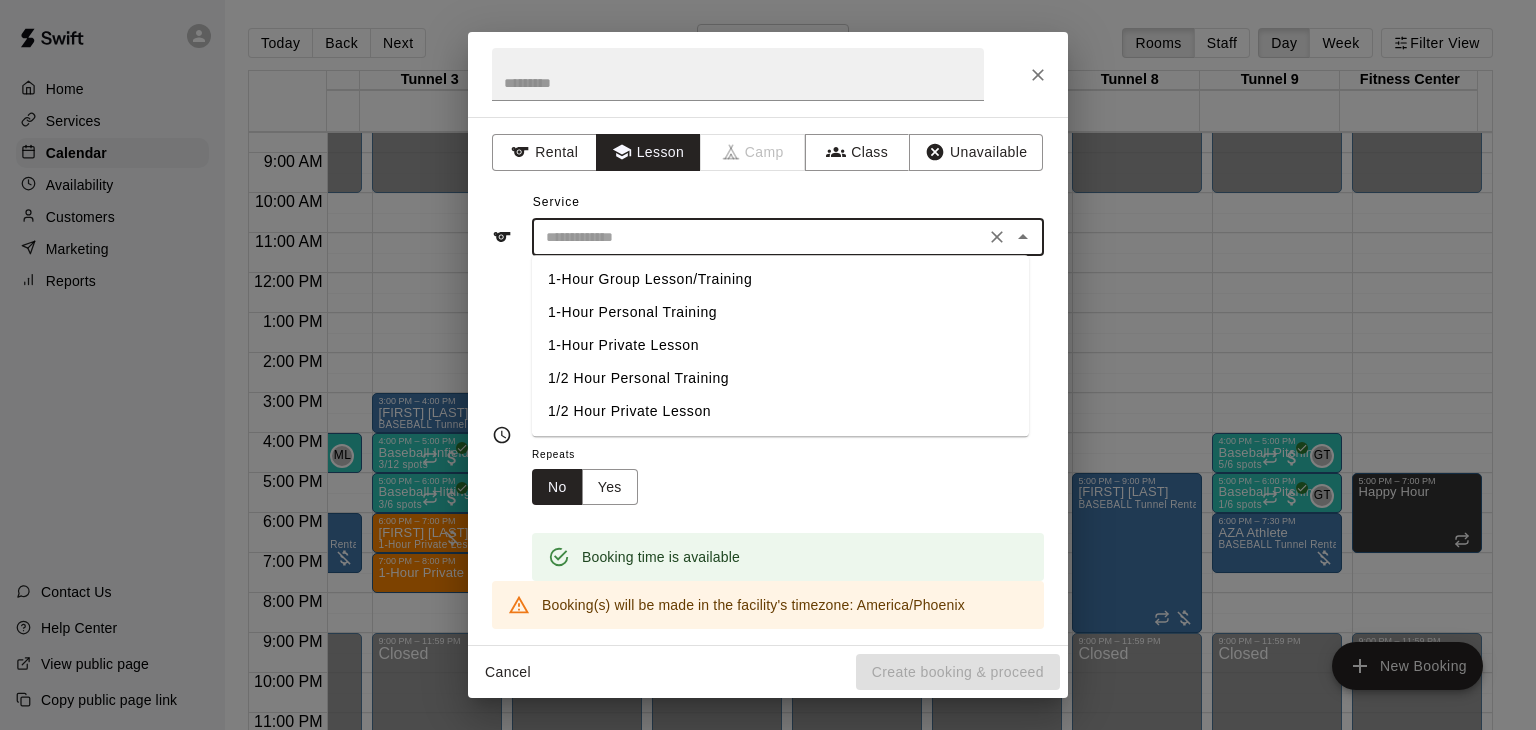 type on "**********" 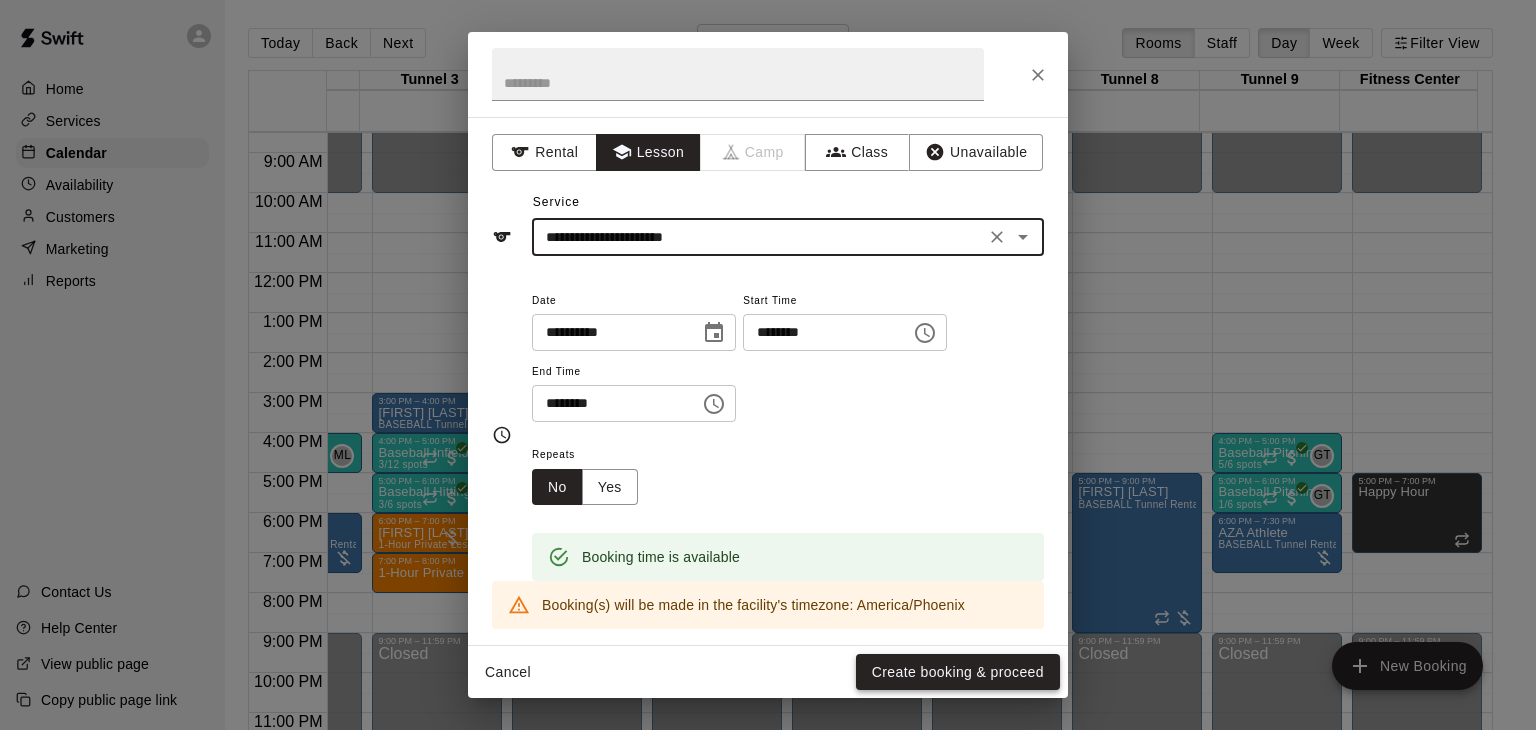 click on "Create booking & proceed" at bounding box center [958, 672] 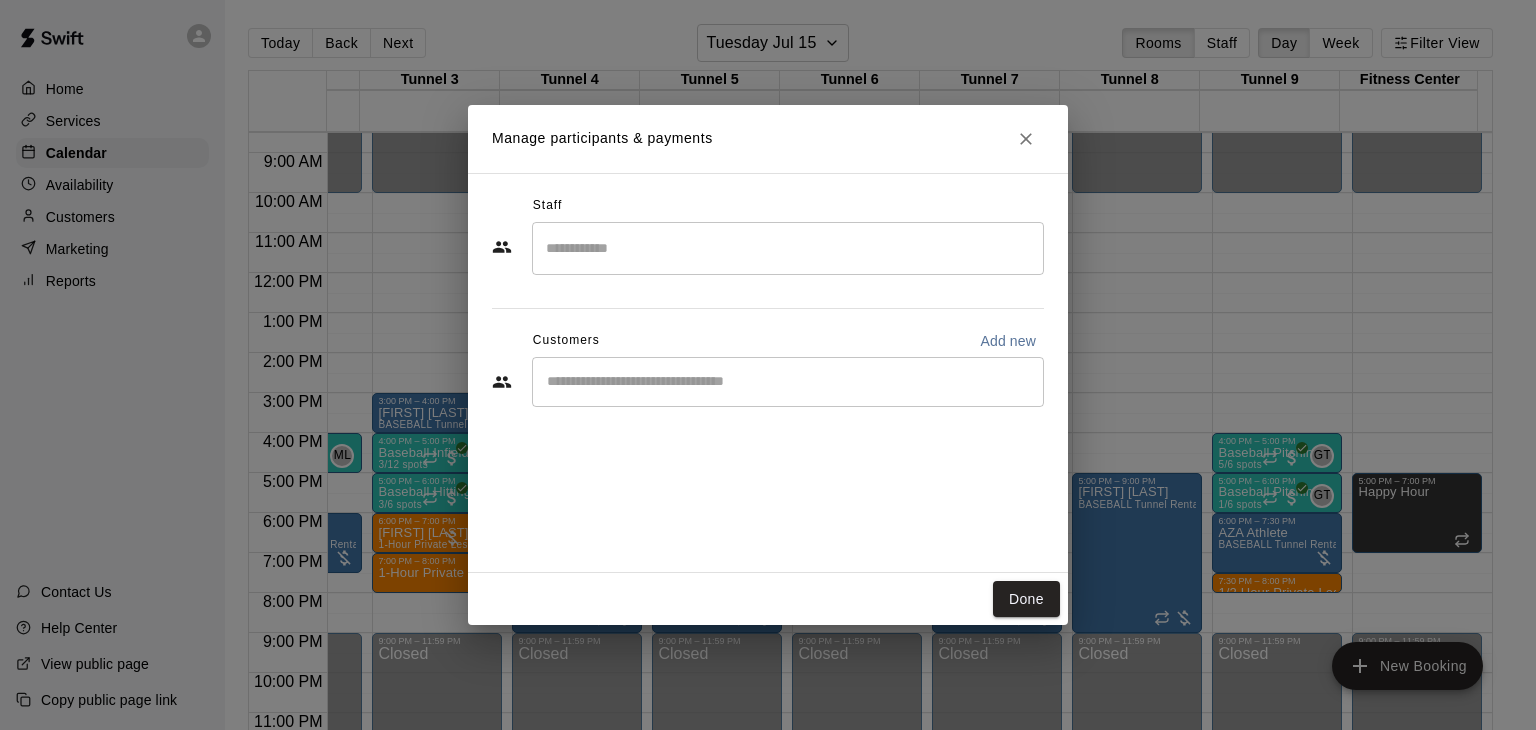 click at bounding box center (788, 248) 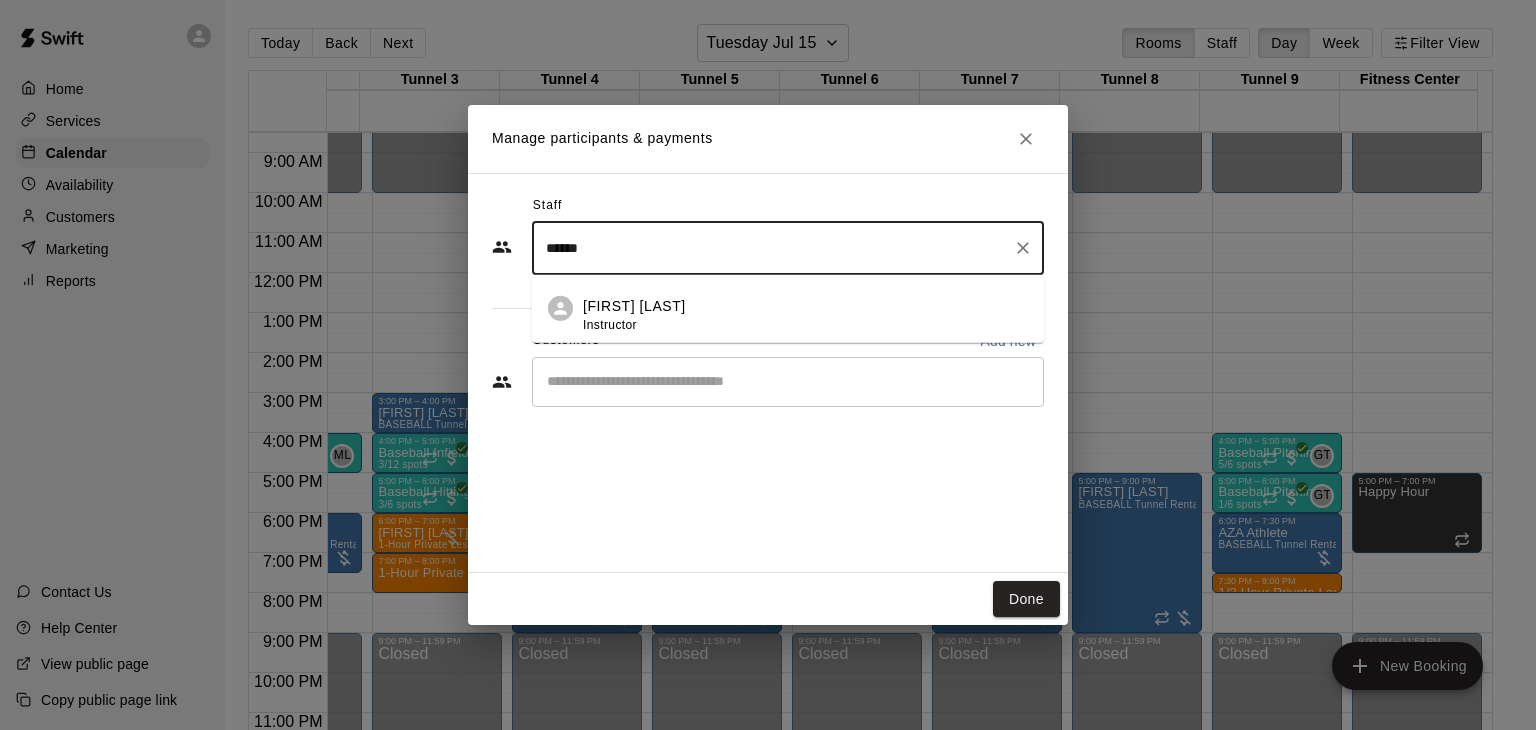 click on "[FIRST] [LAST]" at bounding box center (634, 306) 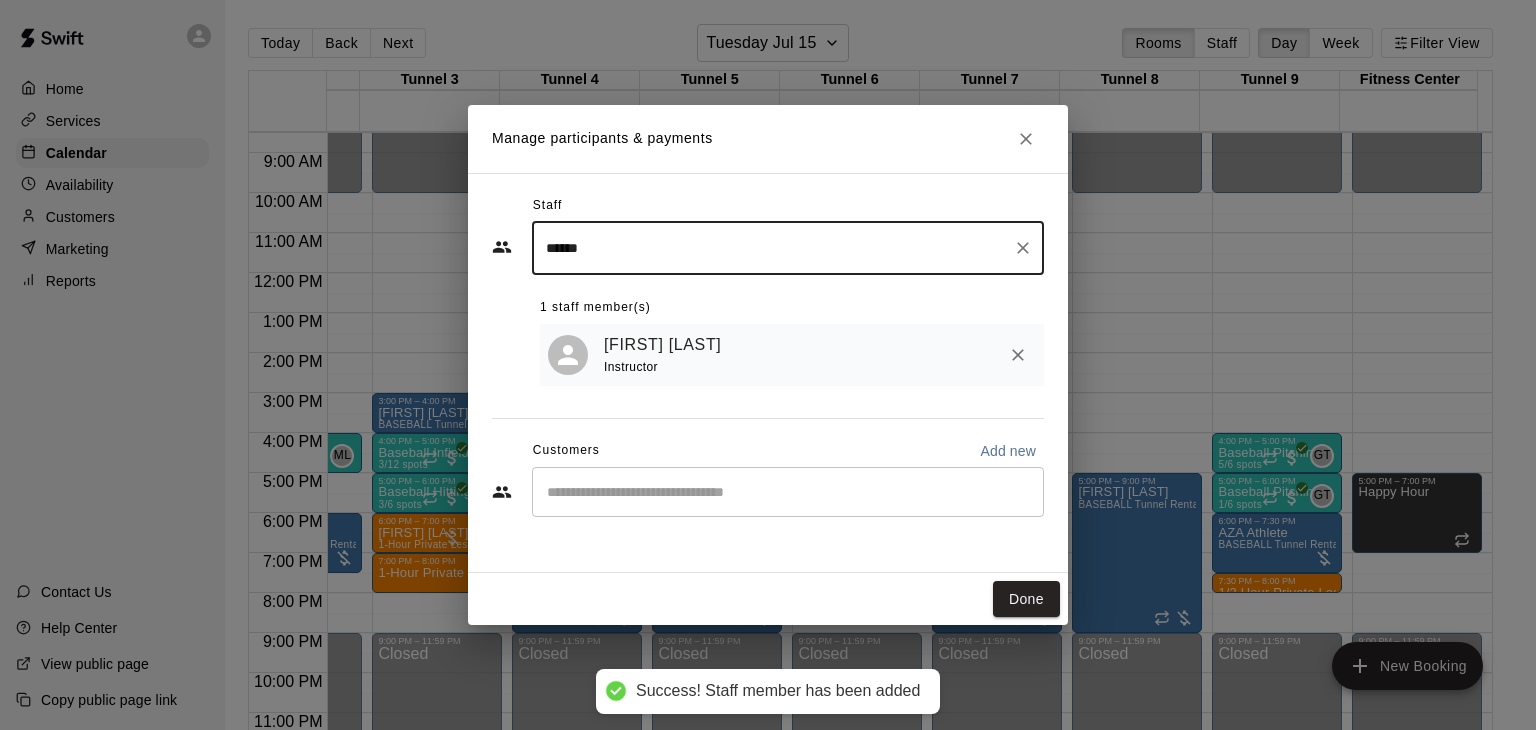 type on "******" 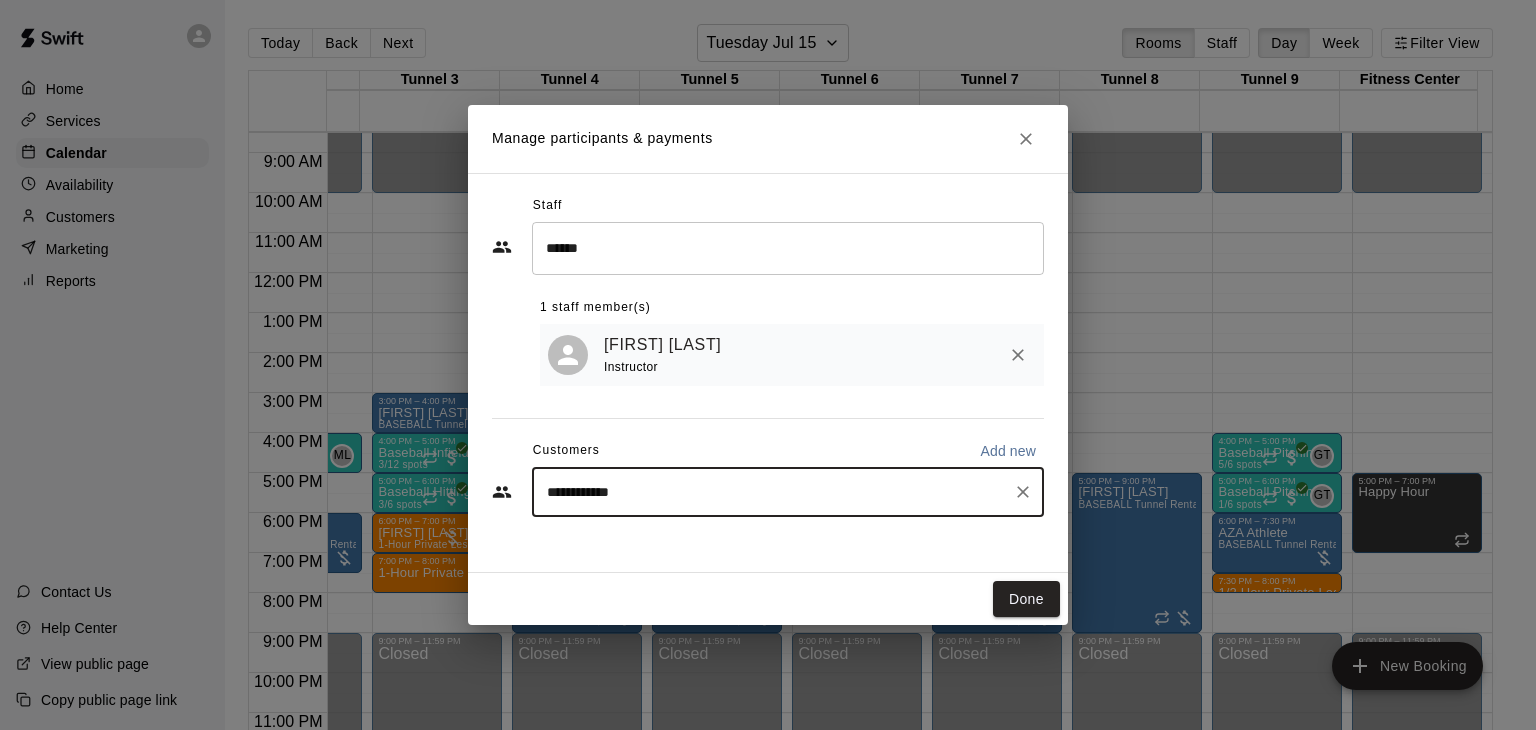 type on "**********" 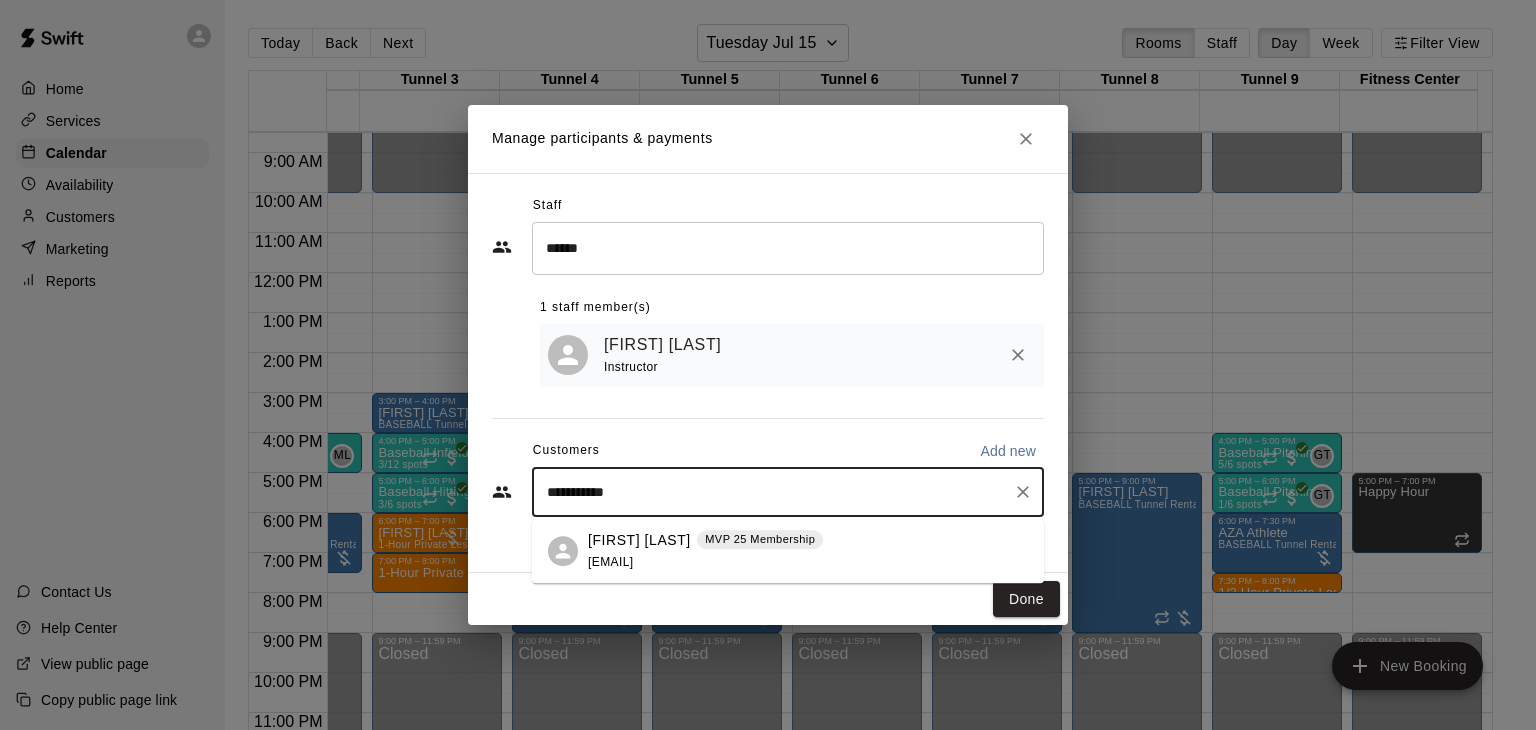 click on "[FIRST] [LAST]" at bounding box center (639, 540) 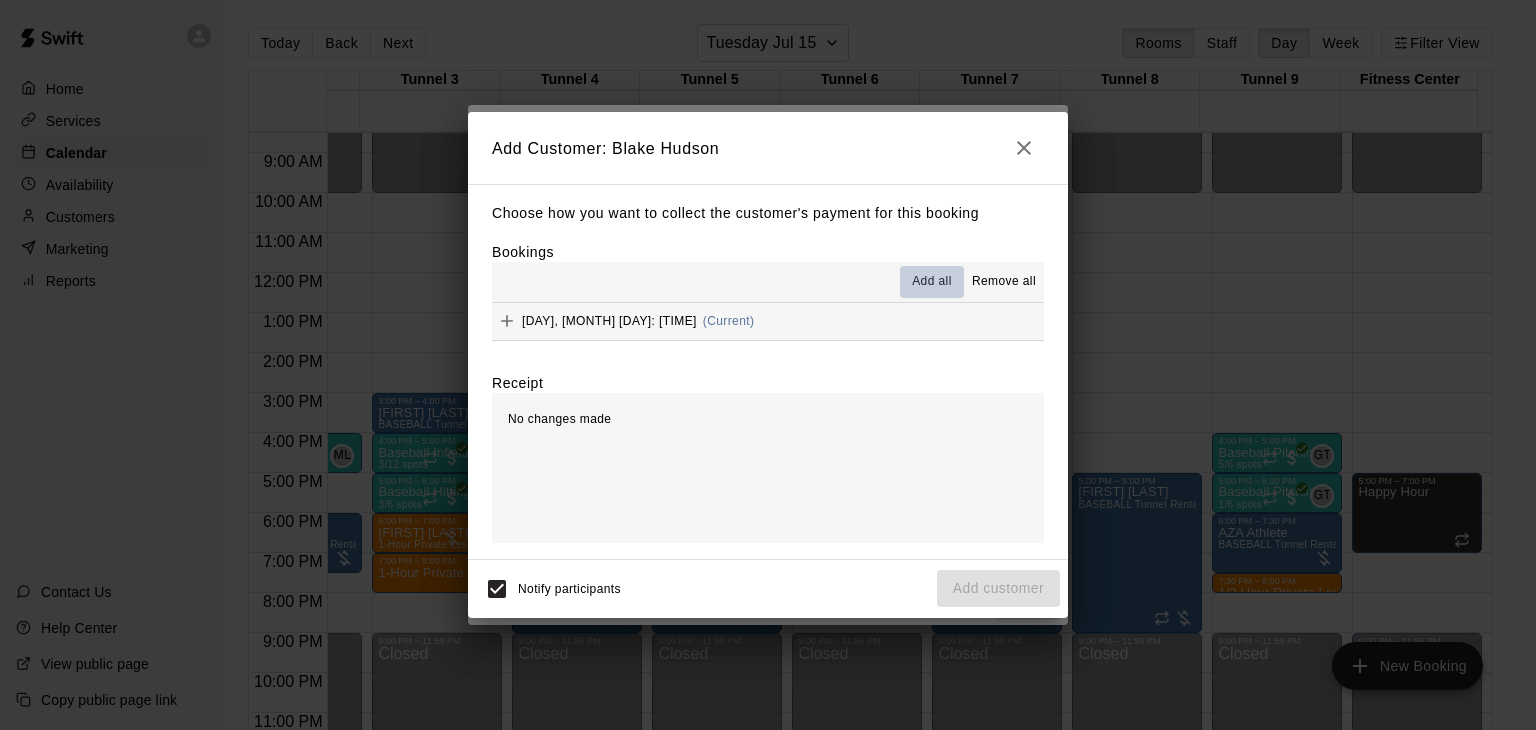 click on "Add all" at bounding box center [932, 282] 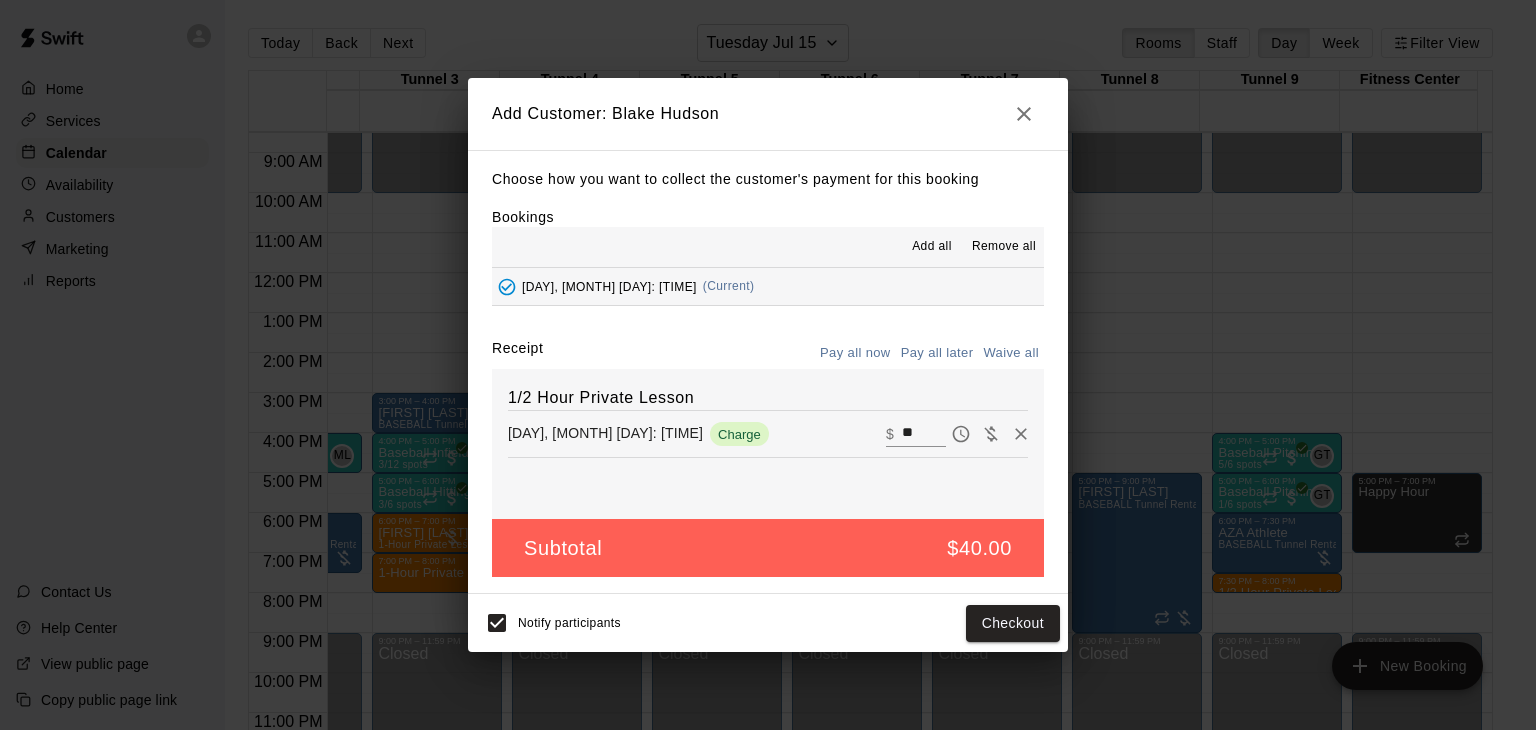 click on "Pay all later" at bounding box center (937, 353) 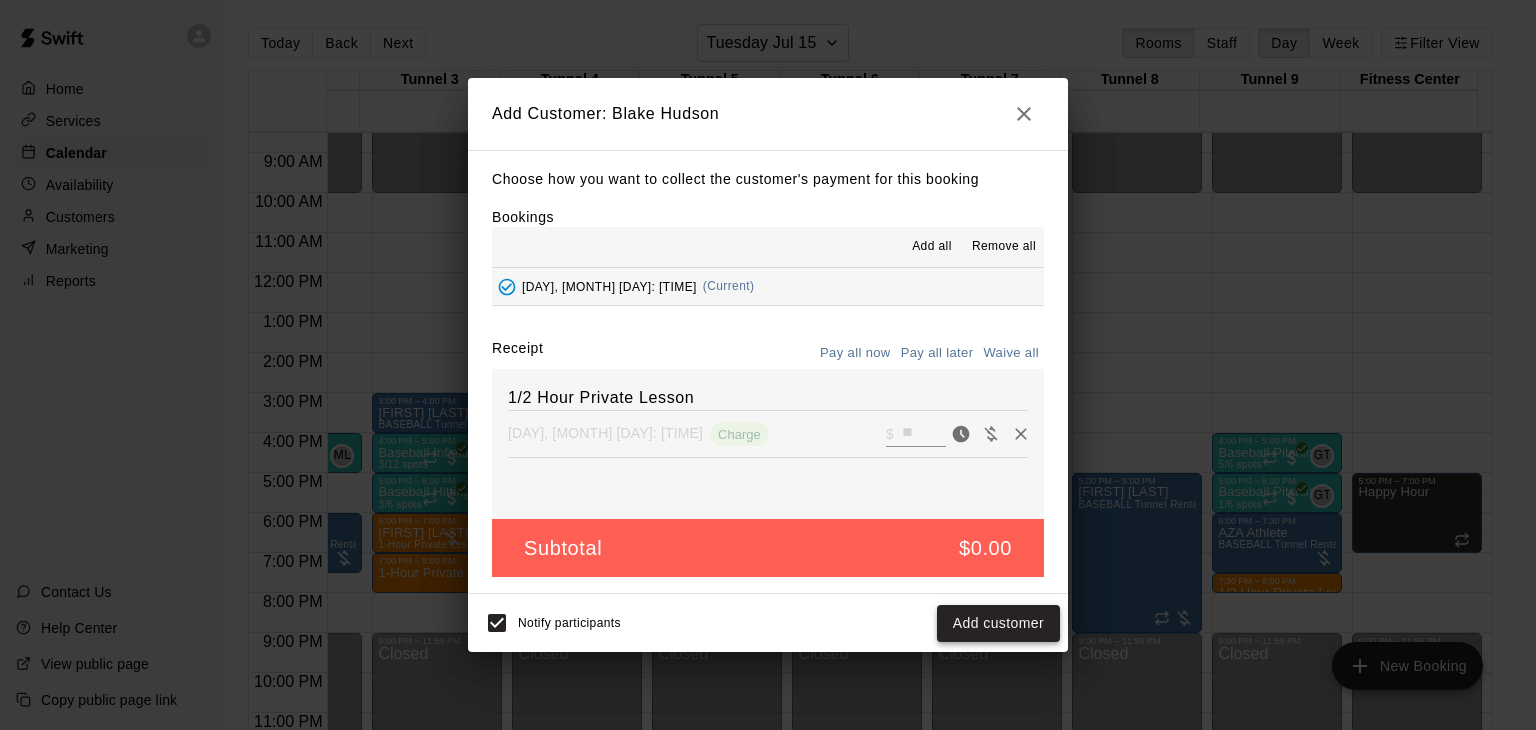 click on "Add customer" at bounding box center (998, 623) 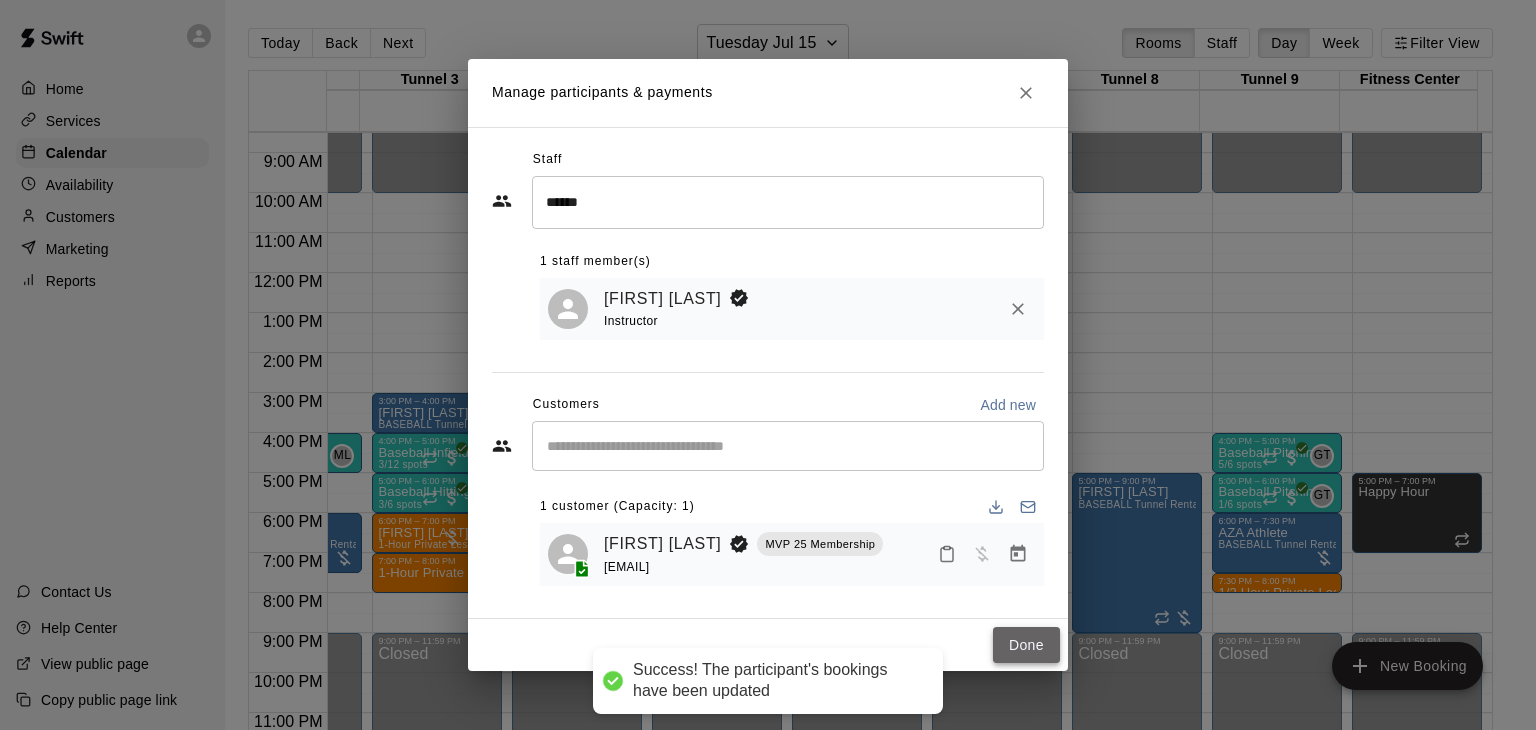 click on "Done" at bounding box center (1026, 645) 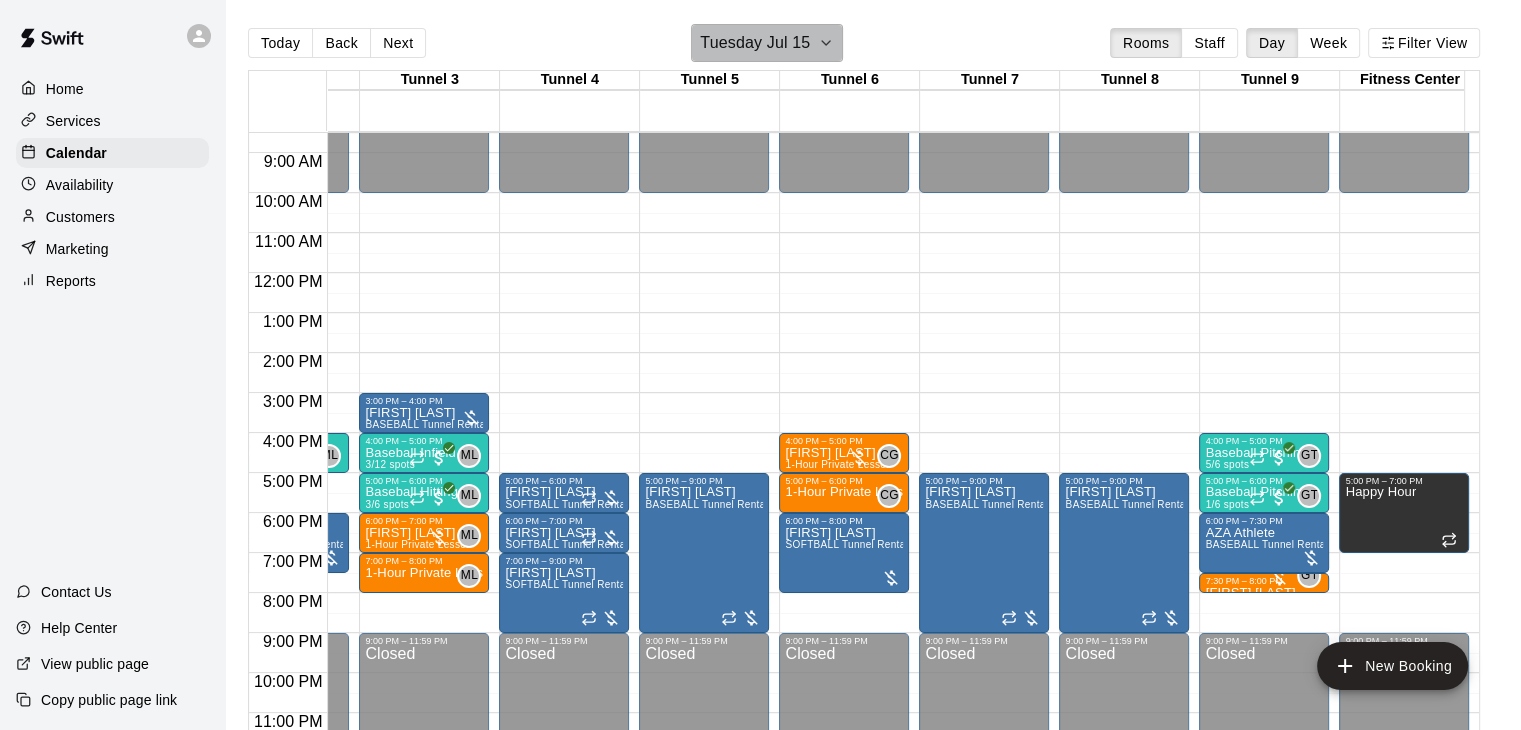 click on "Tuesday Jul 15" at bounding box center (767, 43) 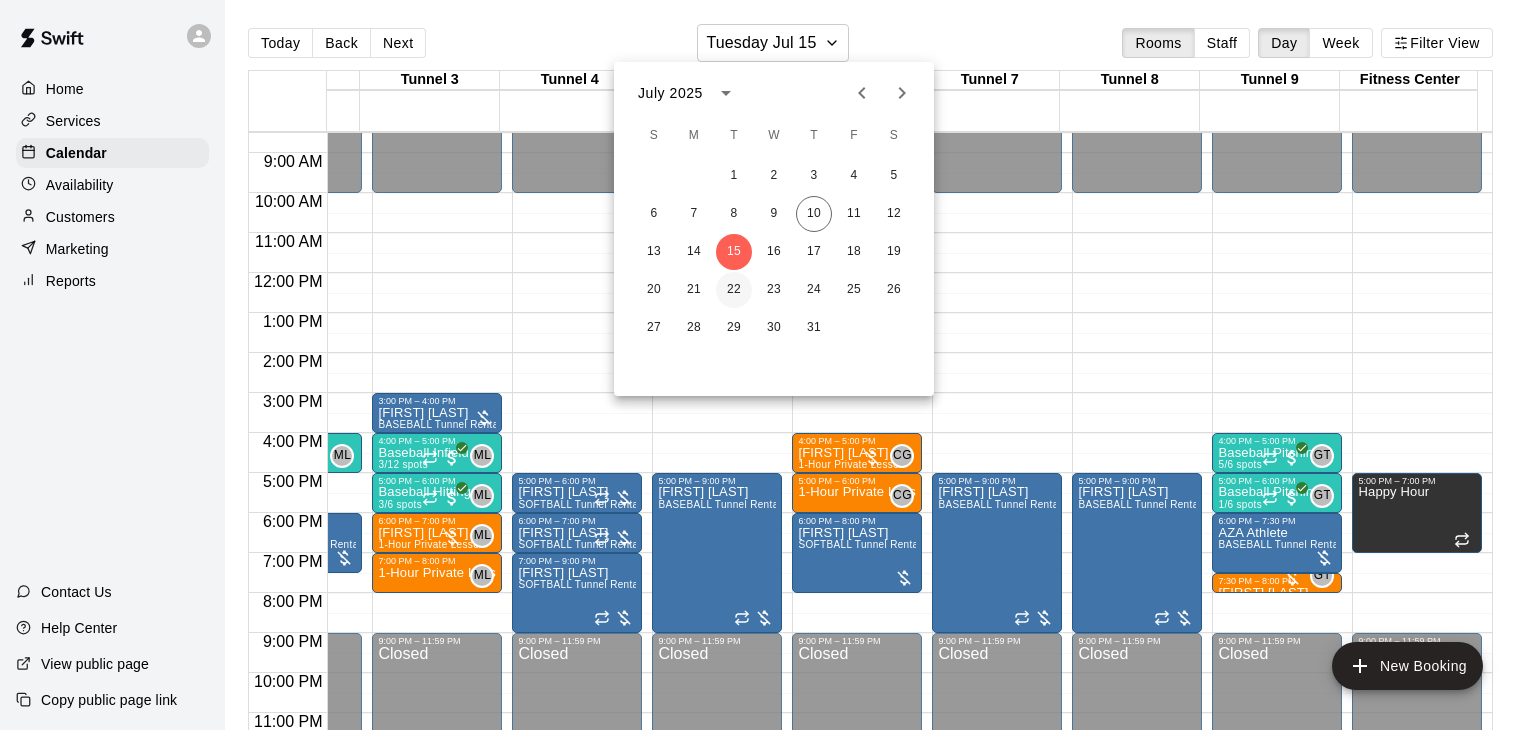 click on "22" at bounding box center (734, 290) 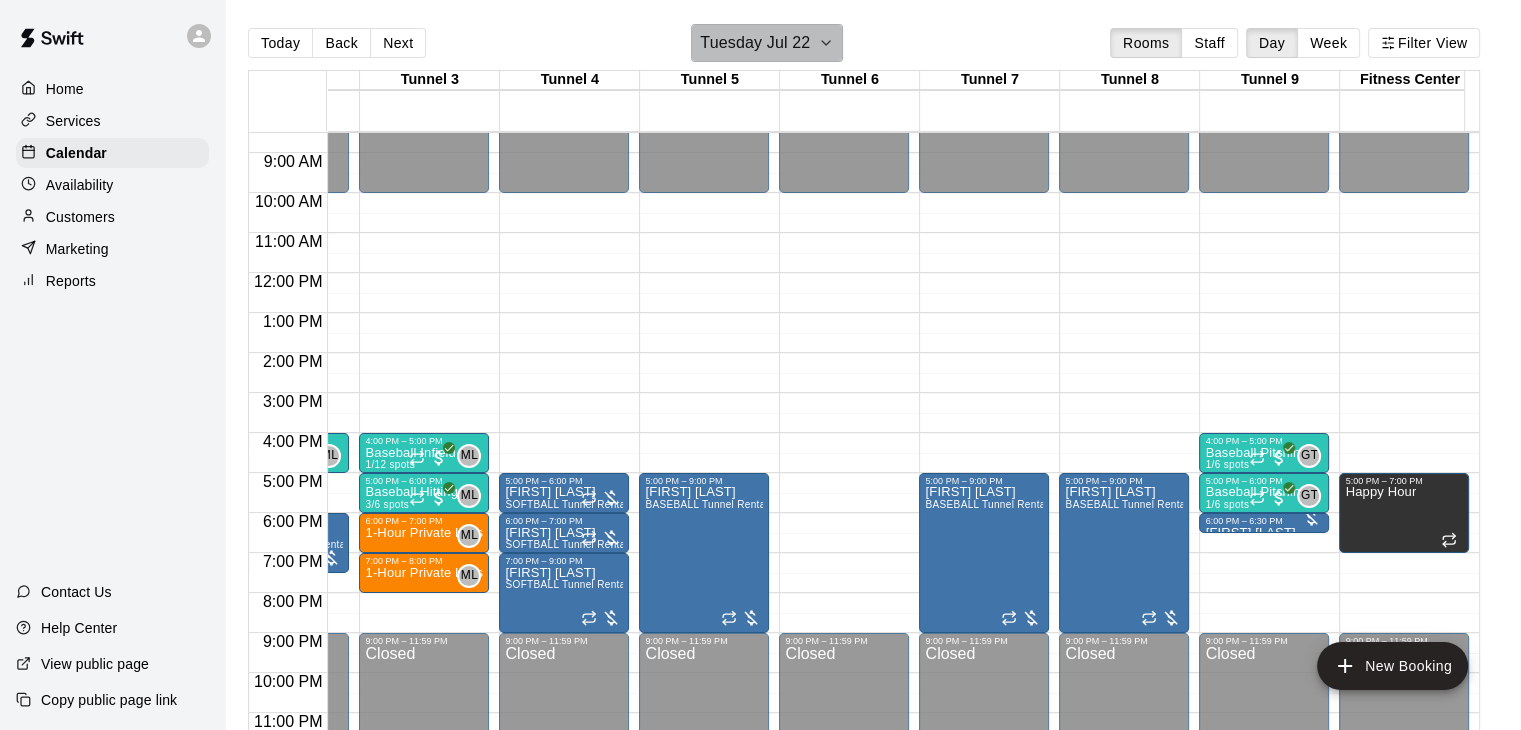 click on "Tuesday Jul 22" at bounding box center (755, 43) 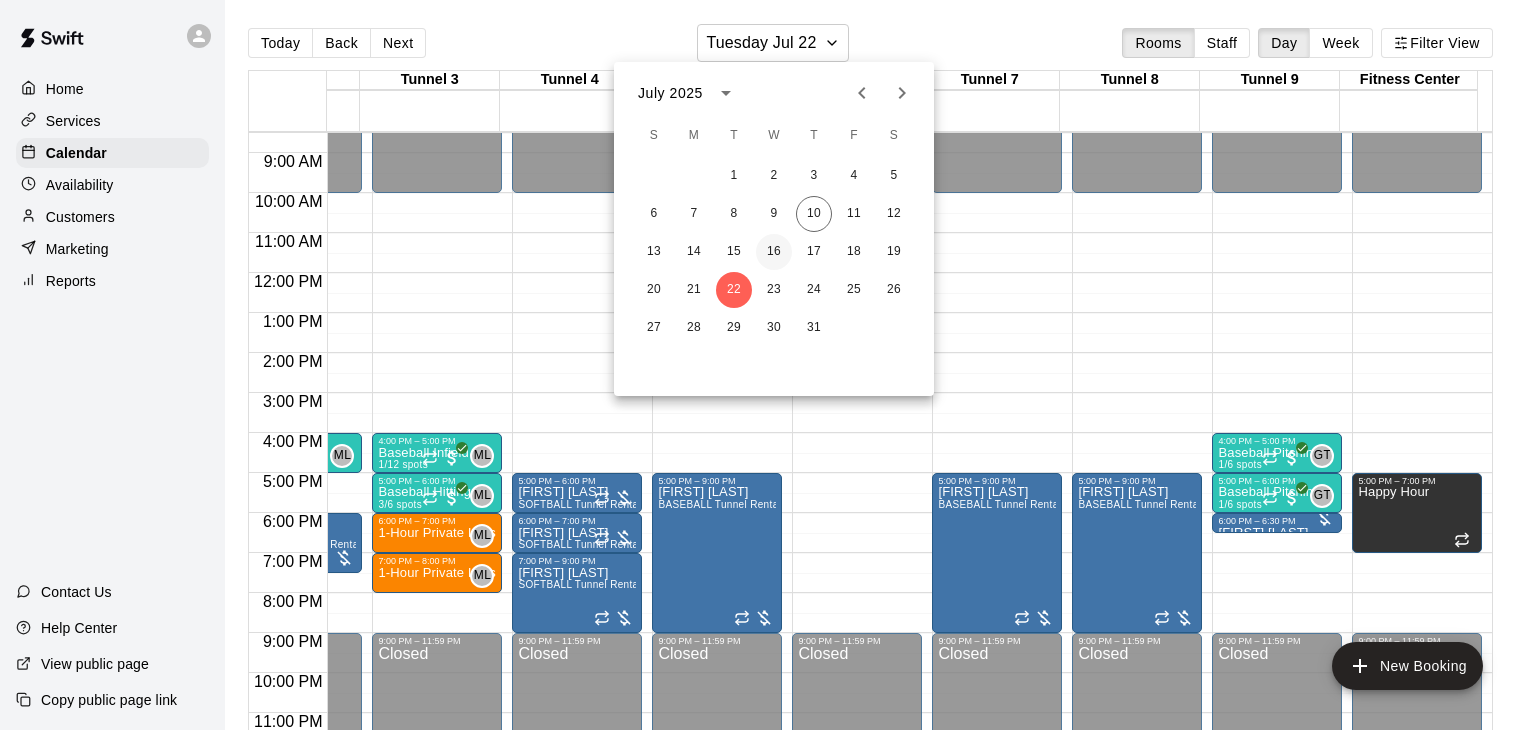 click on "16" at bounding box center [774, 252] 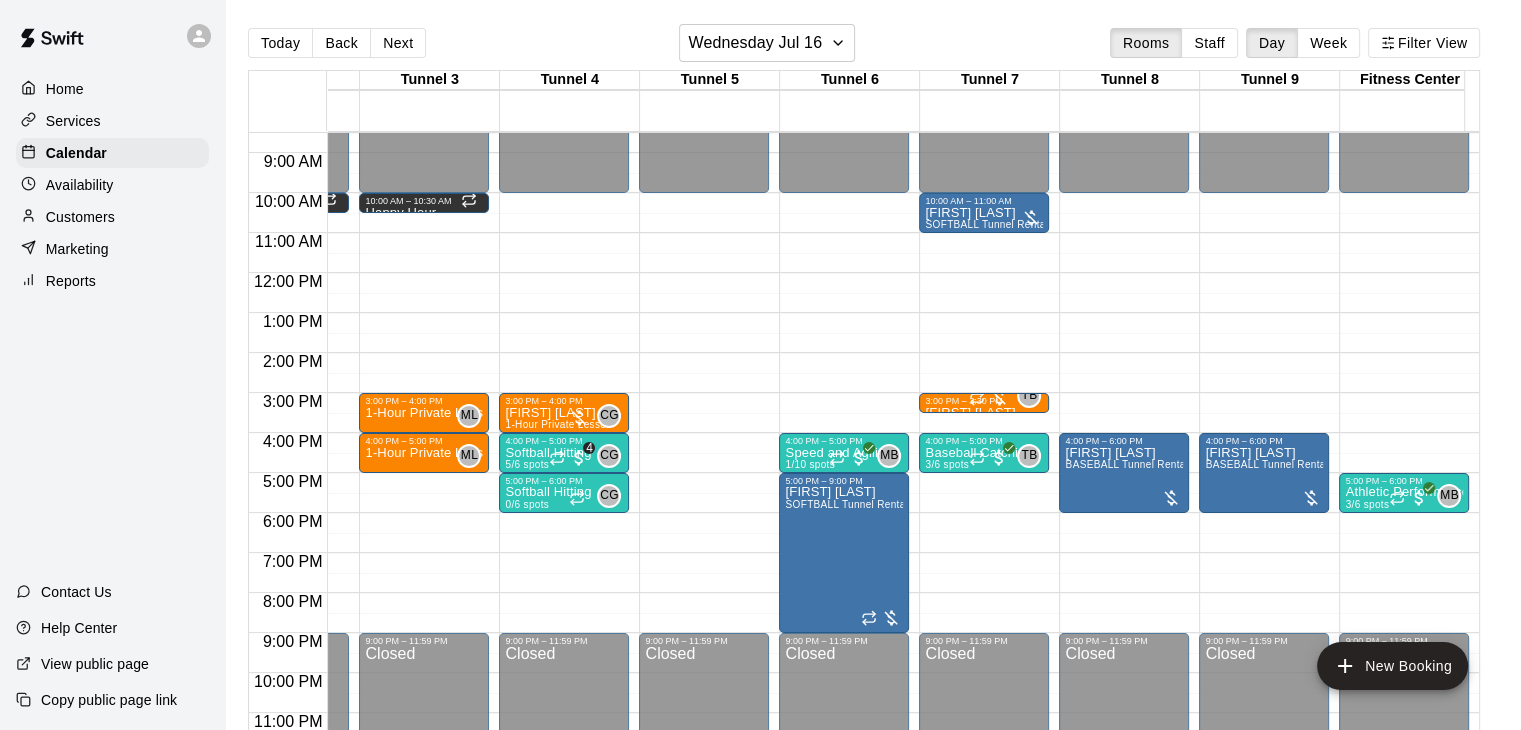 click on "12:00 AM – 10:00 AM Closed 4:00 PM – 6:00 PM Kenneth Elam BASEBALL Tunnel Rental 9:00 PM – 11:59 PM Closed" at bounding box center [1264, 273] 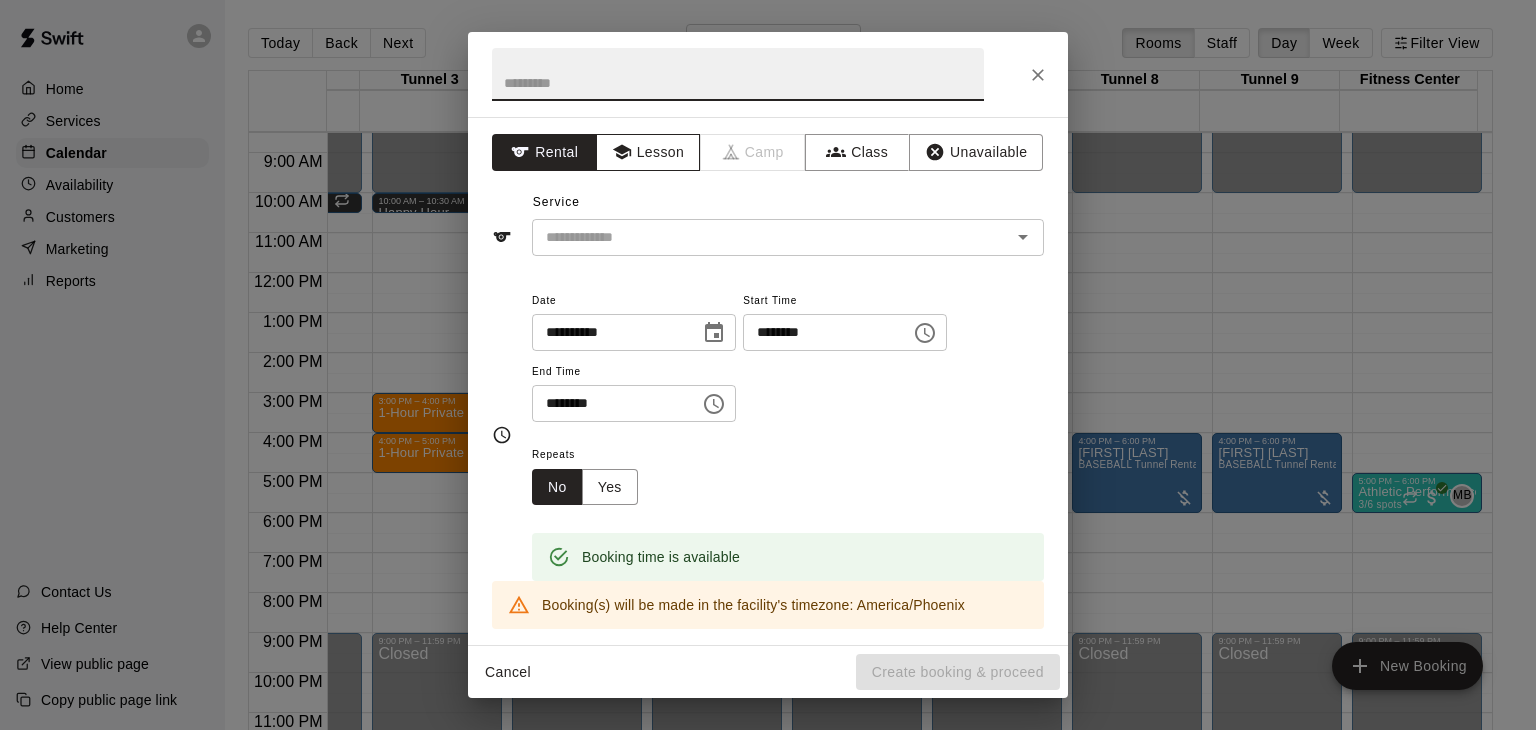 click 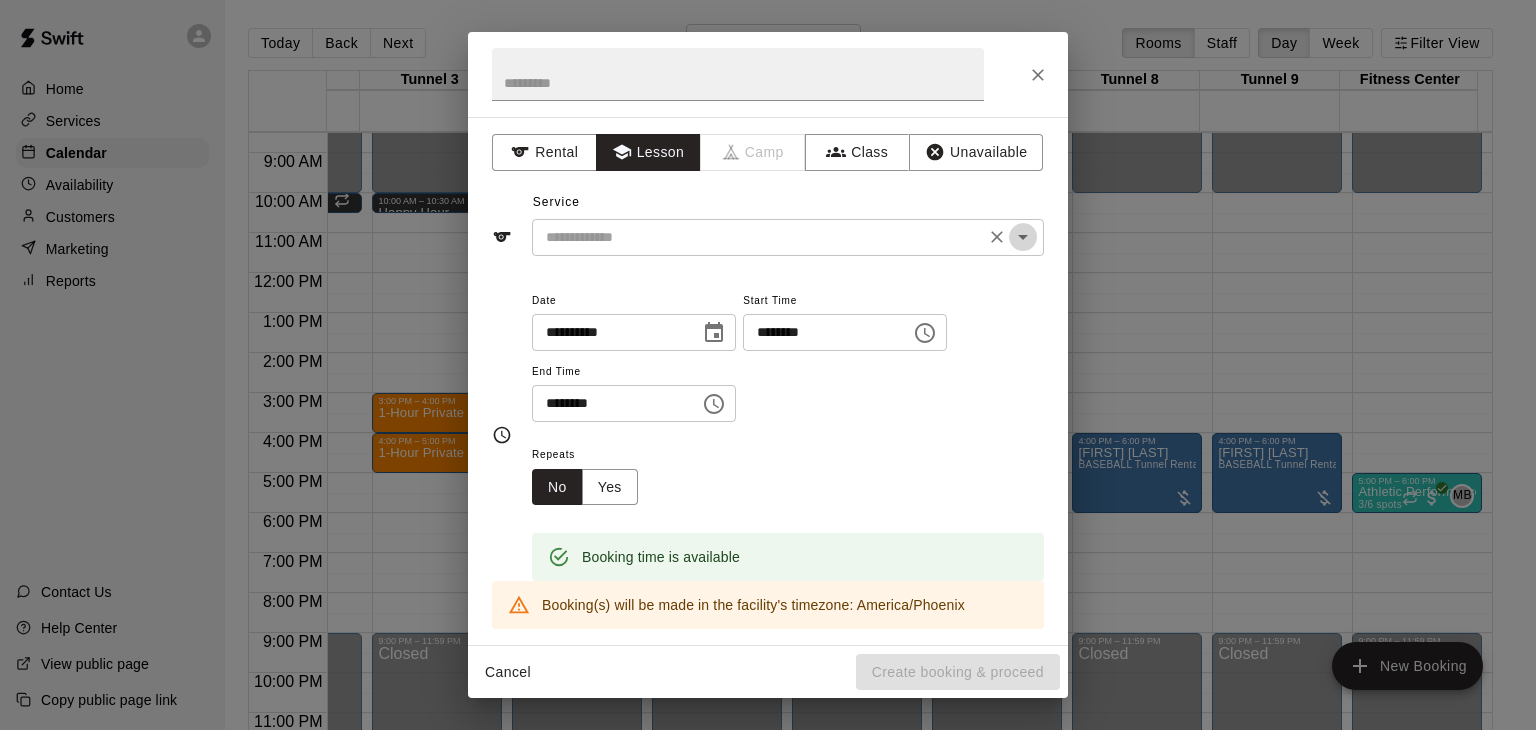 click 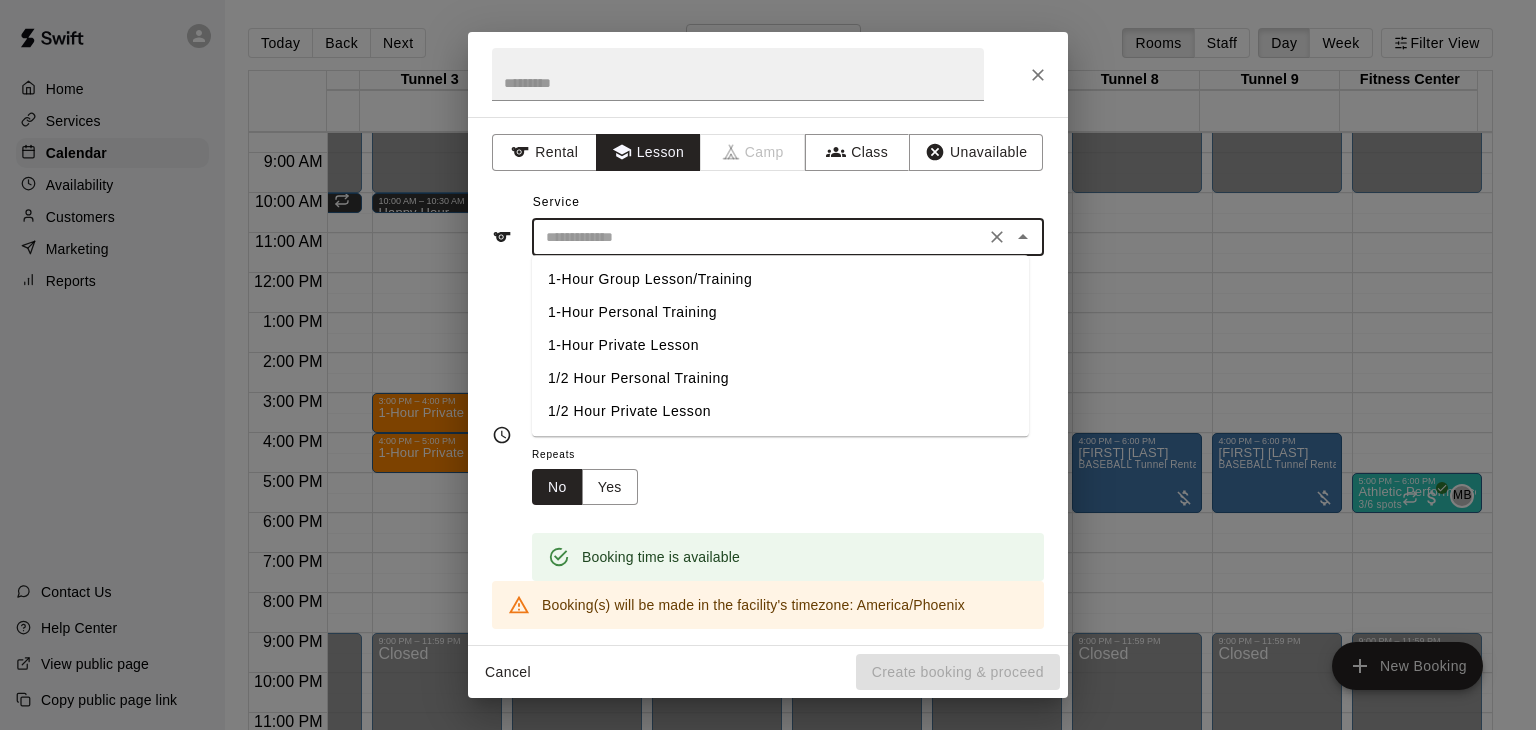 click on "1-Hour Private Lesson" at bounding box center (780, 345) 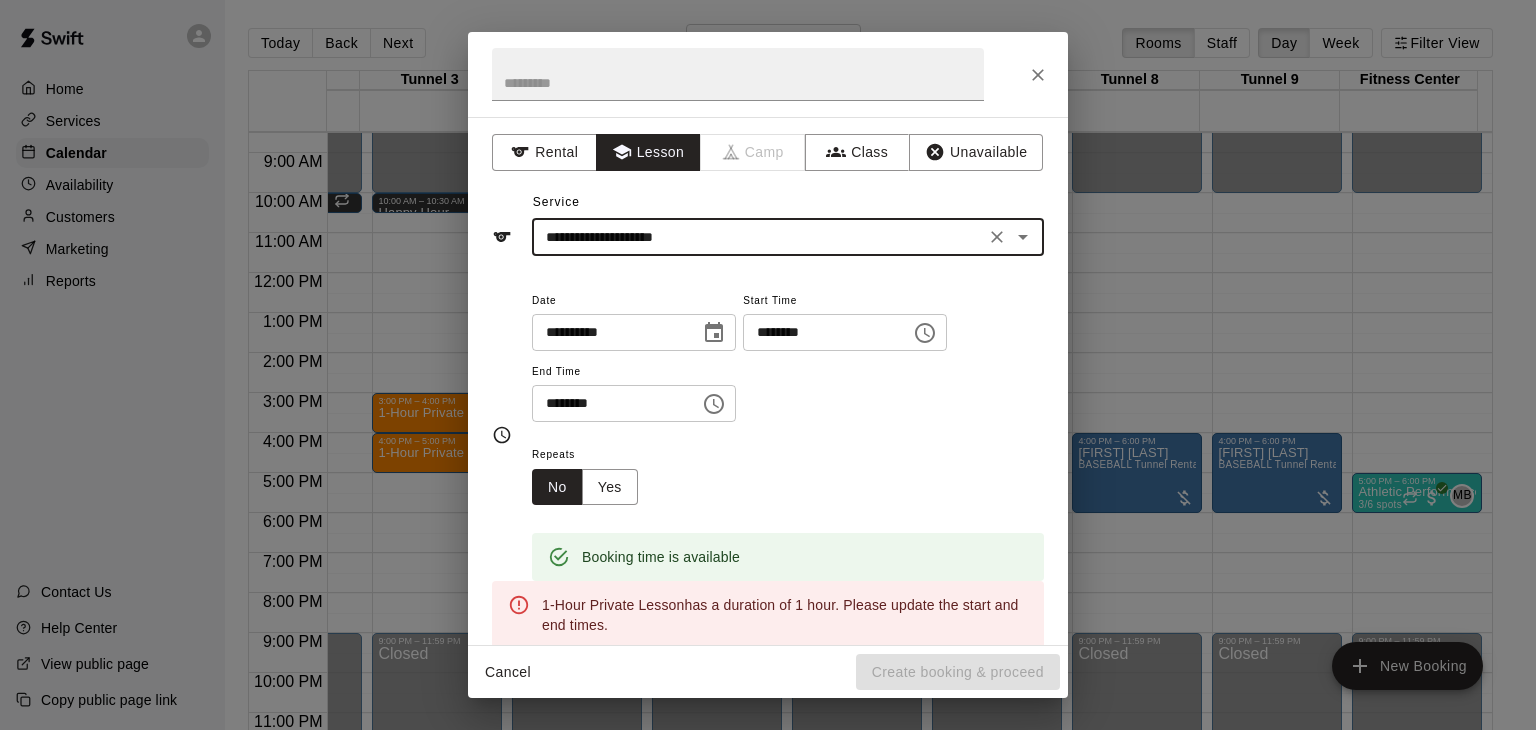 click on "********" at bounding box center [609, 403] 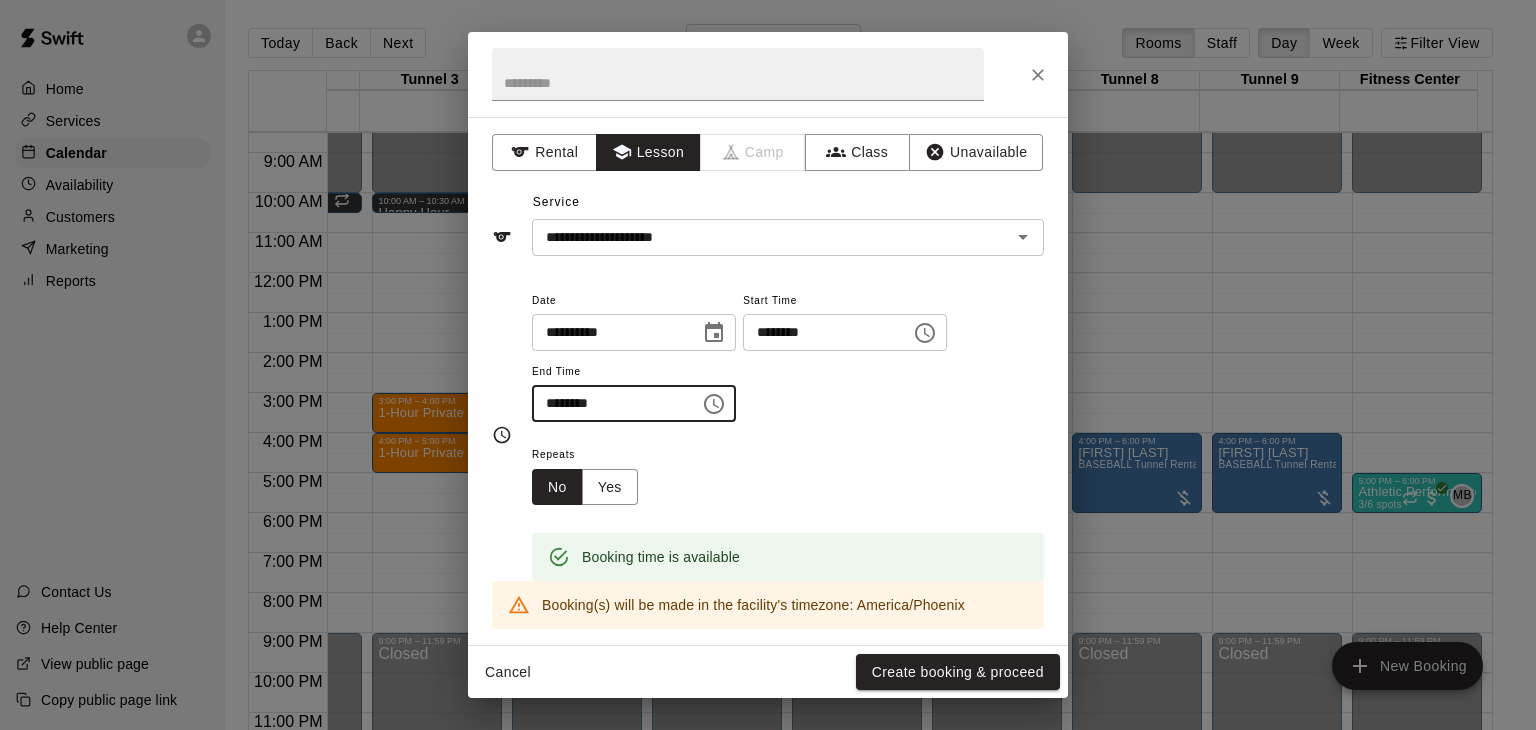 type on "********" 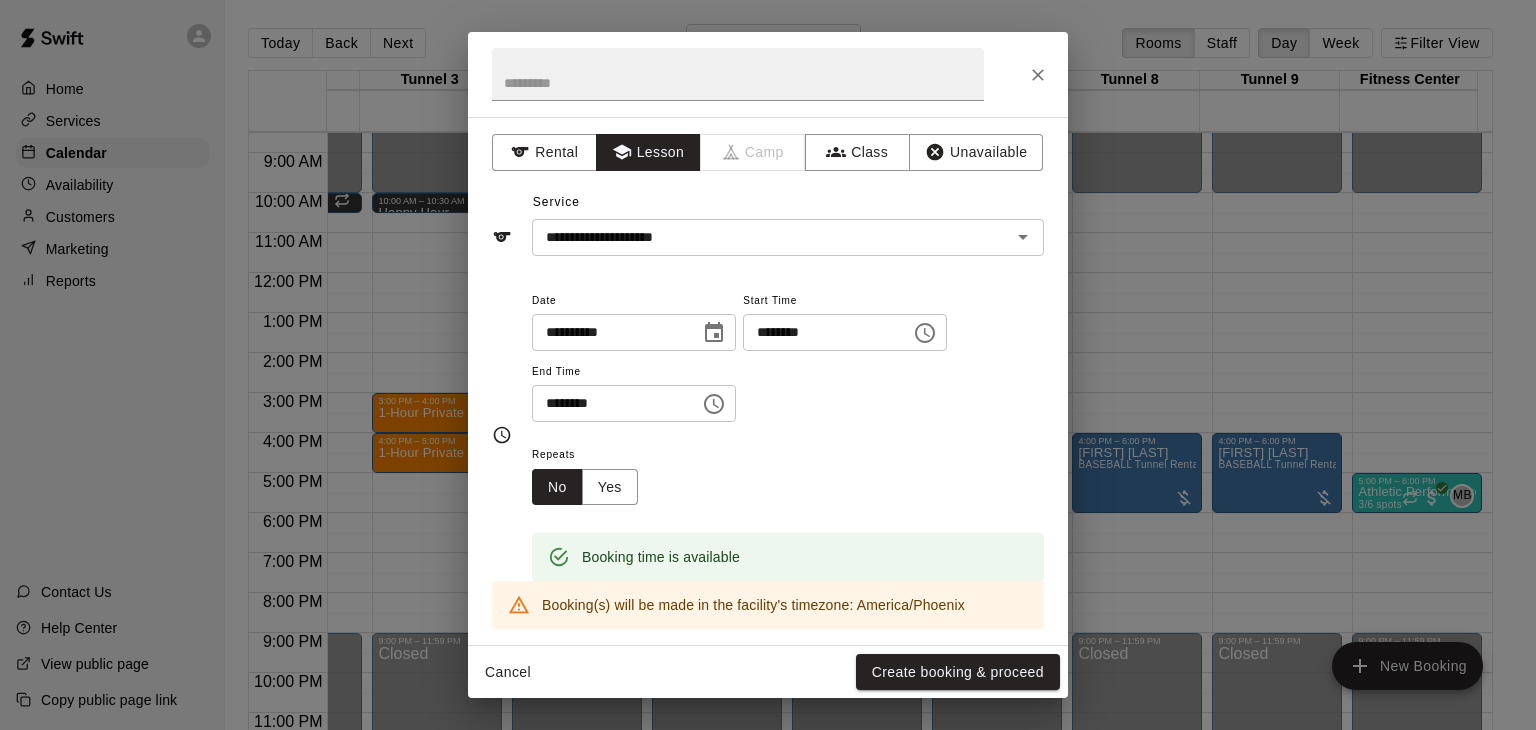 click on "Cancel Create booking & proceed" at bounding box center [768, 672] 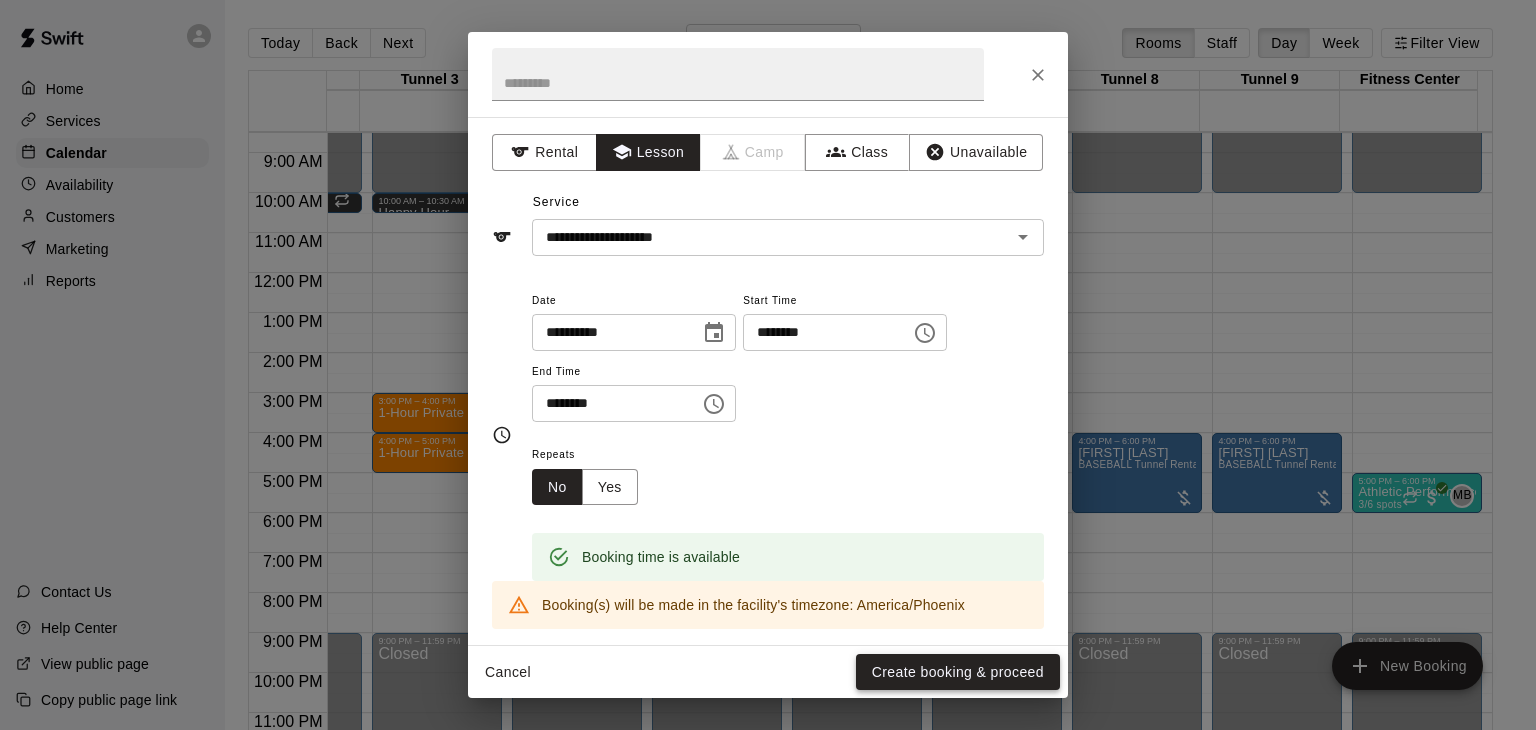 click on "Create booking & proceed" at bounding box center [958, 672] 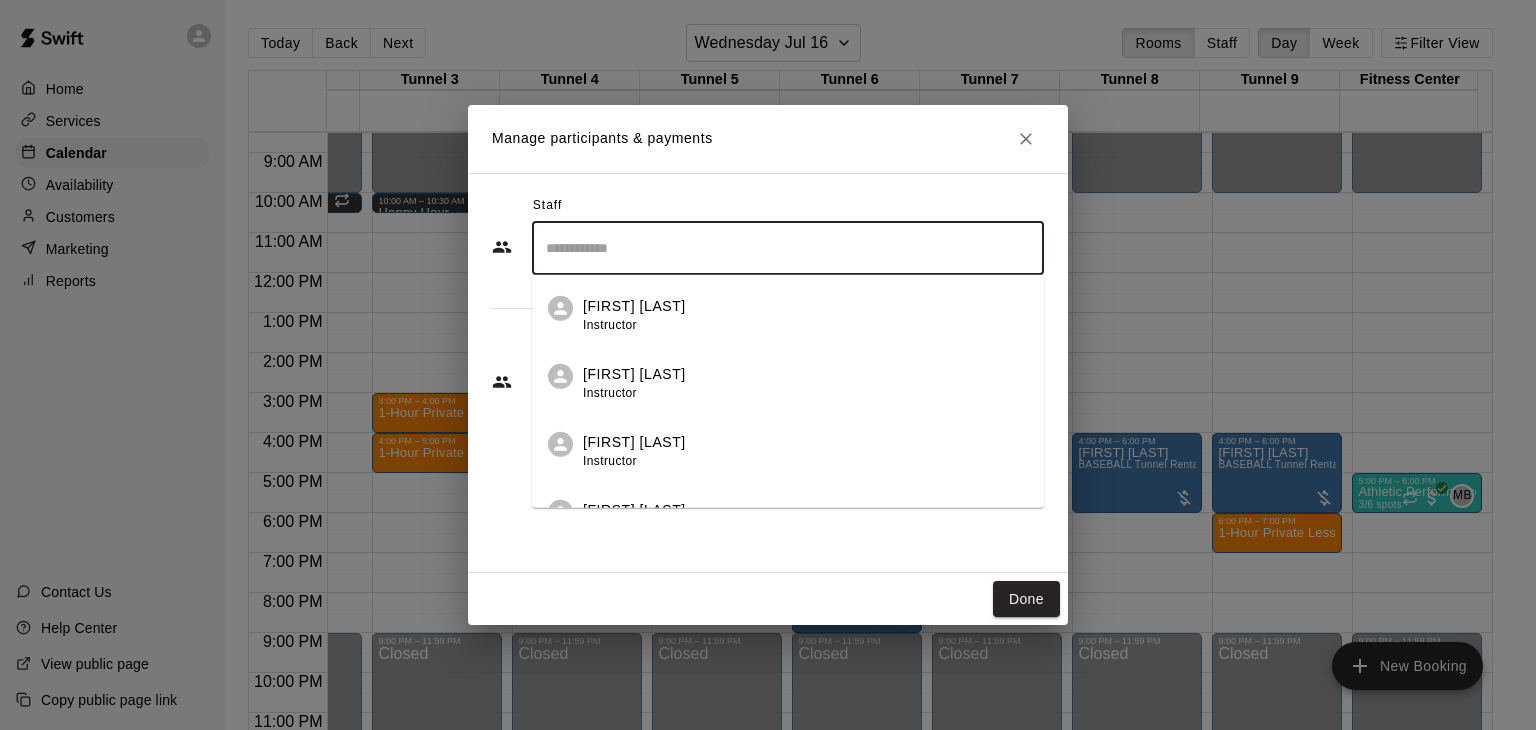 click at bounding box center [788, 248] 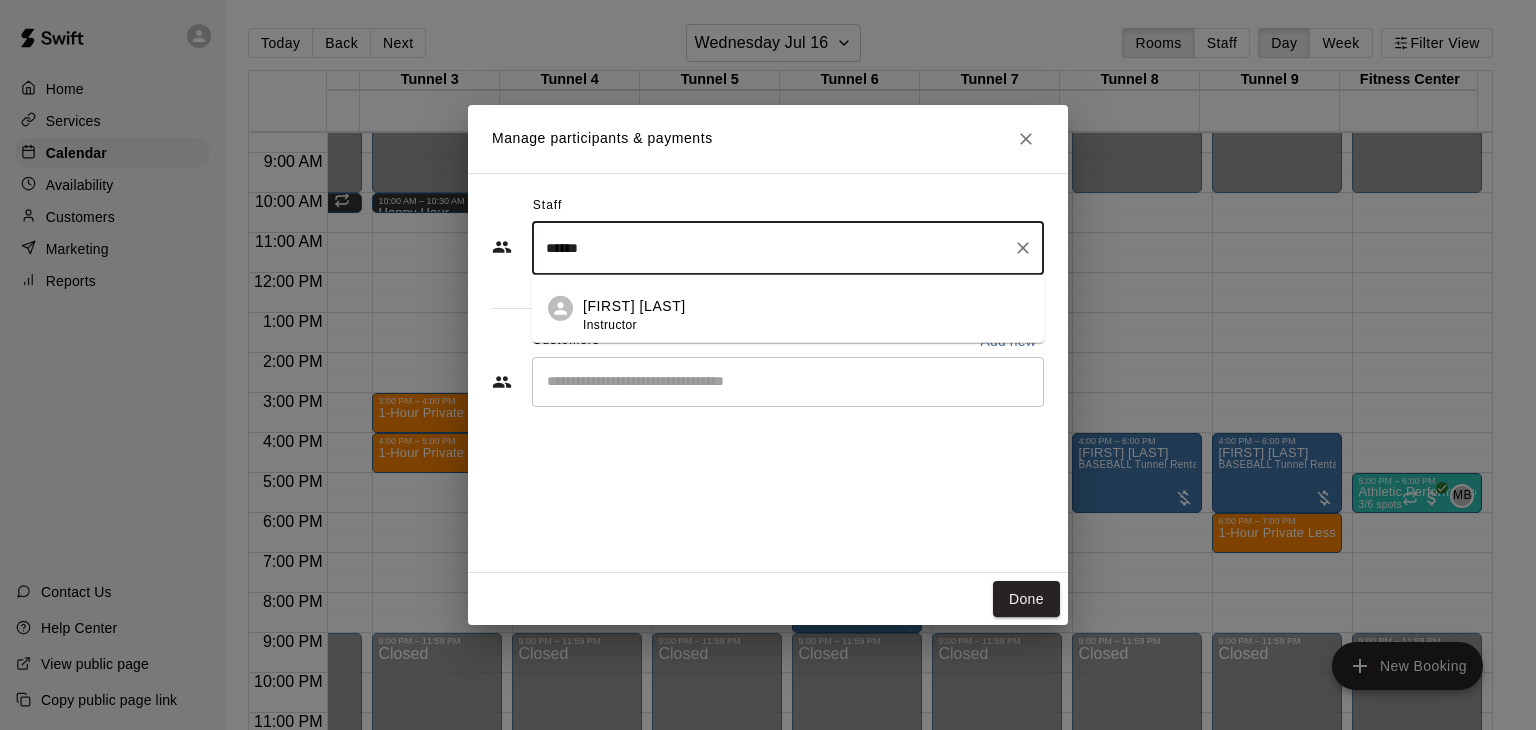 click on "[FIRST] [LAST]" at bounding box center [634, 306] 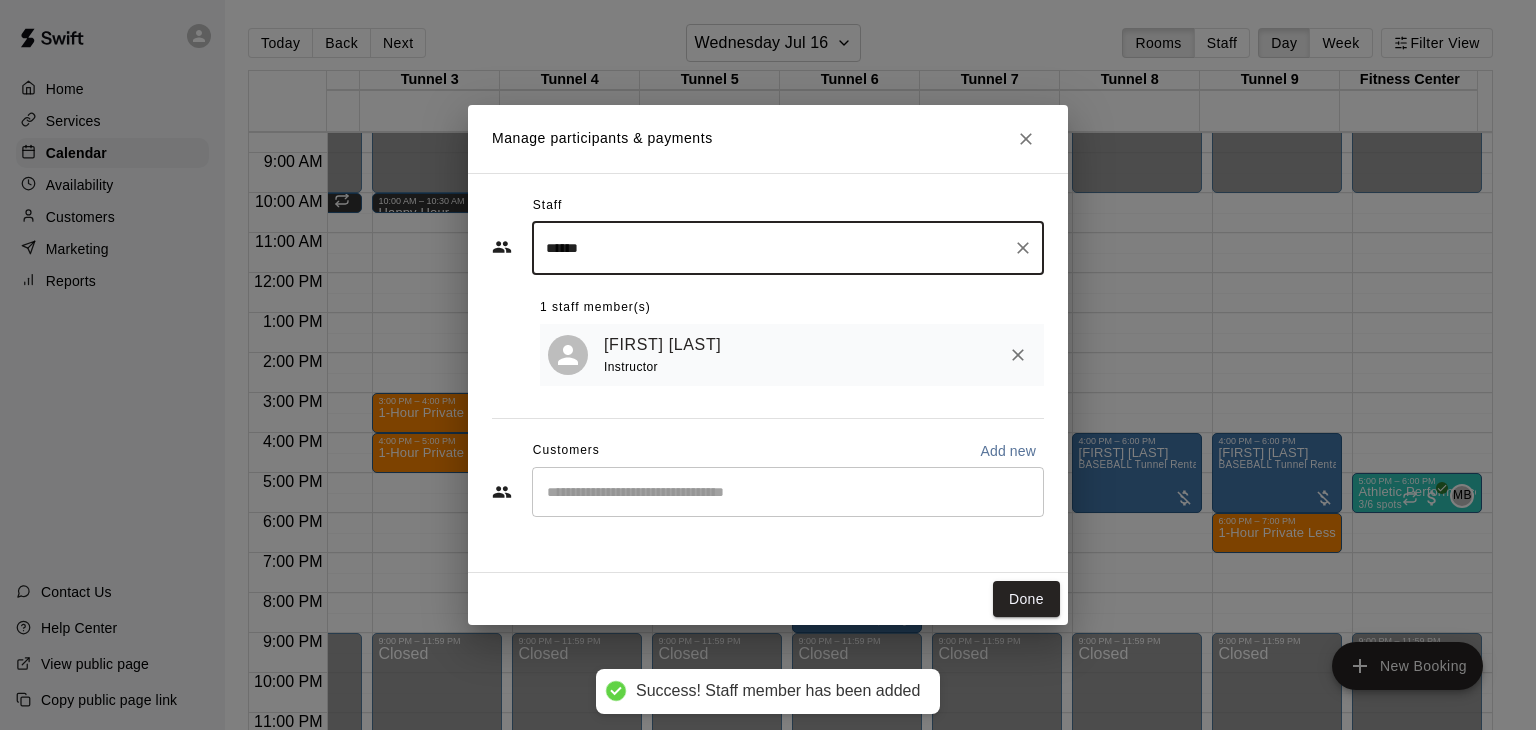 type on "******" 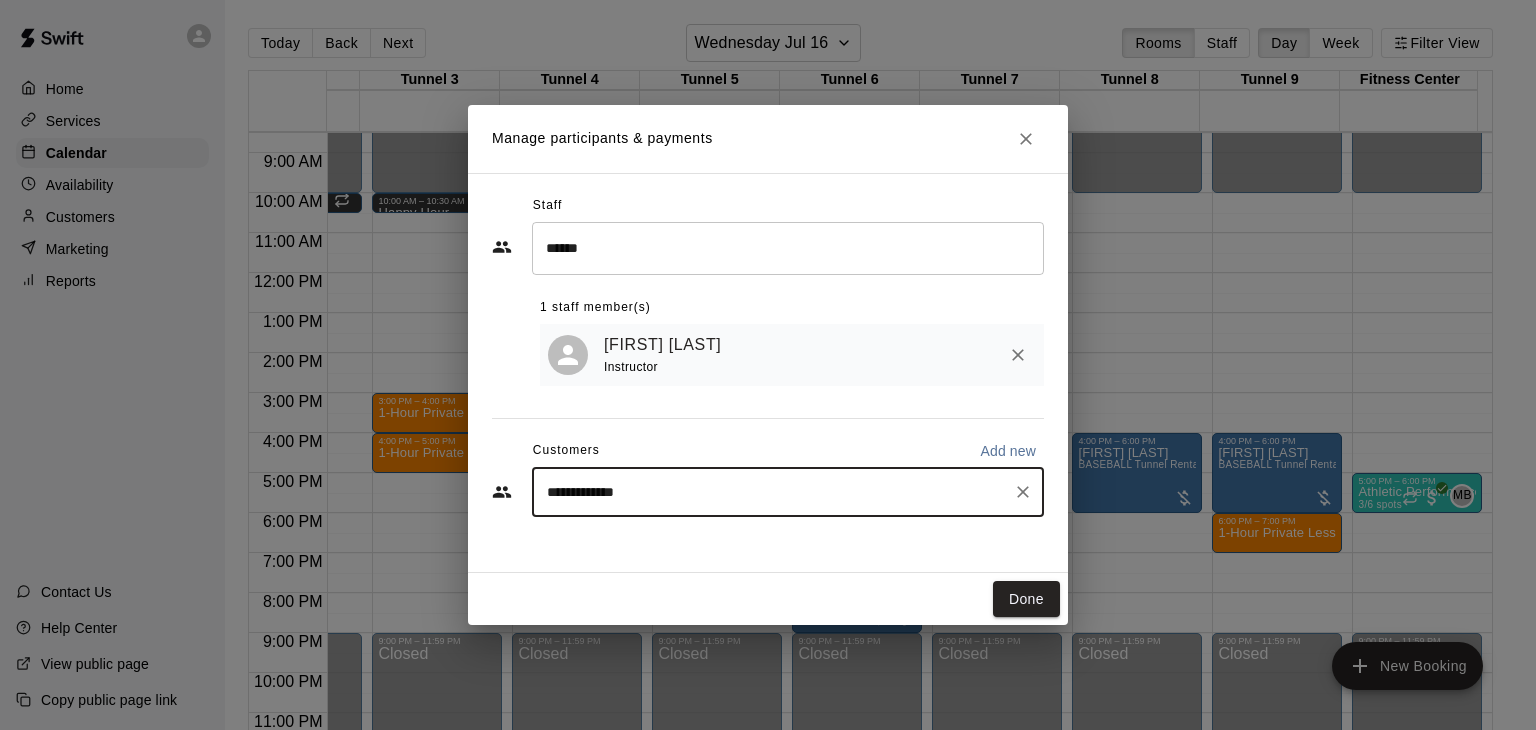 drag, startPoint x: 605, startPoint y: 485, endPoint x: 683, endPoint y: 478, distance: 78.31347 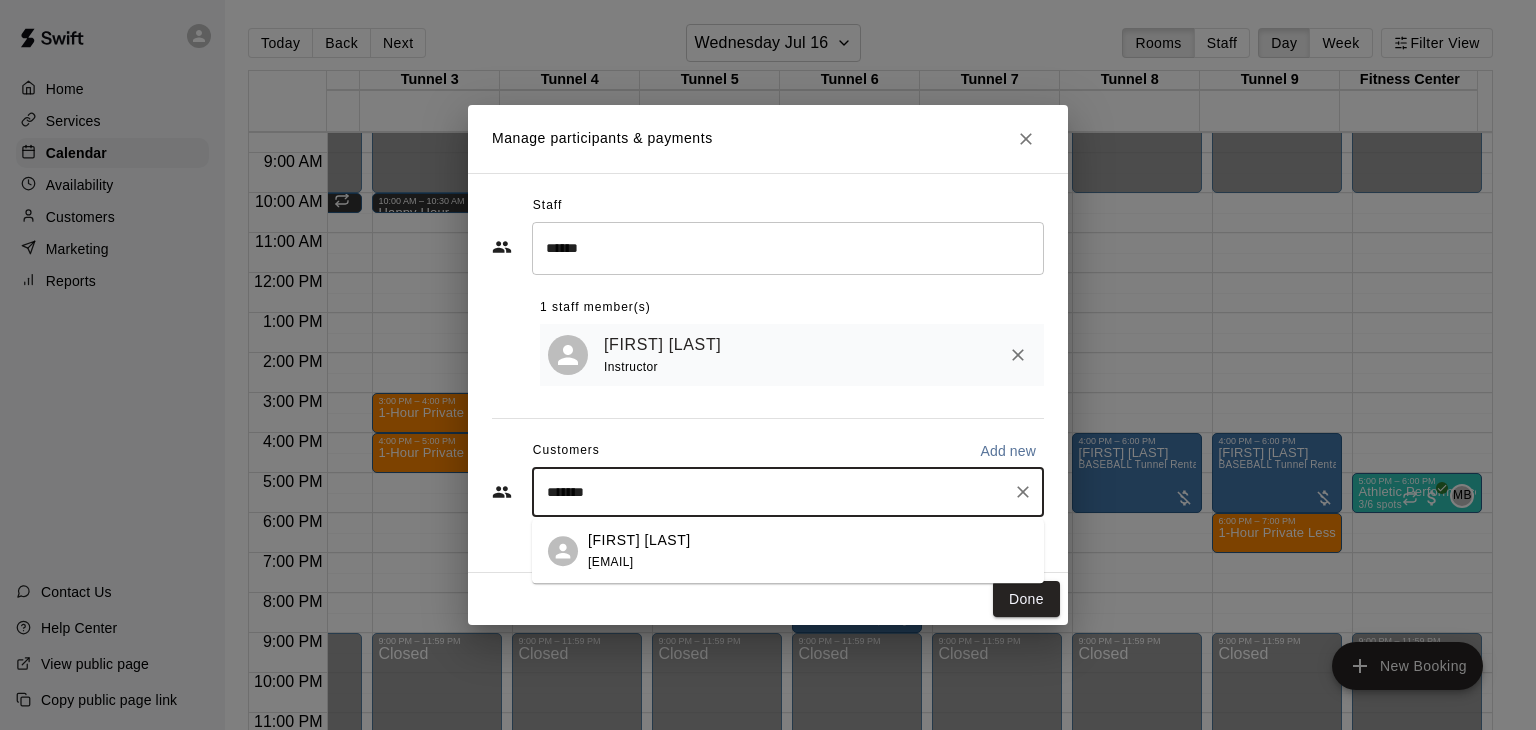 type on "*****" 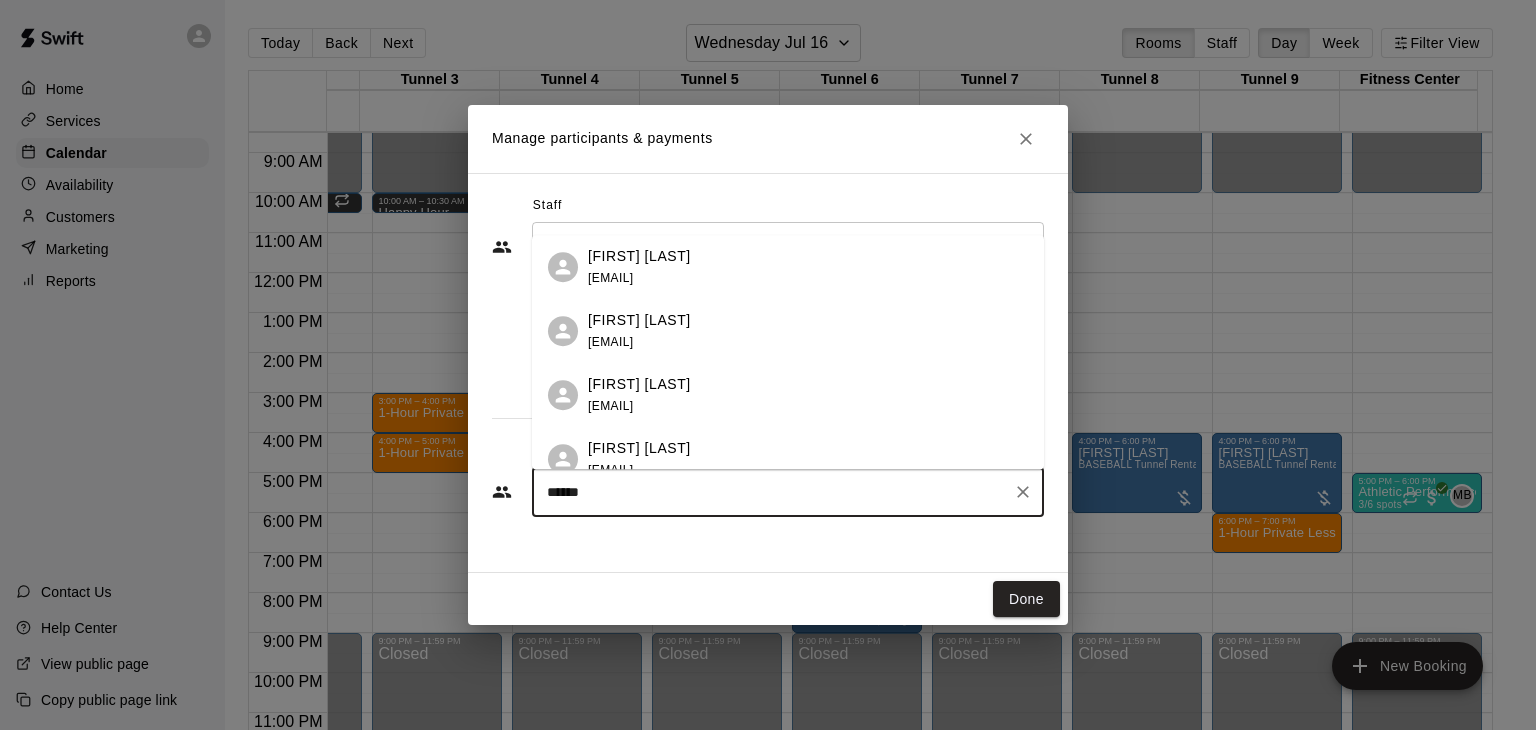 click on "Ryker  Wilkins [EMAIL]" at bounding box center [639, 267] 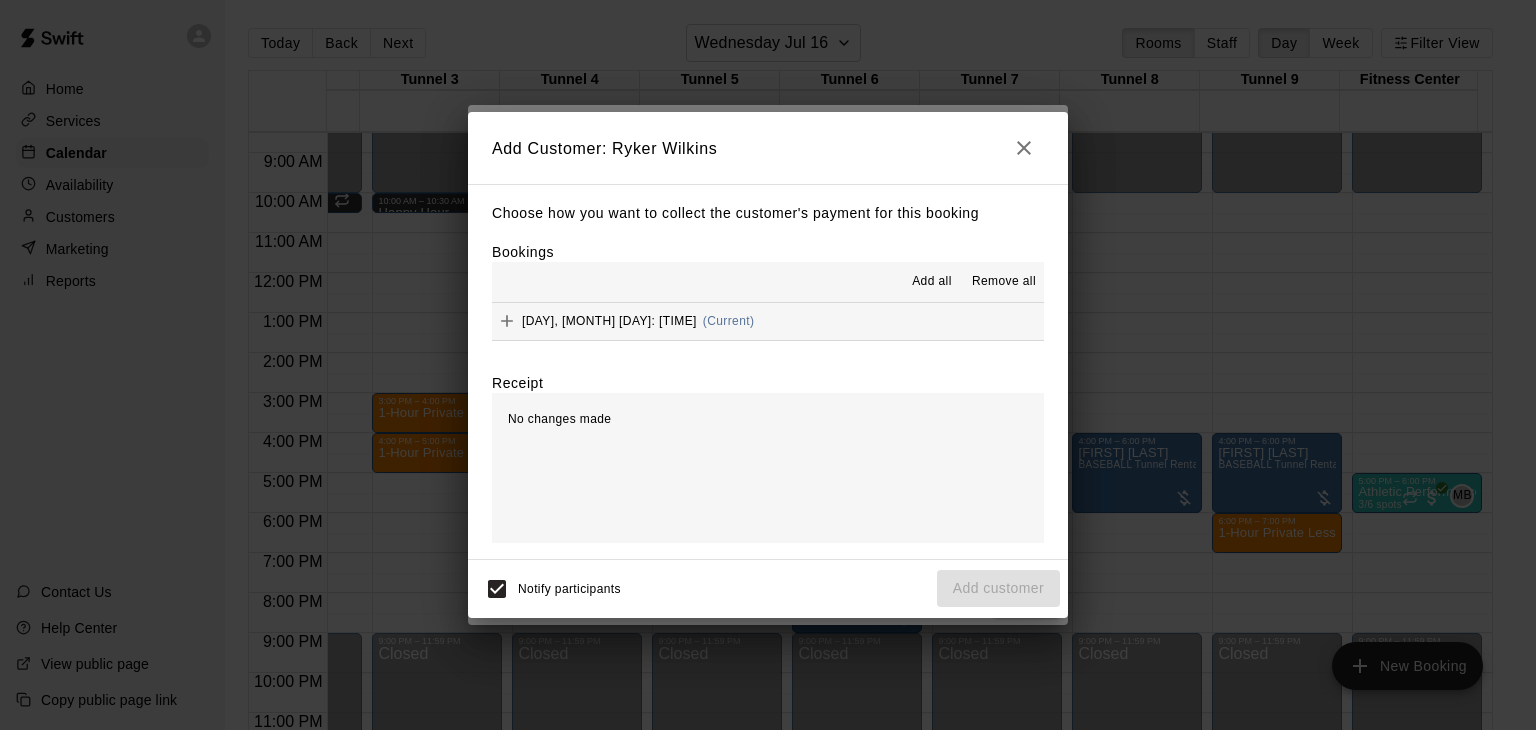 click on "Add all" at bounding box center [932, 282] 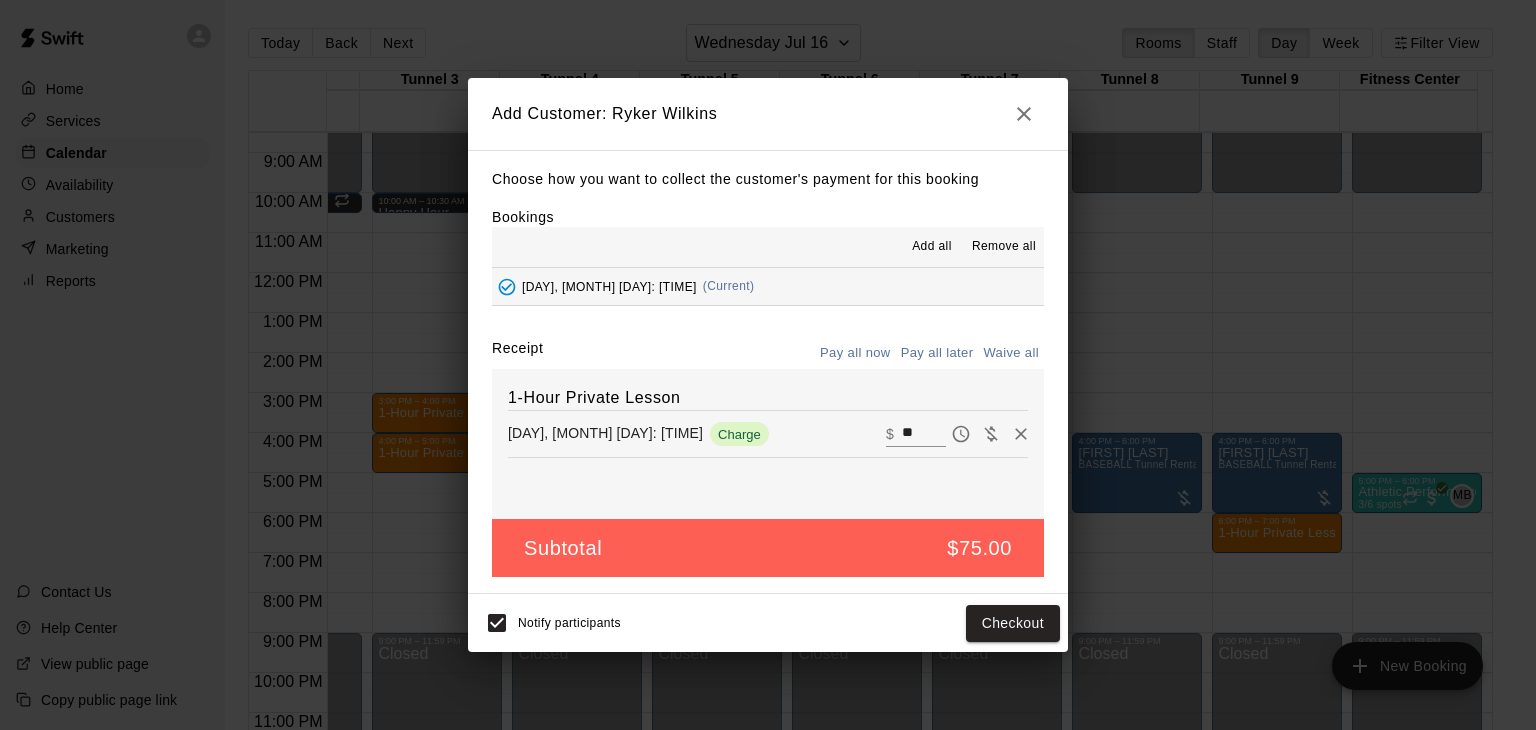 click on "Pay all later" at bounding box center (937, 353) 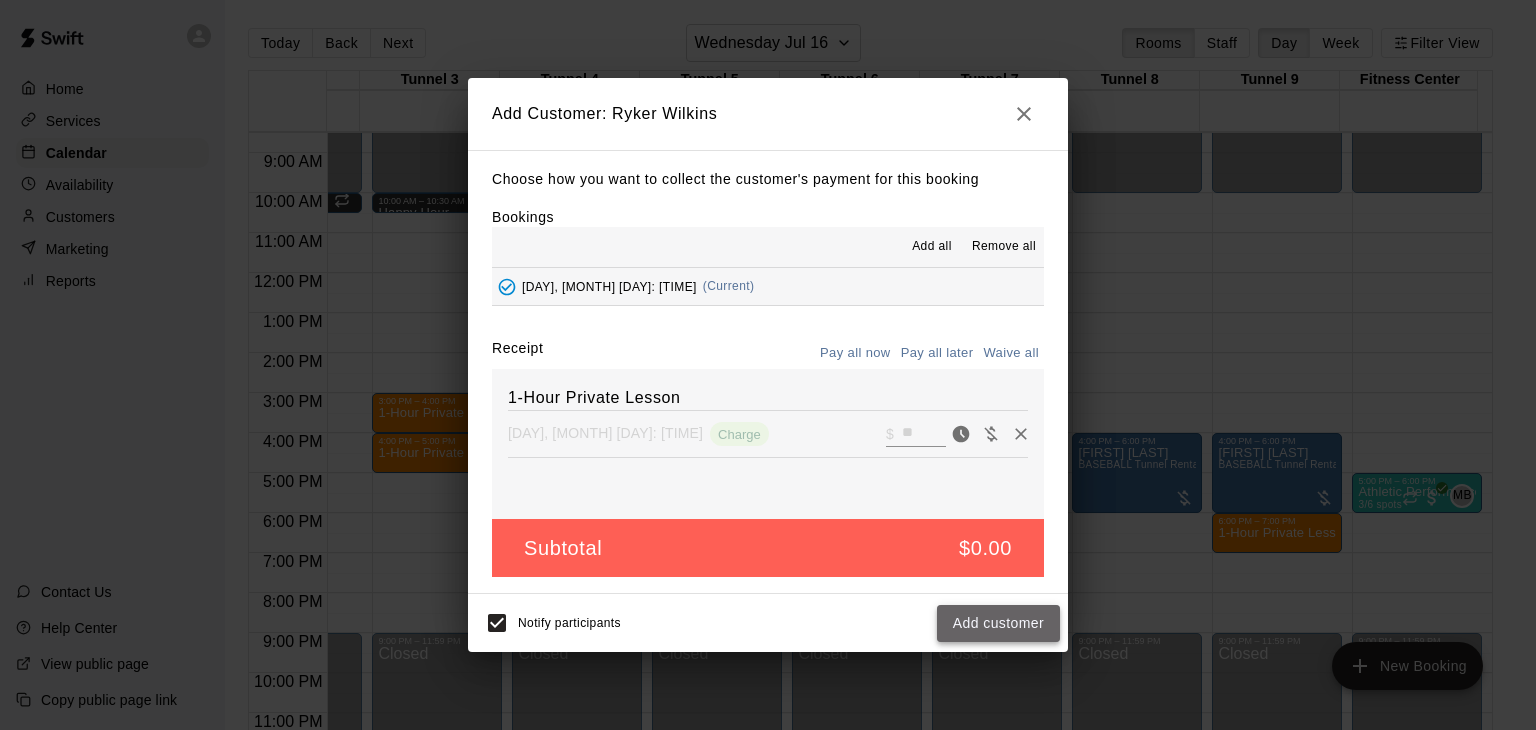 click on "Add customer" at bounding box center (998, 623) 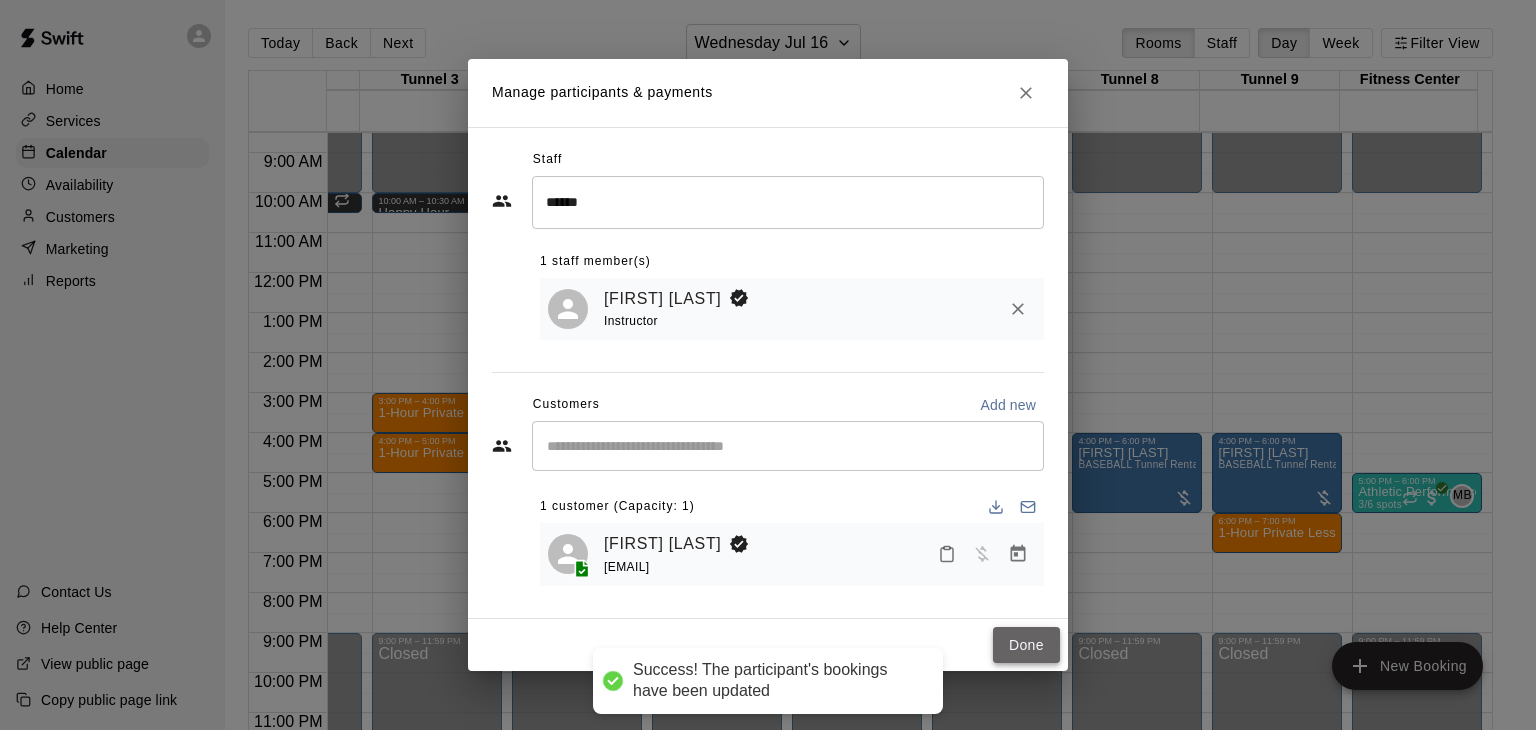 click on "Done" at bounding box center [1026, 645] 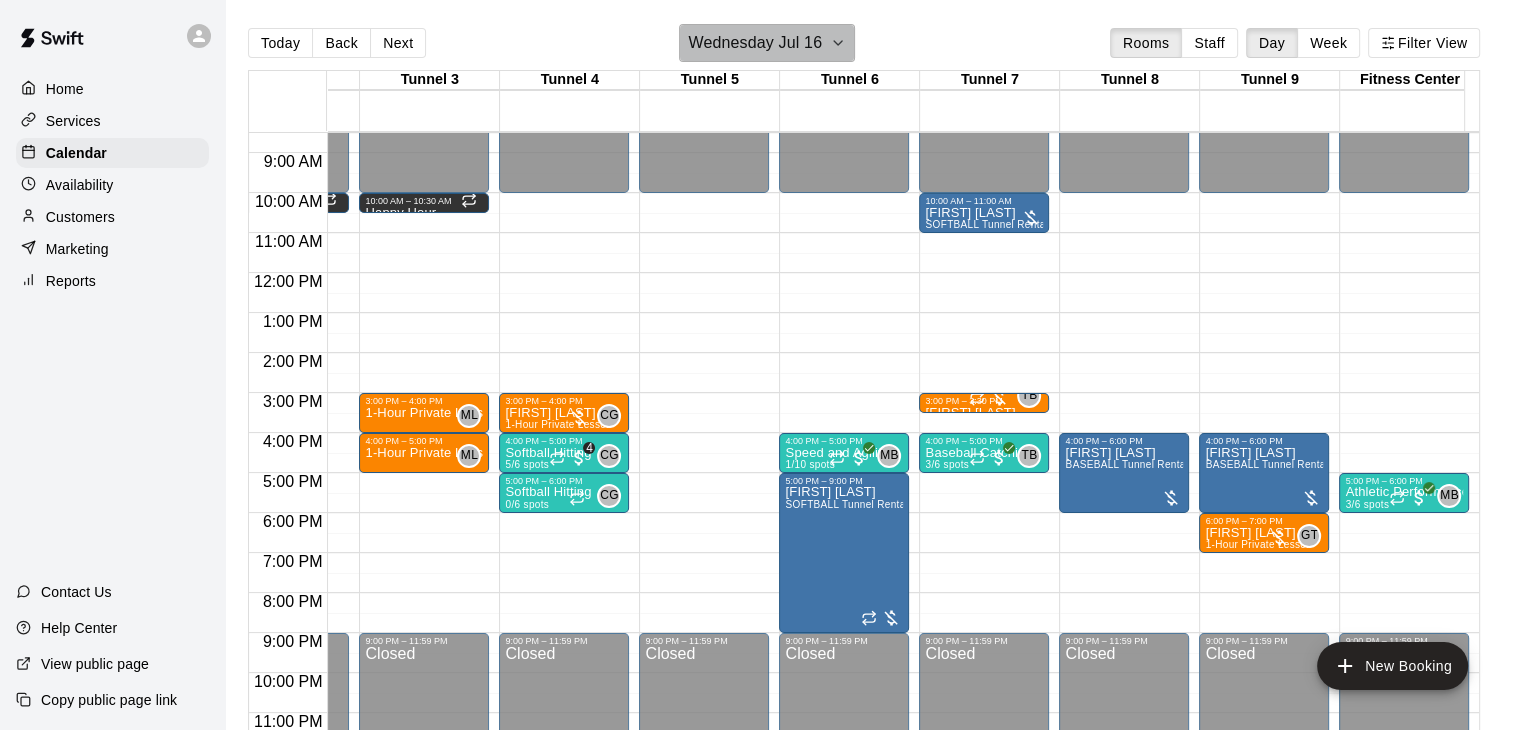 click on "Wednesday Jul 16" at bounding box center (755, 43) 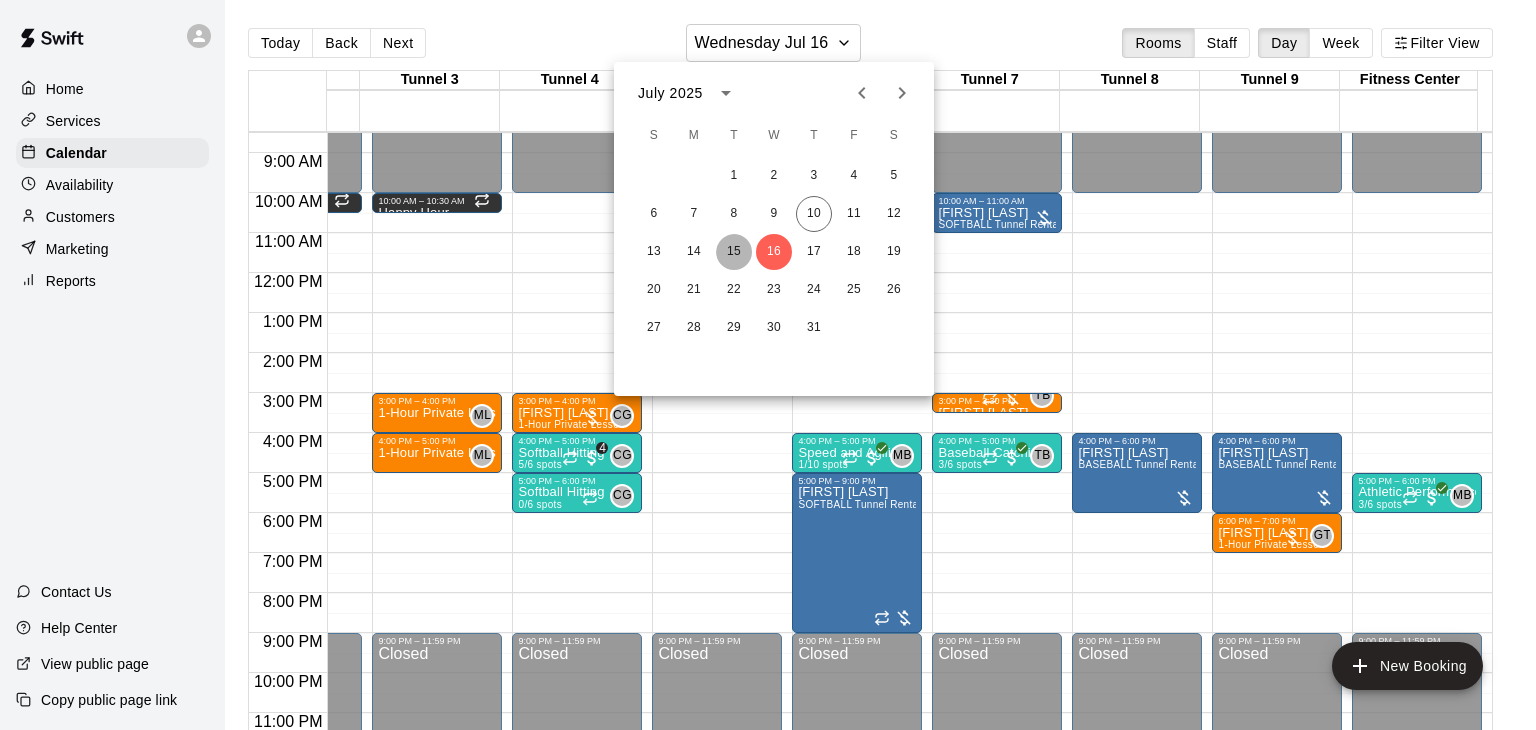 click on "15" at bounding box center [734, 252] 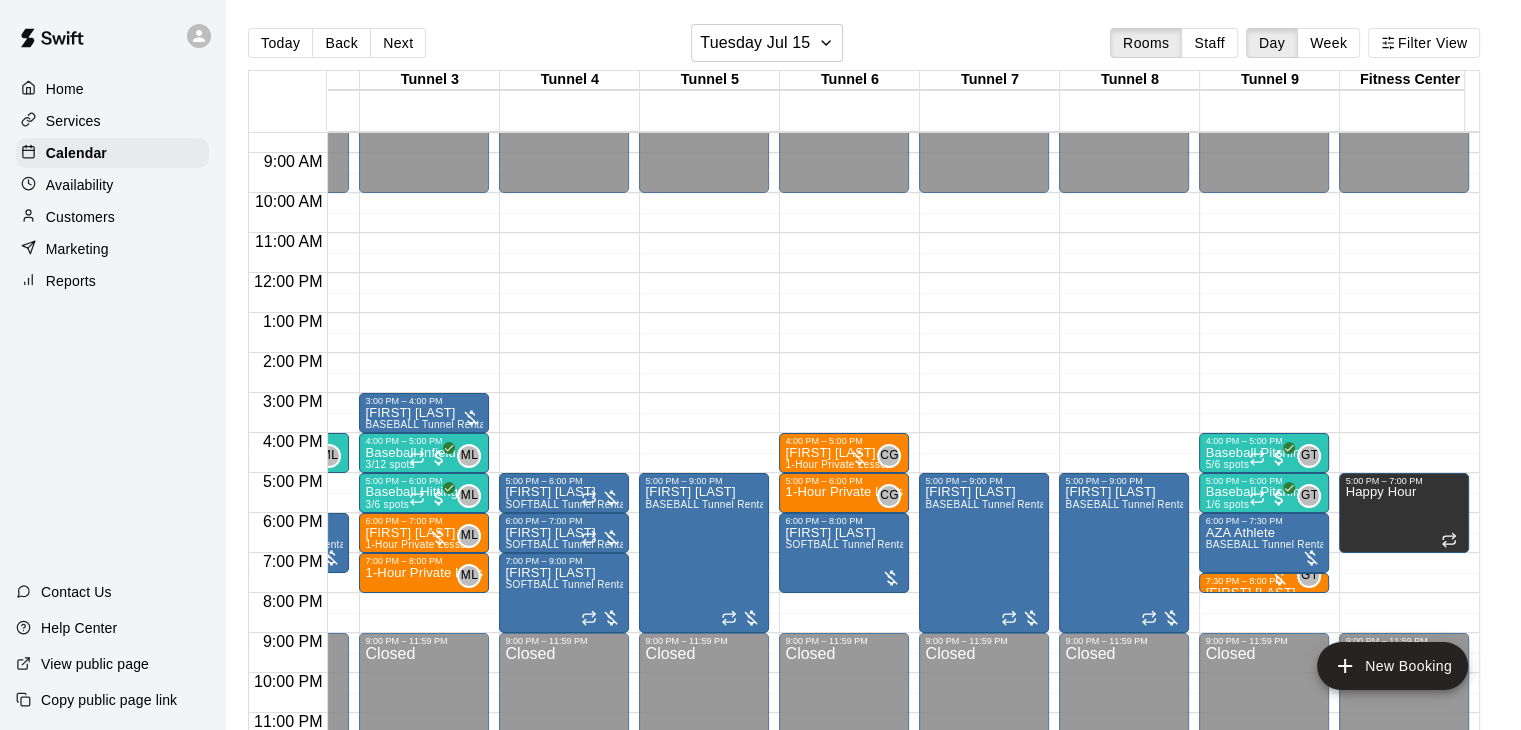 click on "Today Back Next Tuesday Jul 15 Rooms Staff Day Week Filter View Tunnel 1 15 Tue Tunnel 2 15 Tue Tunnel 3 15 Tue Tunnel 4 15 Tue Tunnel 5 15 Tue Tunnel 6 15 Tue Tunnel 7 15 Tue Tunnel 8 15 Tue Tunnel 9 15 Tue Fitness Center 15 Tue 12:00 AM 1:00 AM 2:00 AM 3:00 AM 4:00 AM 5:00 AM 6:00 AM 7:00 AM 8:00 AM 9:00 AM 10:00 AM 11:00 AM 12:00 PM 1:00 PM 2:00 PM 3:00 PM 4:00 PM 5:00 PM 6:00 PM 7:00 PM 8:00 PM 9:00 PM 10:00 PM 11:00 PM 12:00 AM – 10:00 AM Closed 3:00 PM – 4:00 PM Autumn Hangartner ON LINE - SOFTBALL Tunnel 1-6 Rental 4:00 PM – 5:00 PM Speed and Agility 2/10 spots 5:00 PM – 6:00 PM Speed and Agility 1/10 spots 6:00 PM – 7:30 PM Allen Carley BASEBALL Tunnel Rental 9:00 PM – 11:59 PM Closed 12:00 AM – 10:00 AM Closed 4:00 PM – 5:00 PM Baseball Infield 3/12 spots ML 0 6:00 PM – 7:30 PM Allen Carley BASEBALL Tunnel Rental 9:00 PM – 11:59 PM Closed 12:00 AM – 10:00 AM Closed 3:00 PM – 4:00 PM Joey Wozniak BASEBALL Tunnel Rental 4:00 PM – 5:00 PM Baseball Infield 3/12 spots ML 0 ML 0 0" at bounding box center (873, 381) 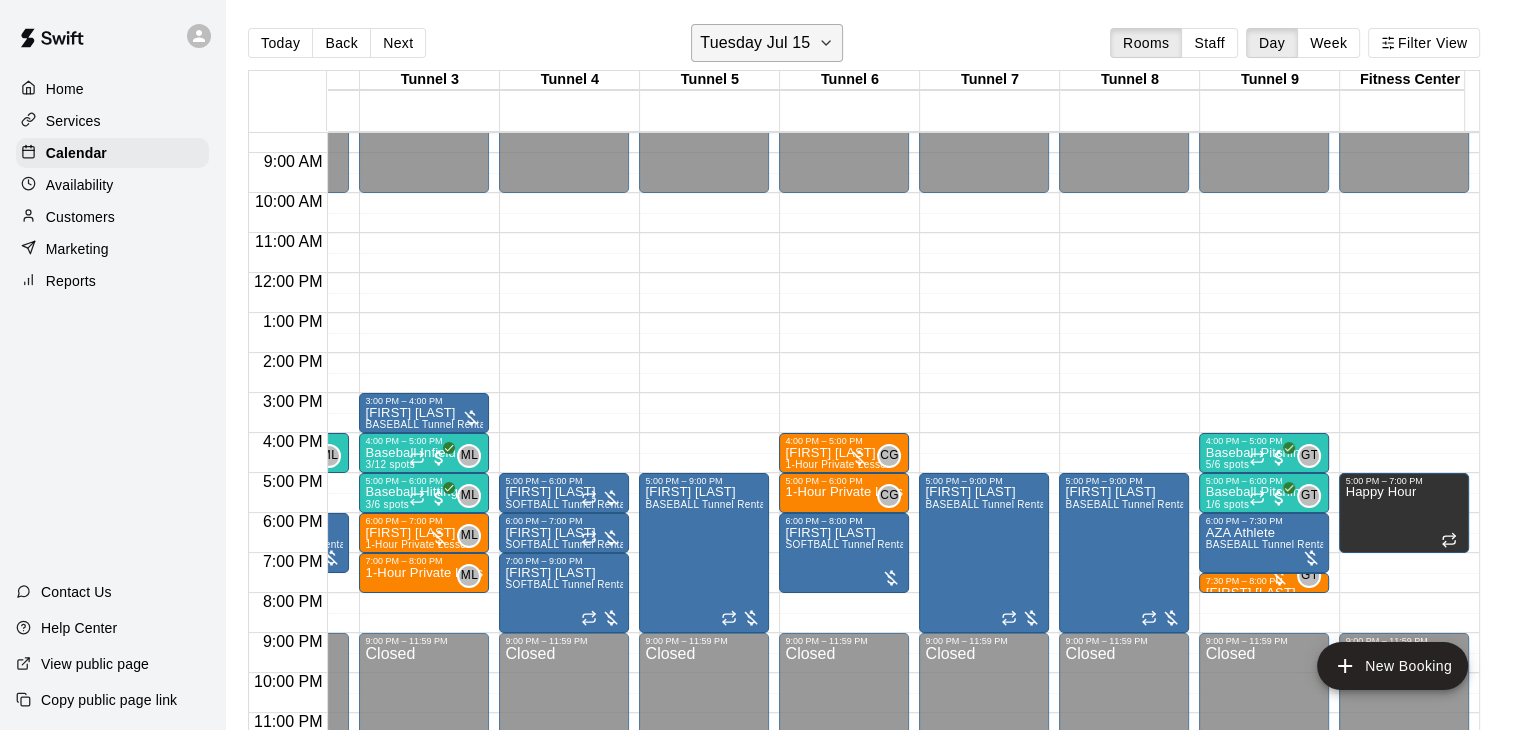 click on "Tuesday Jul 15" at bounding box center (755, 43) 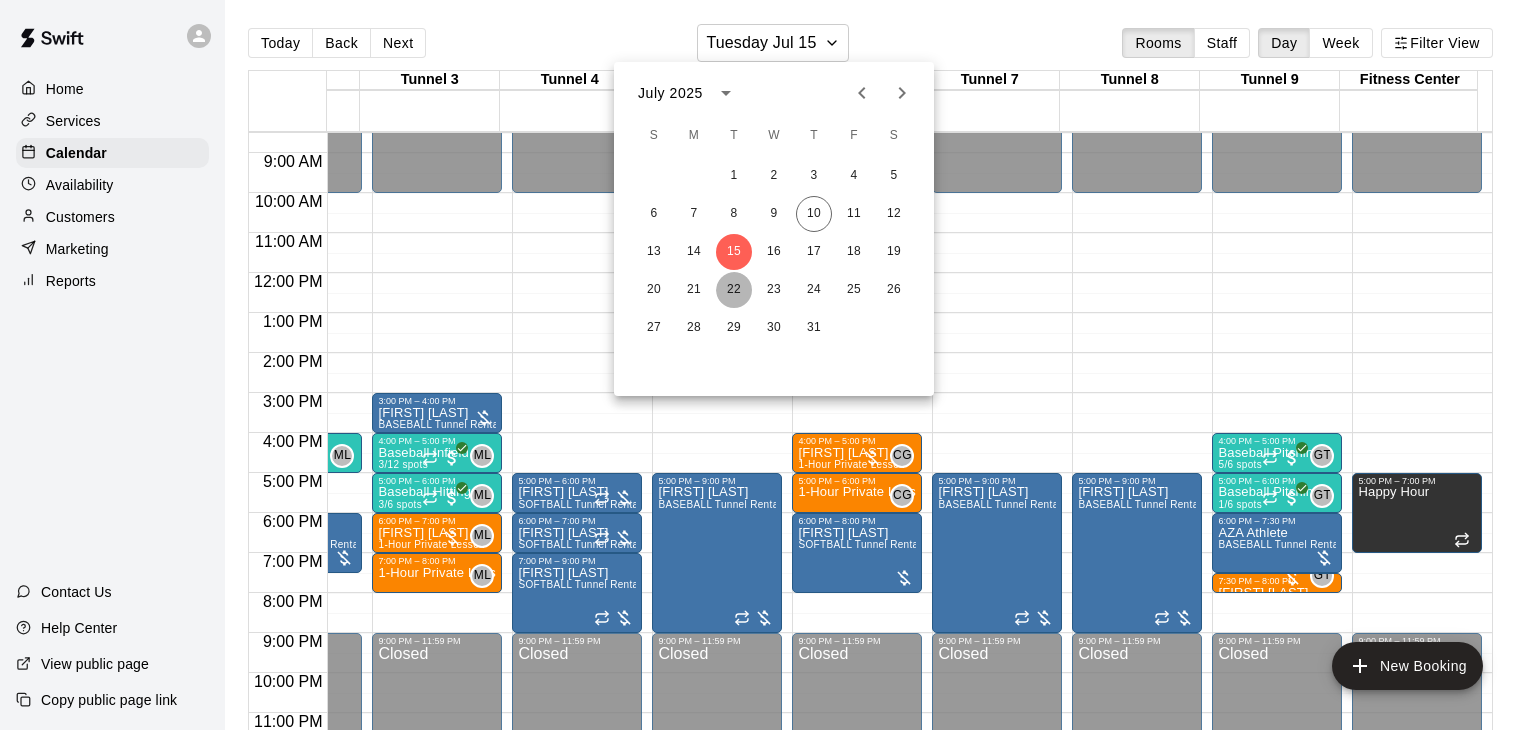 click on "22" at bounding box center (734, 290) 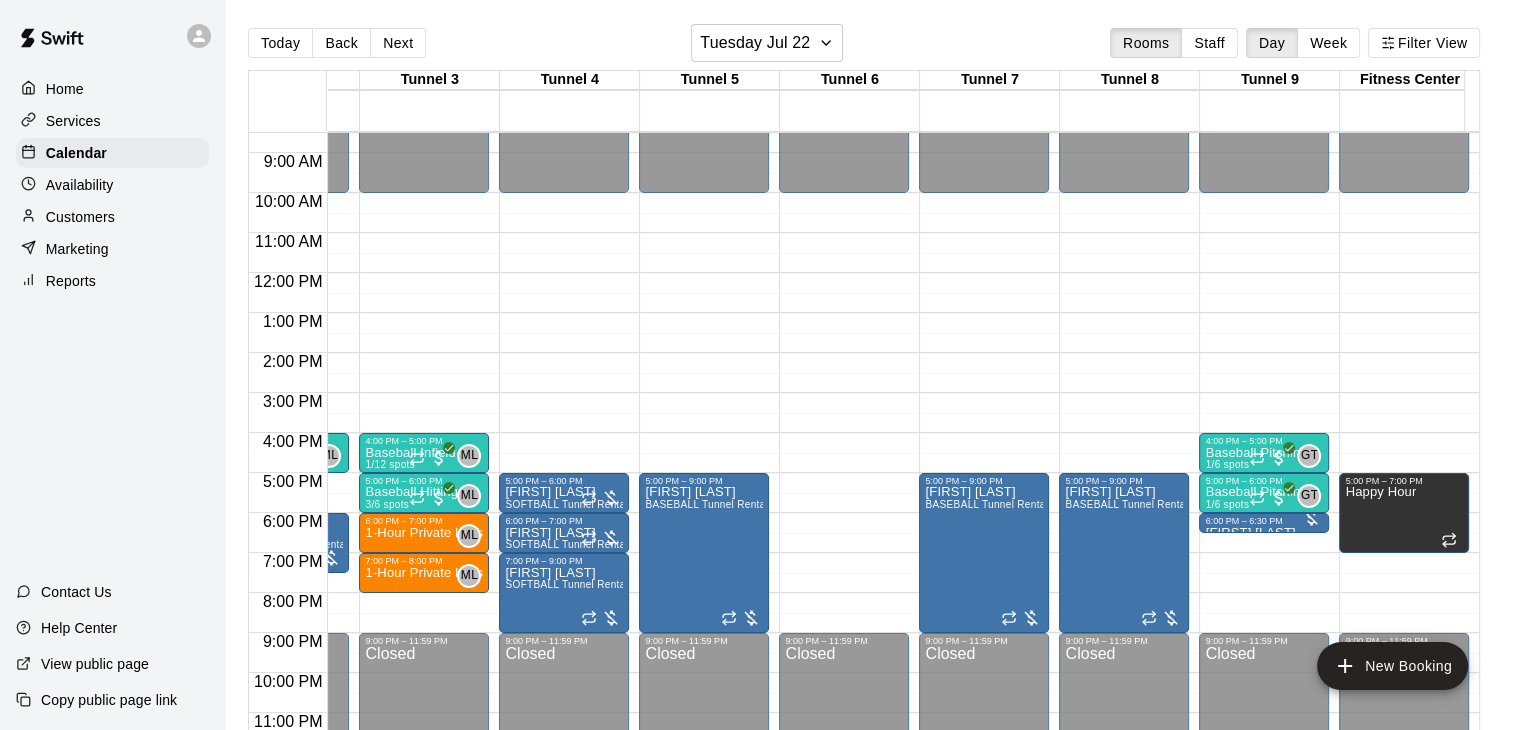 click on "12:00 AM – 10:00 AM Closed 4:00 PM – 5:00 PM Baseball Pitching 1/6 spots GT 0 5:00 PM – 6:00 PM Baseball Pitching 1/6 spots GT 0 6:00 PM – 6:30 PM Gil Tussey BASEBALL Tunnel Rental 9:00 PM – 11:59 PM Closed" at bounding box center [1264, 273] 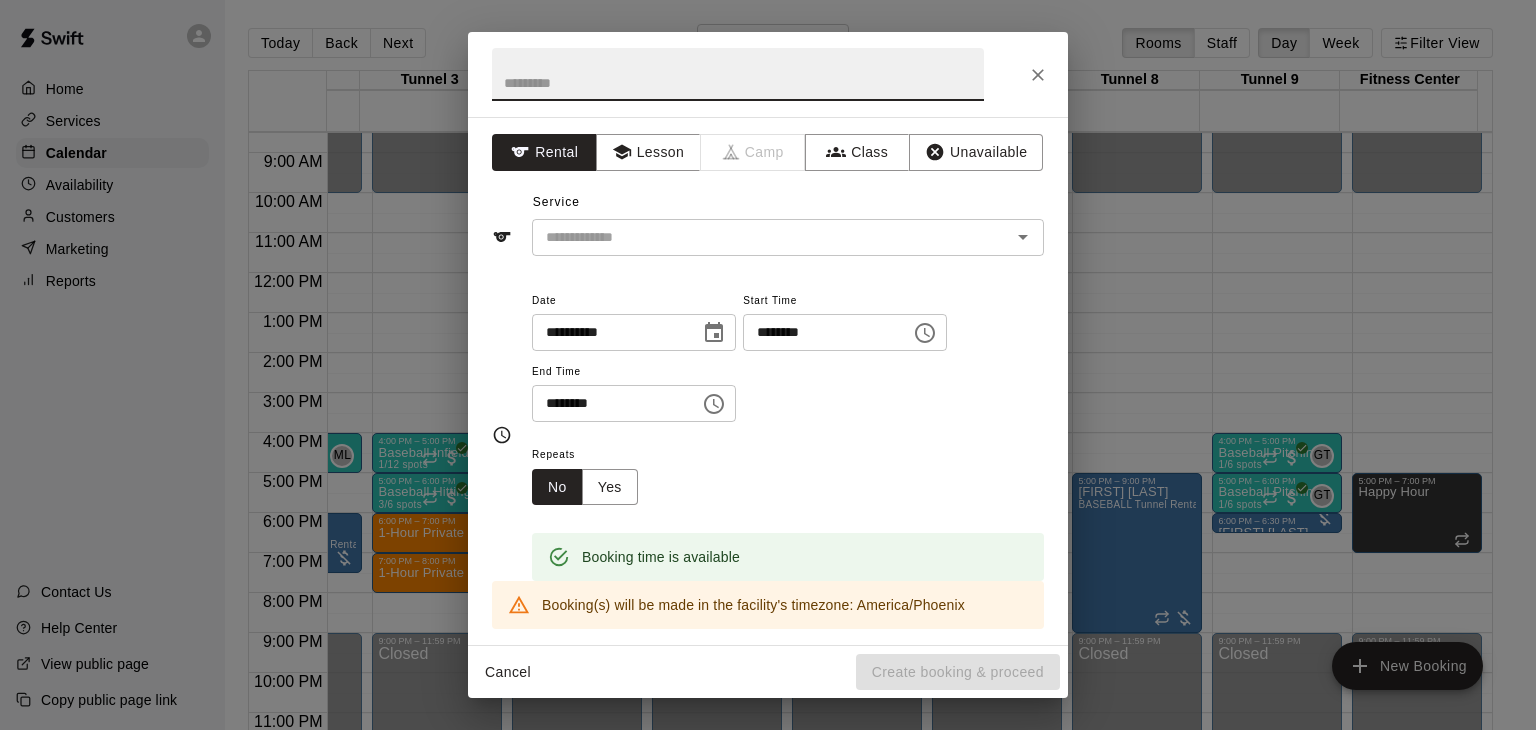 click on "********" at bounding box center [609, 403] 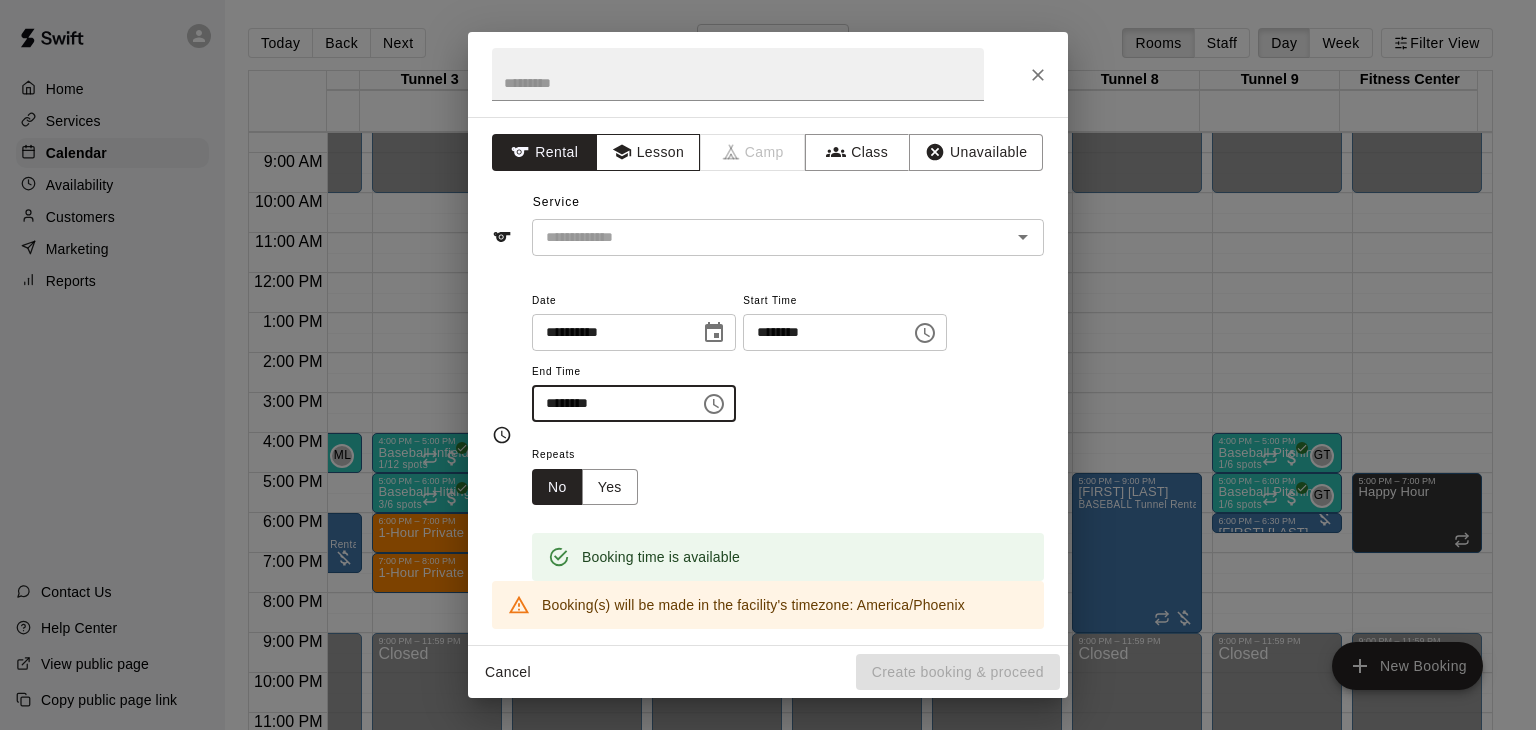 type on "********" 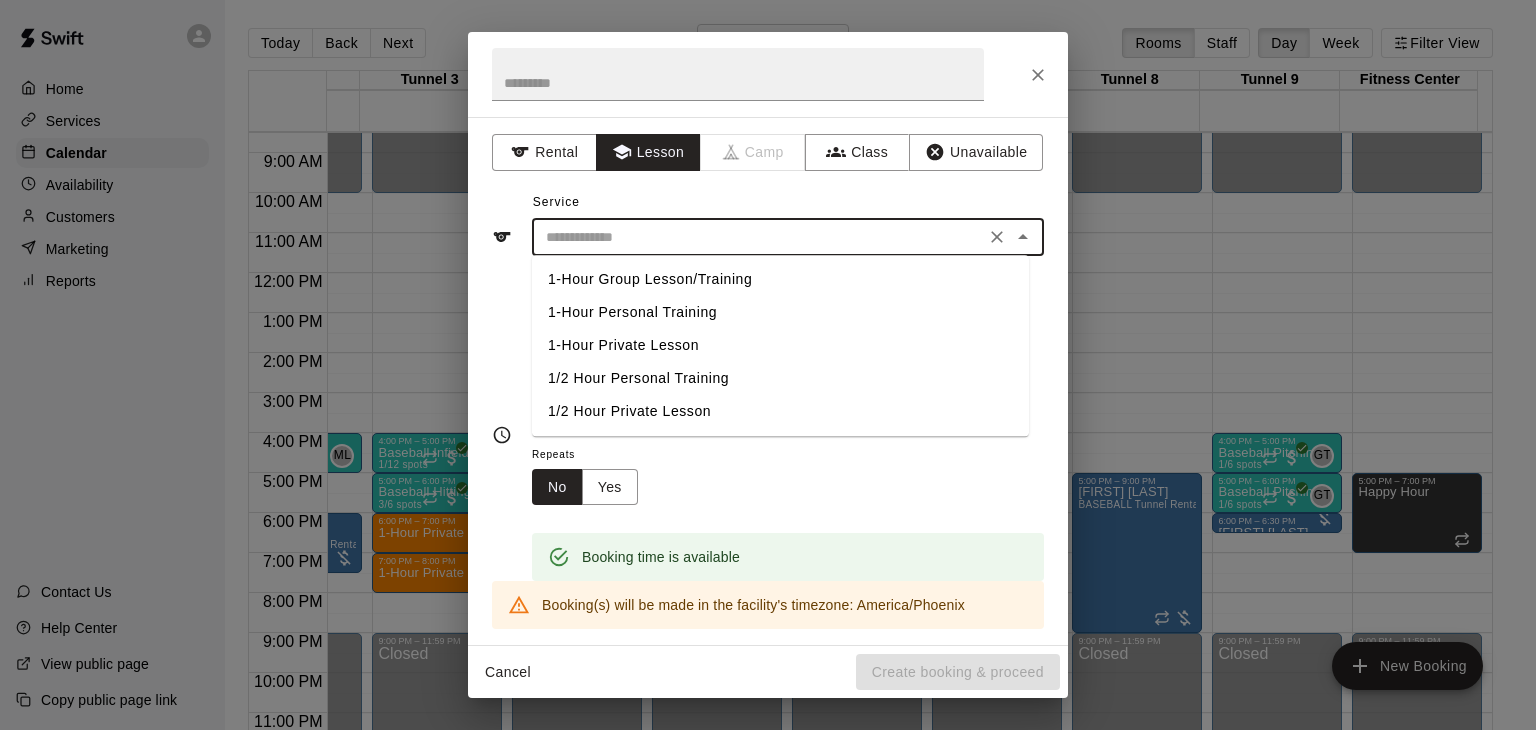 click at bounding box center (758, 237) 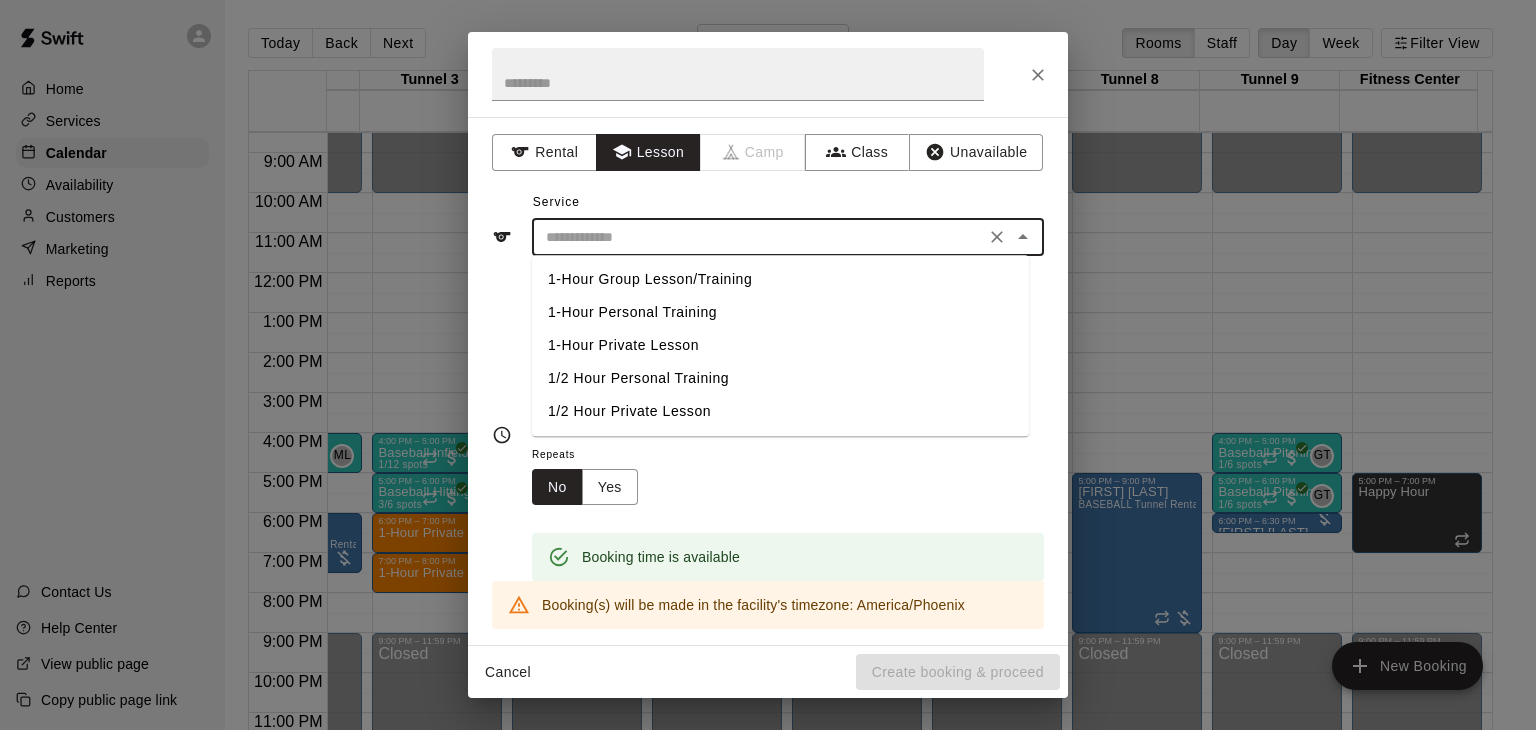 click on "1-Hour Private Lesson" at bounding box center [780, 345] 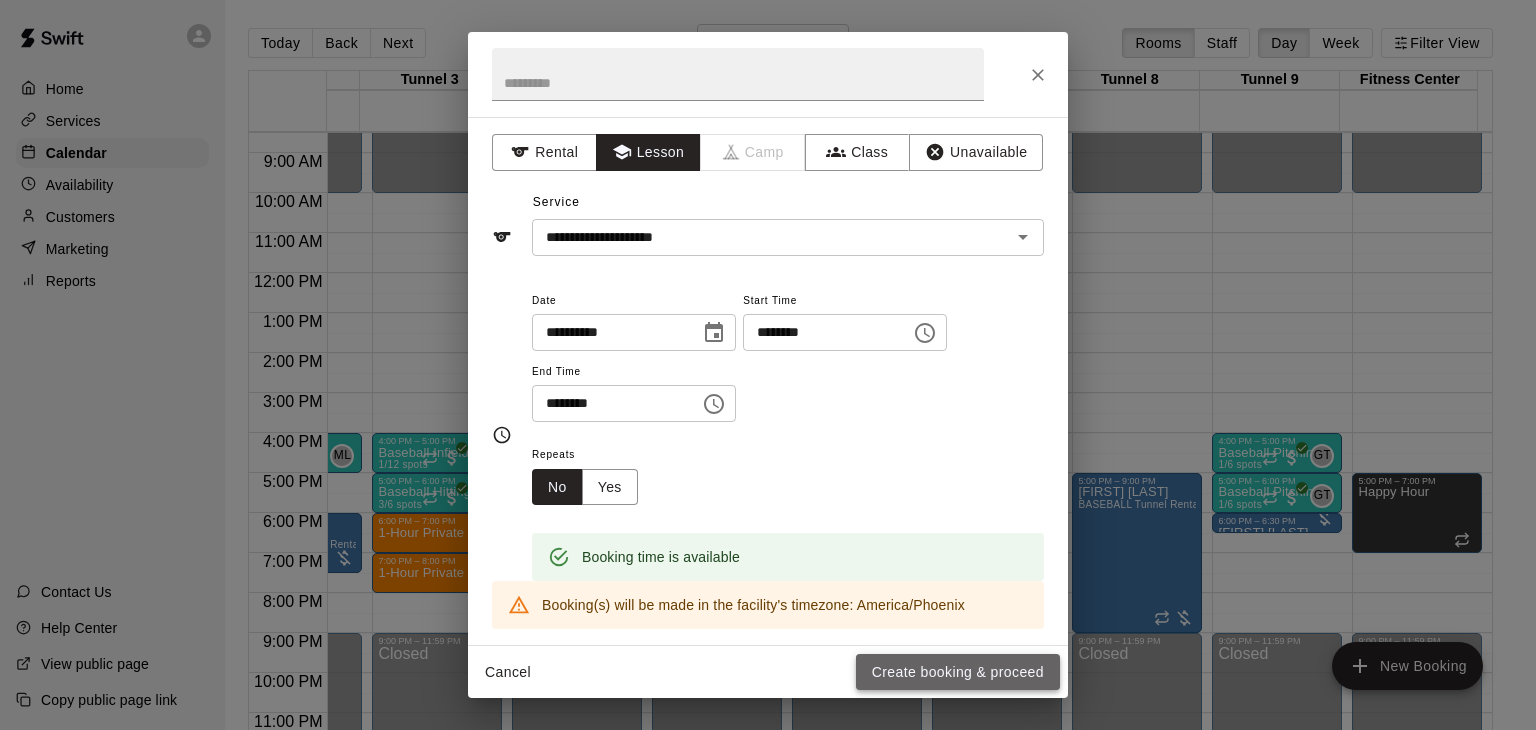 click on "Create booking & proceed" at bounding box center (958, 672) 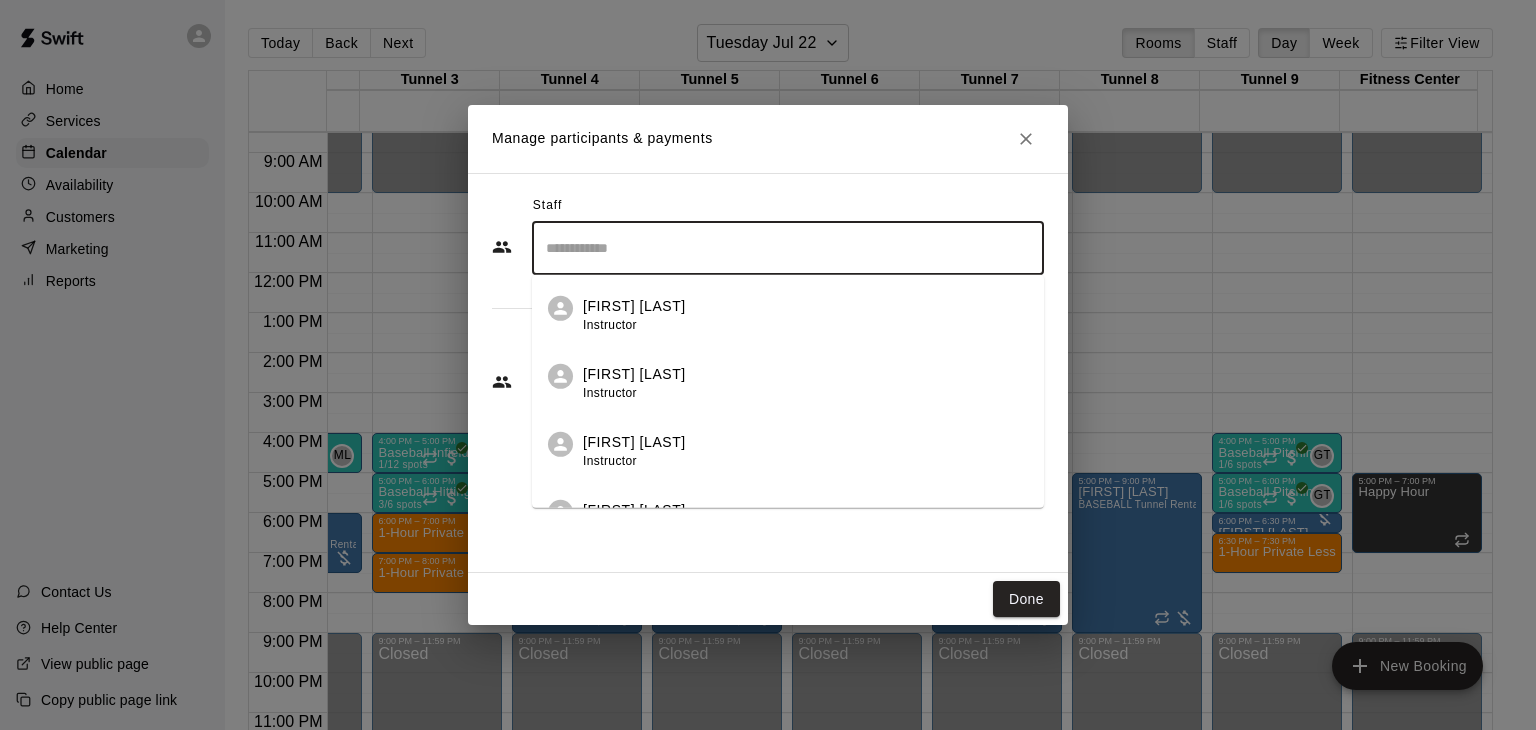 click at bounding box center (788, 248) 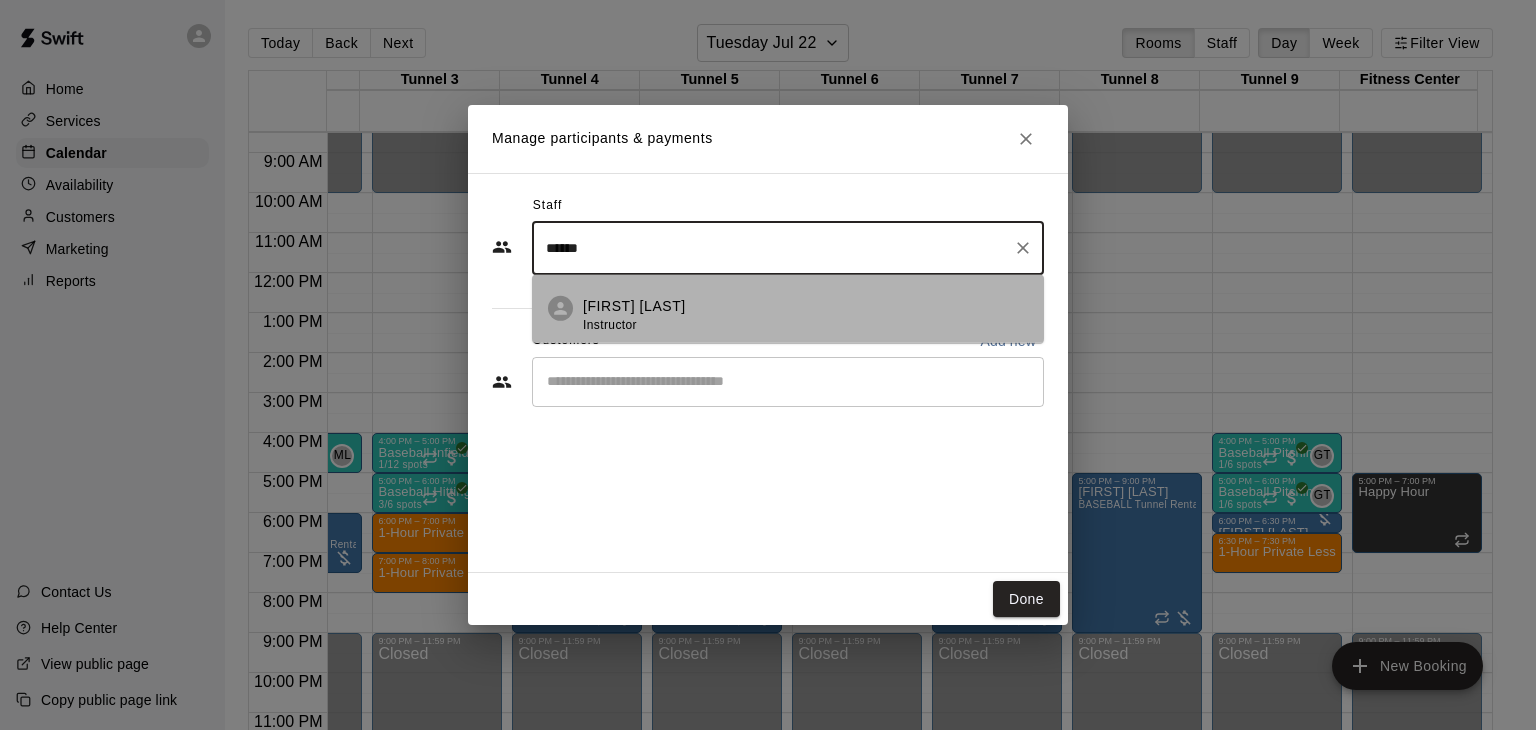 click on "[FIRST] [LAST]" at bounding box center [634, 306] 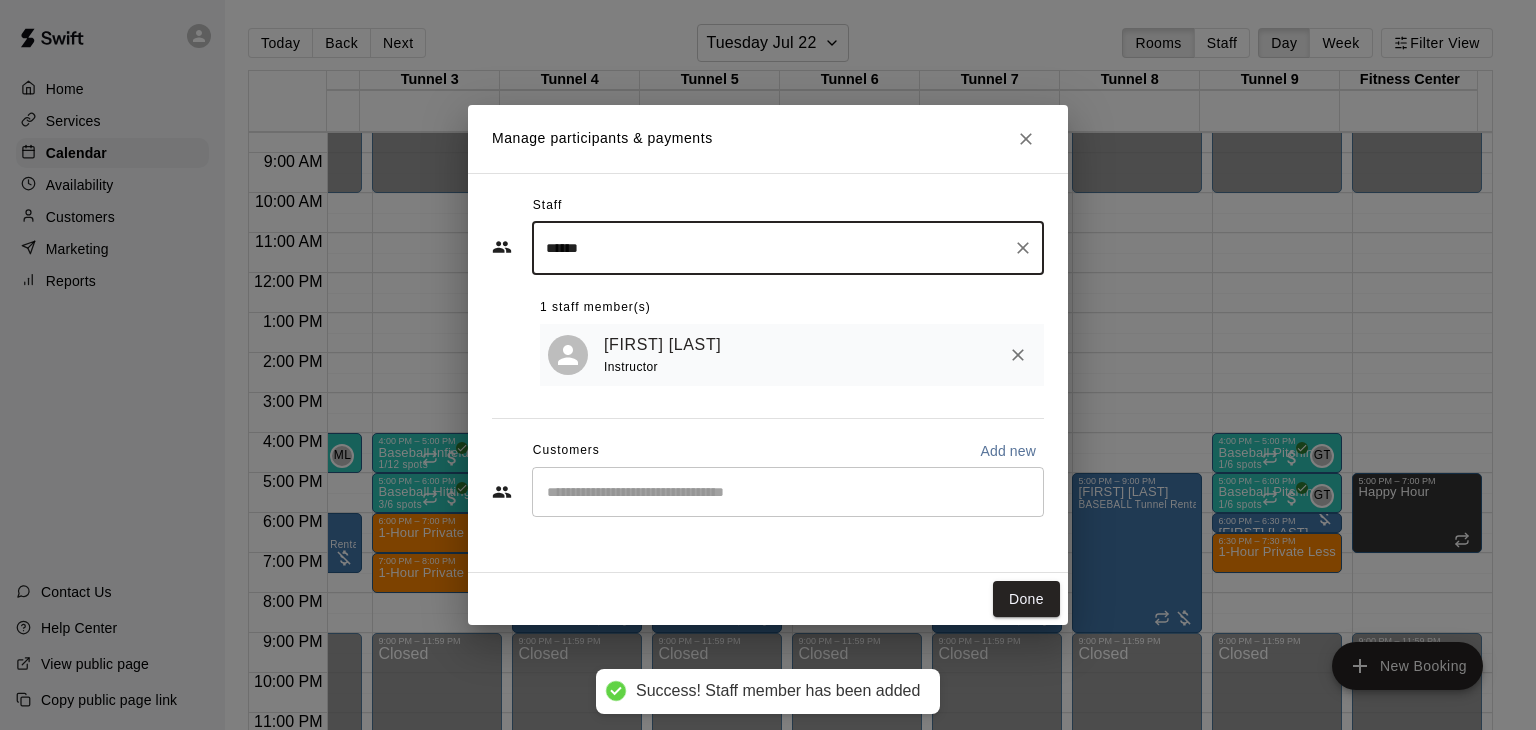 type on "******" 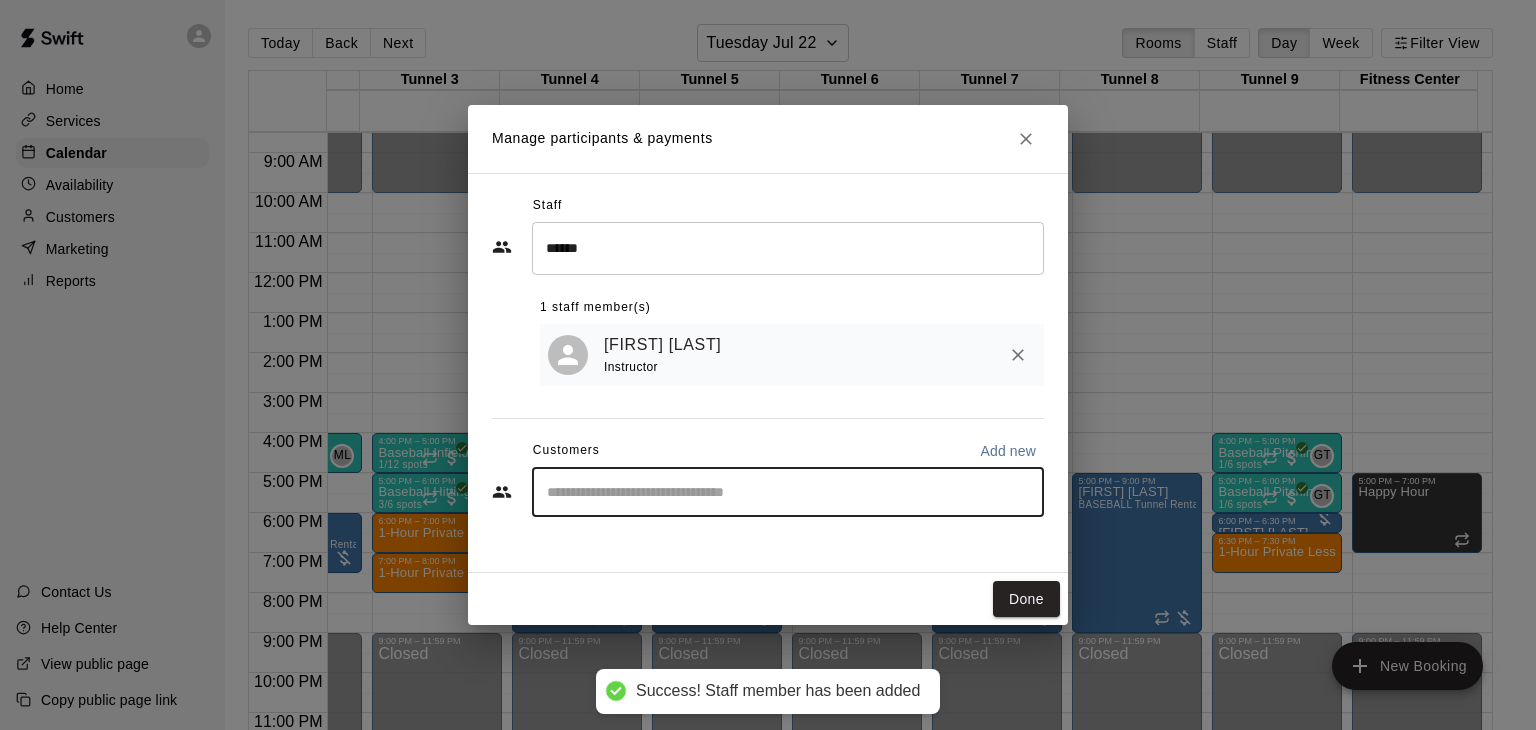 click at bounding box center (788, 492) 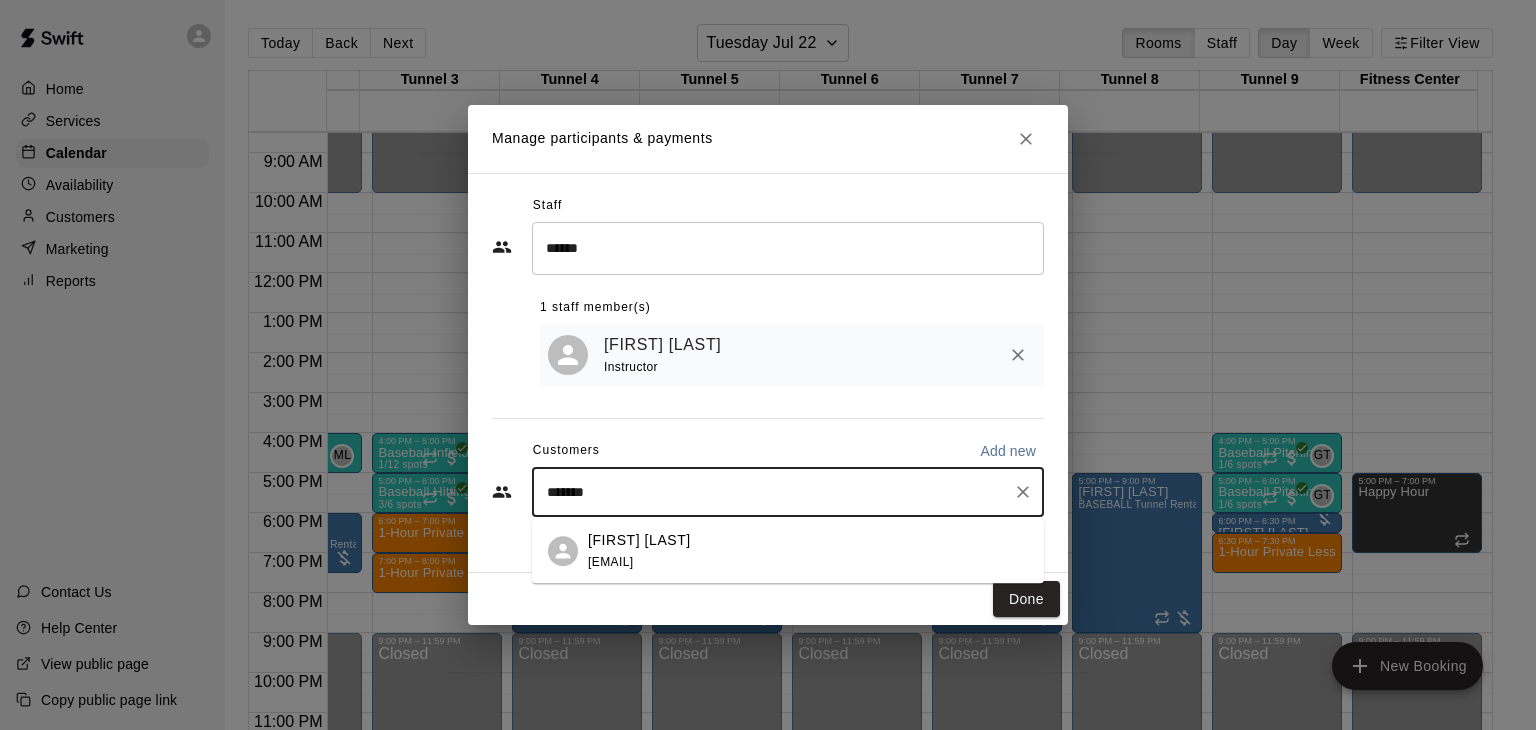 type on "*****" 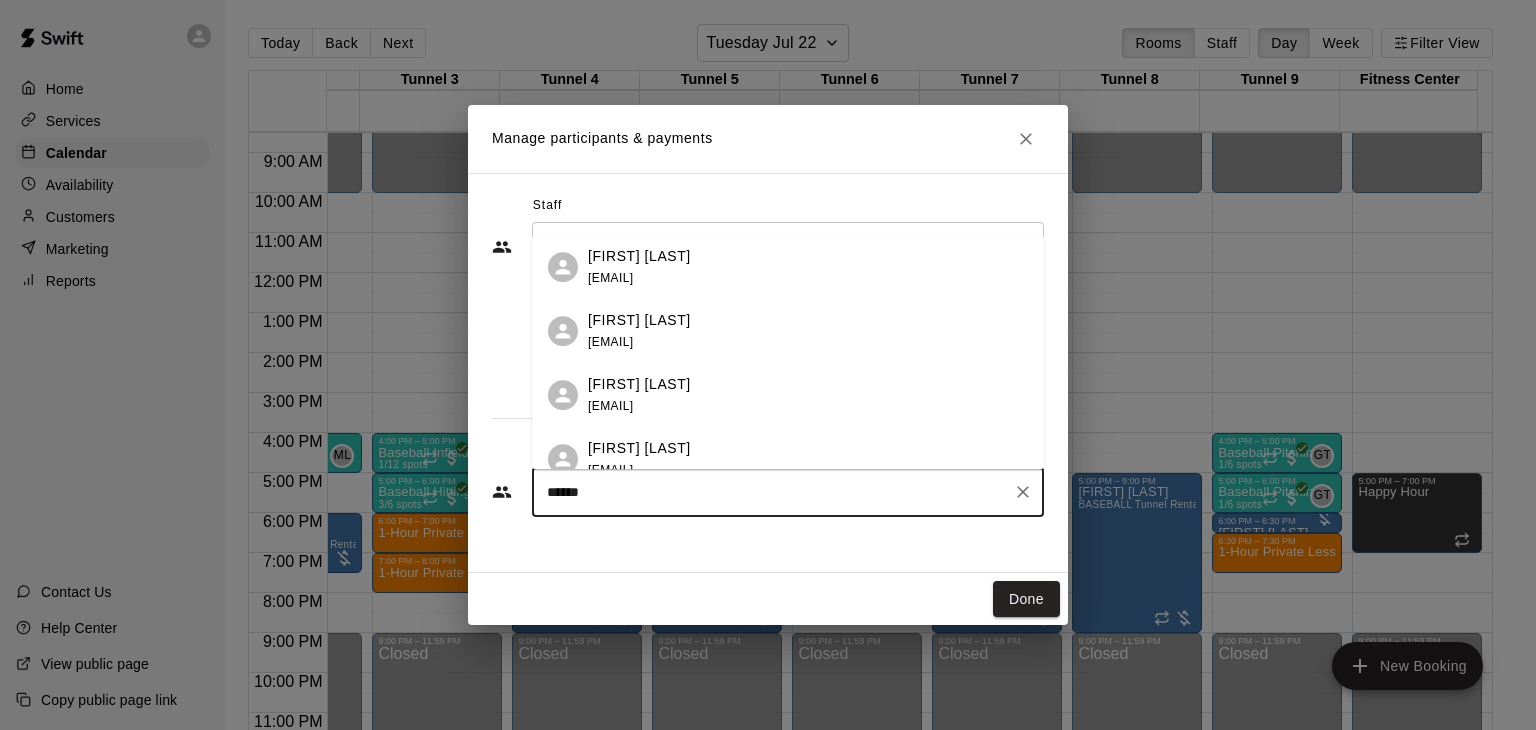 click on "[FIRST]  [LAST]" at bounding box center (639, 256) 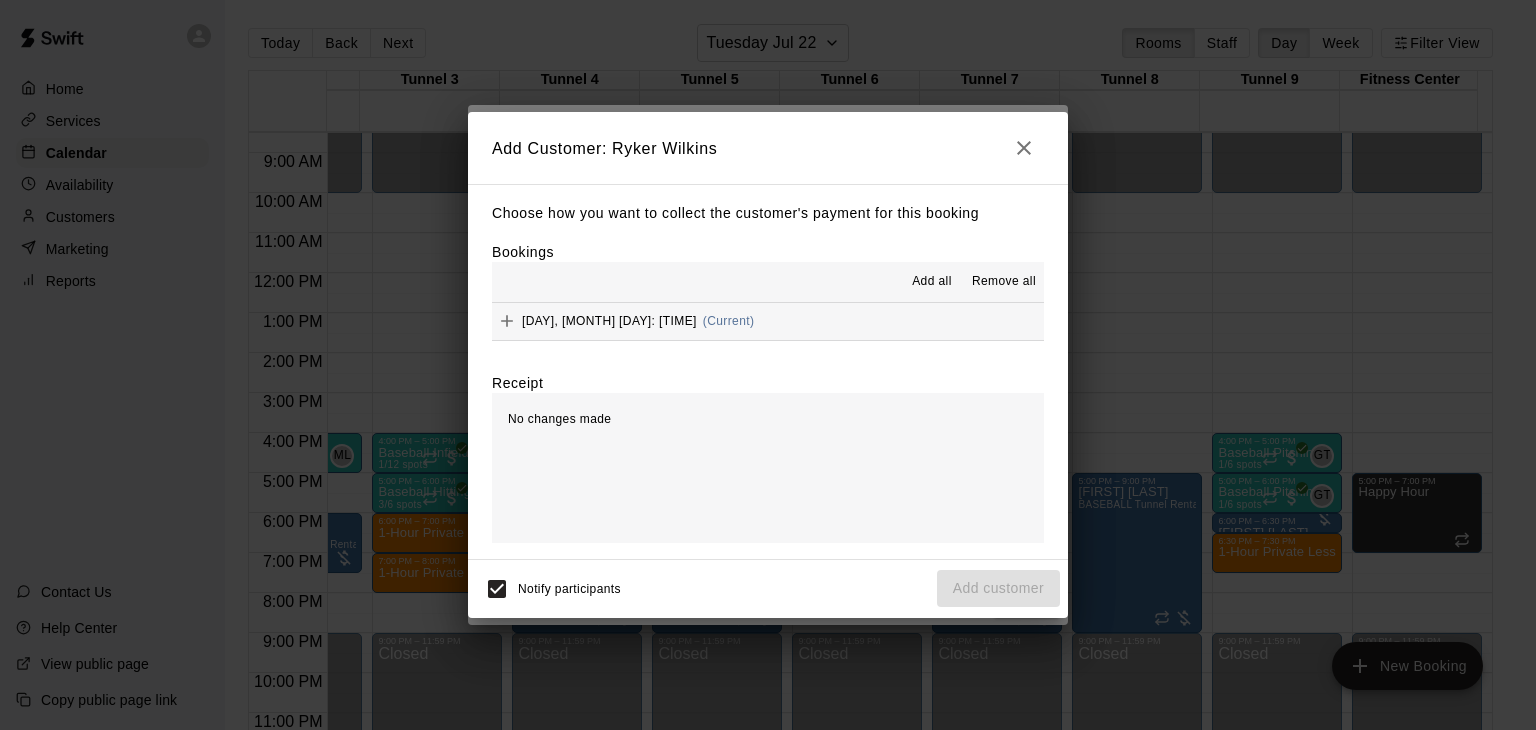 click on "Add all" at bounding box center [932, 282] 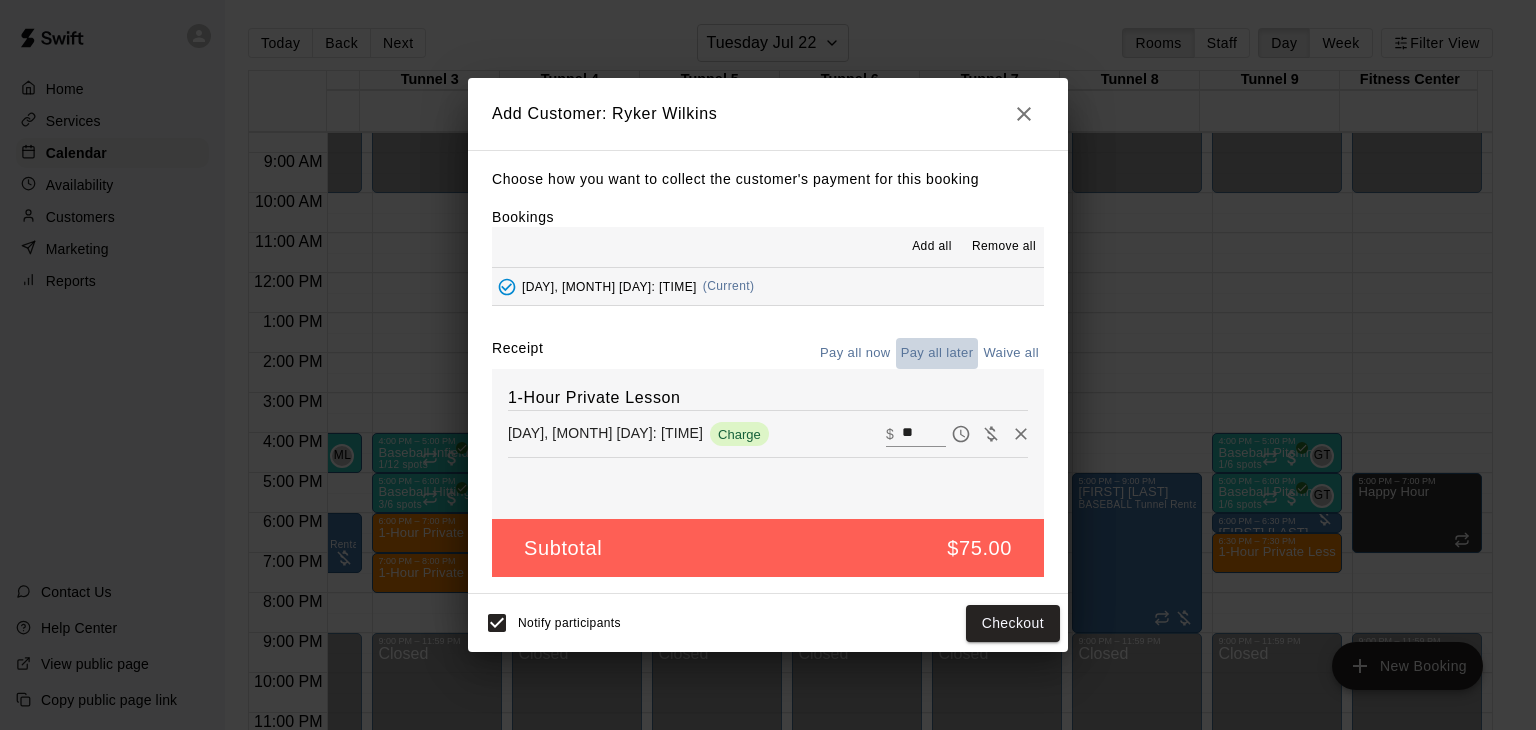 click on "Pay all later" at bounding box center (937, 353) 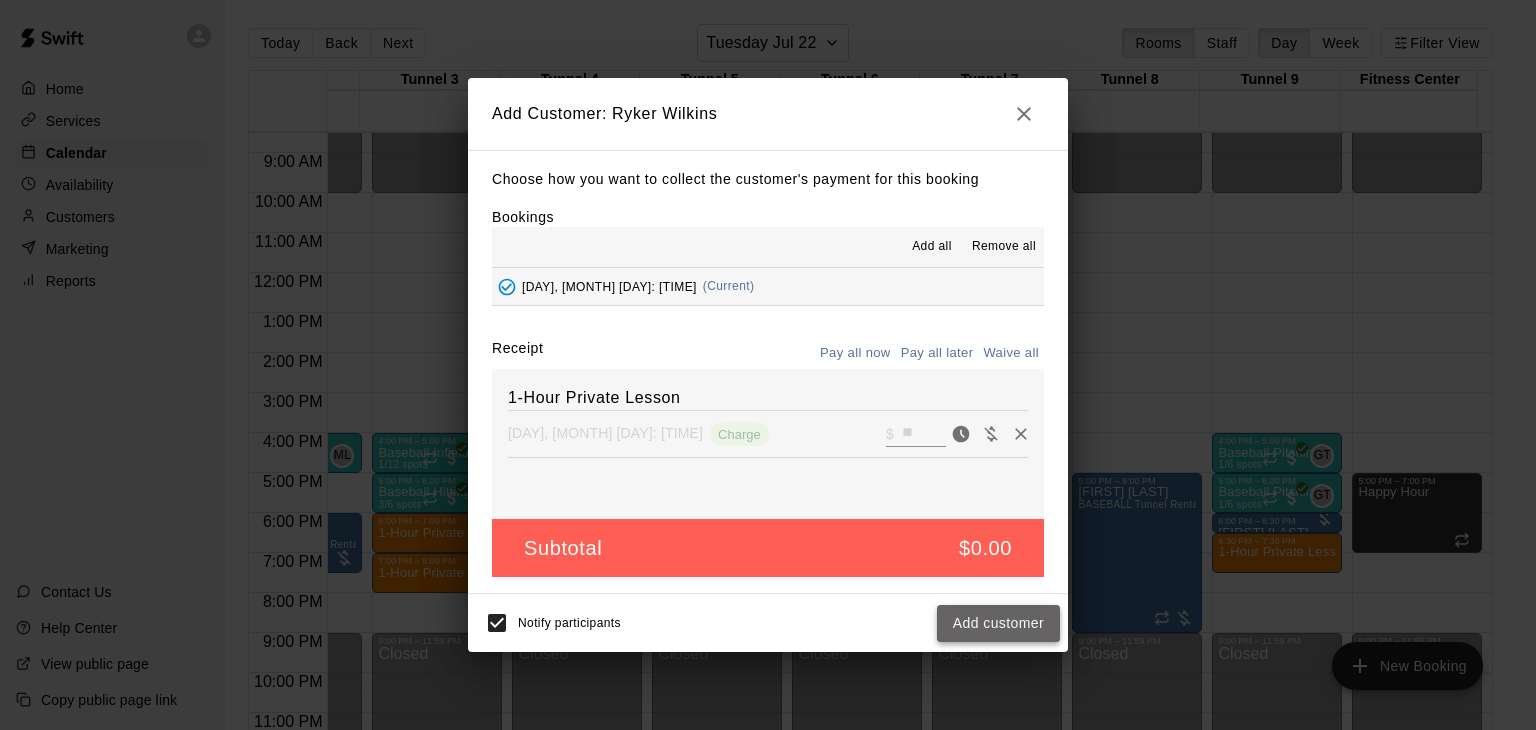 click on "Add customer" at bounding box center [998, 623] 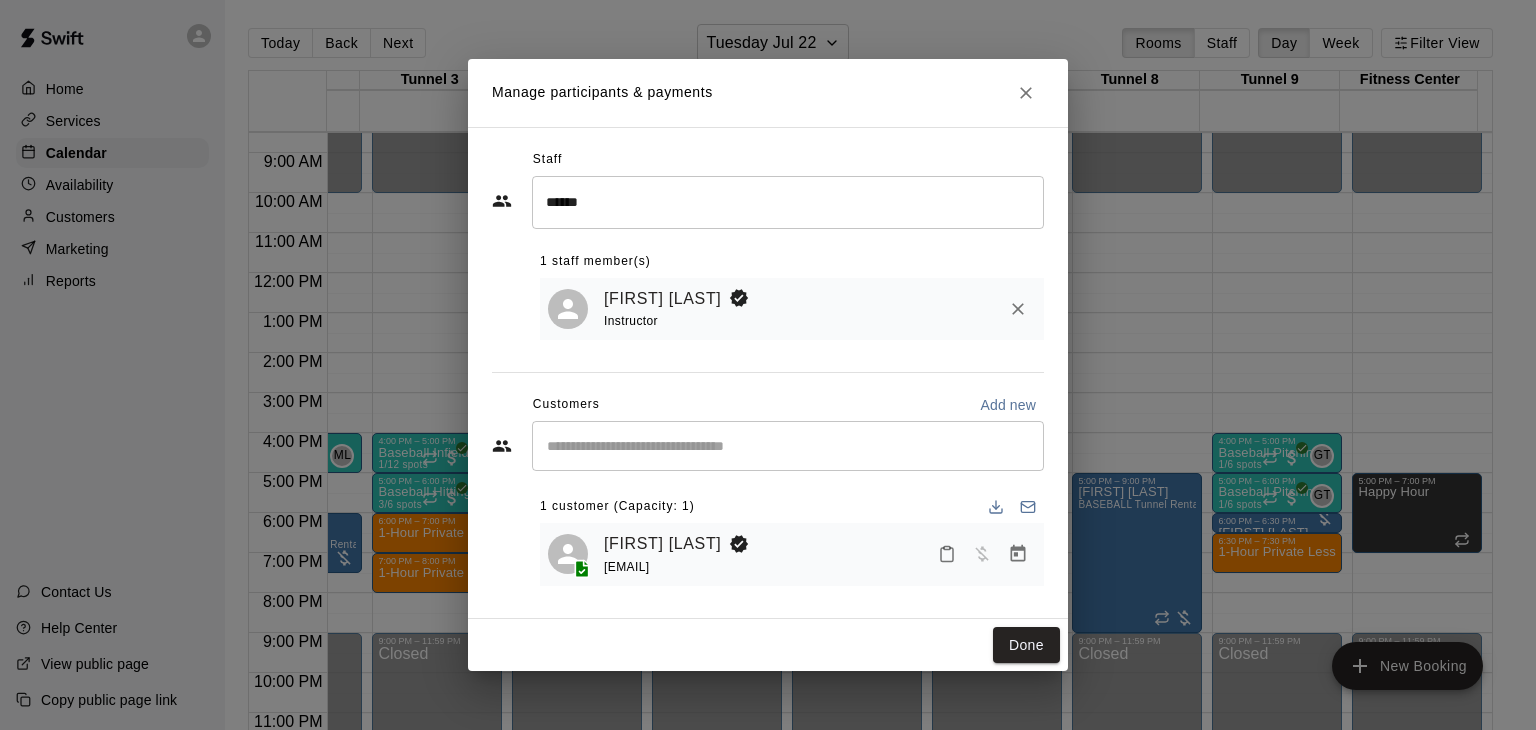 drag, startPoint x: 1025, startPoint y: 645, endPoint x: 1066, endPoint y: 671, distance: 48.548943 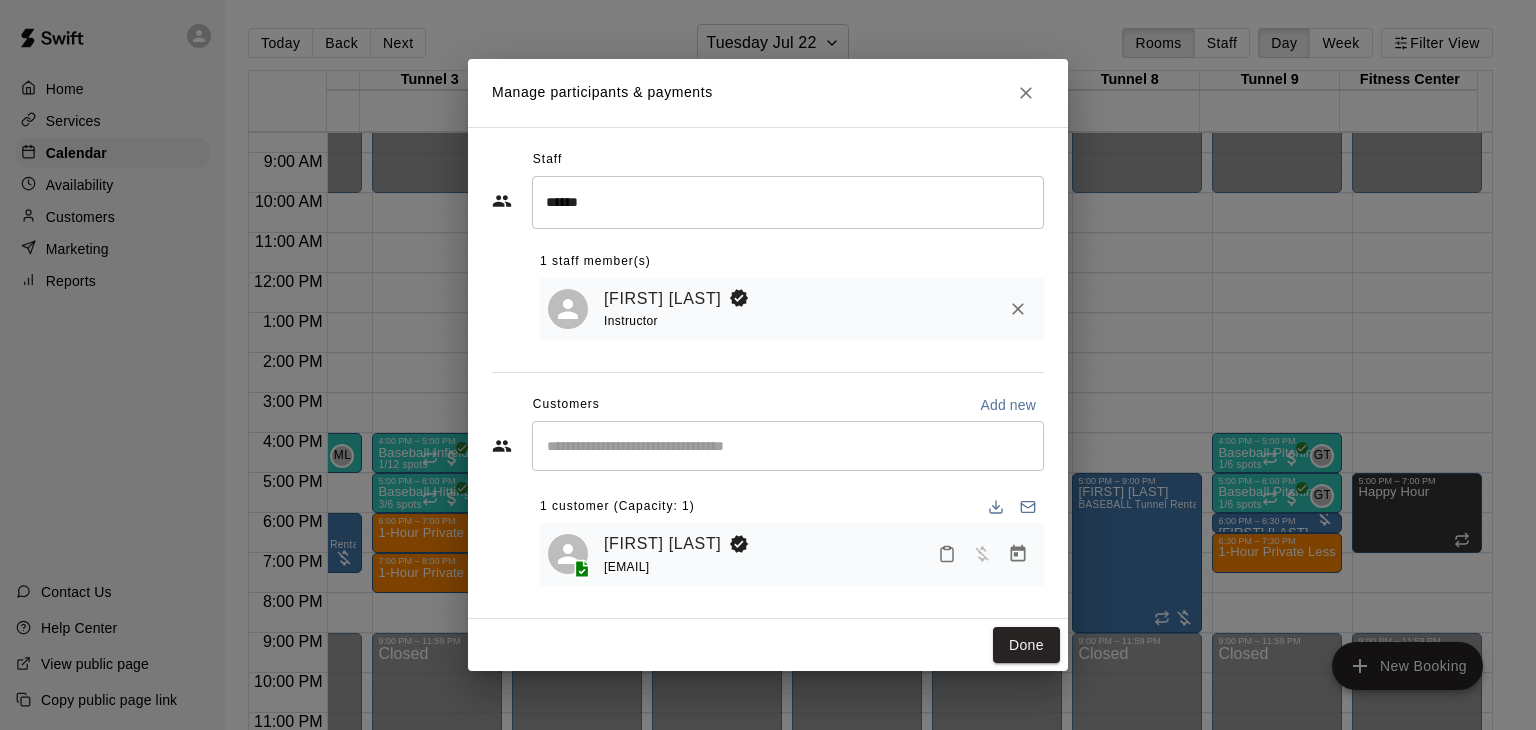 click on "Done" at bounding box center (768, 645) 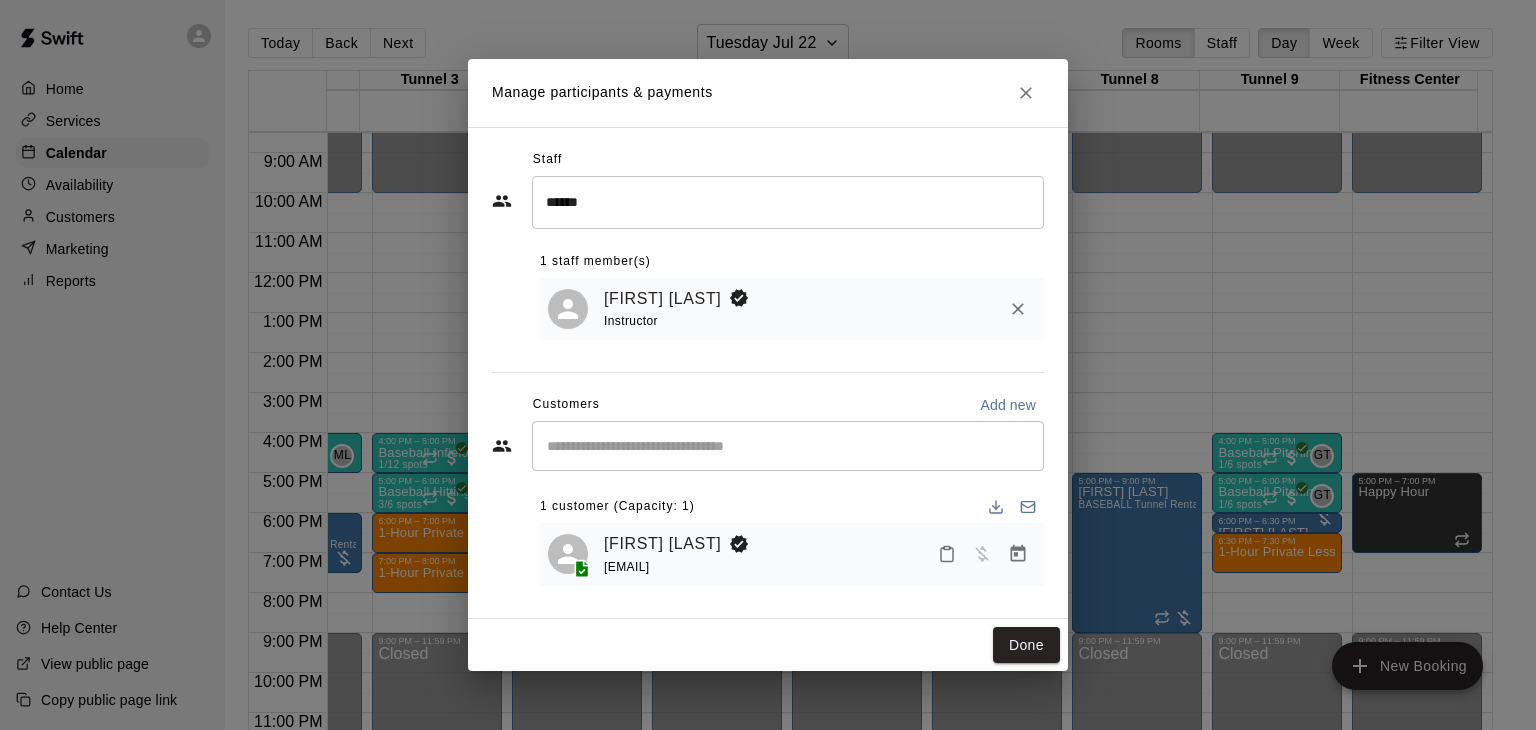 drag, startPoint x: 1028, startPoint y: 648, endPoint x: 908, endPoint y: 632, distance: 121.061966 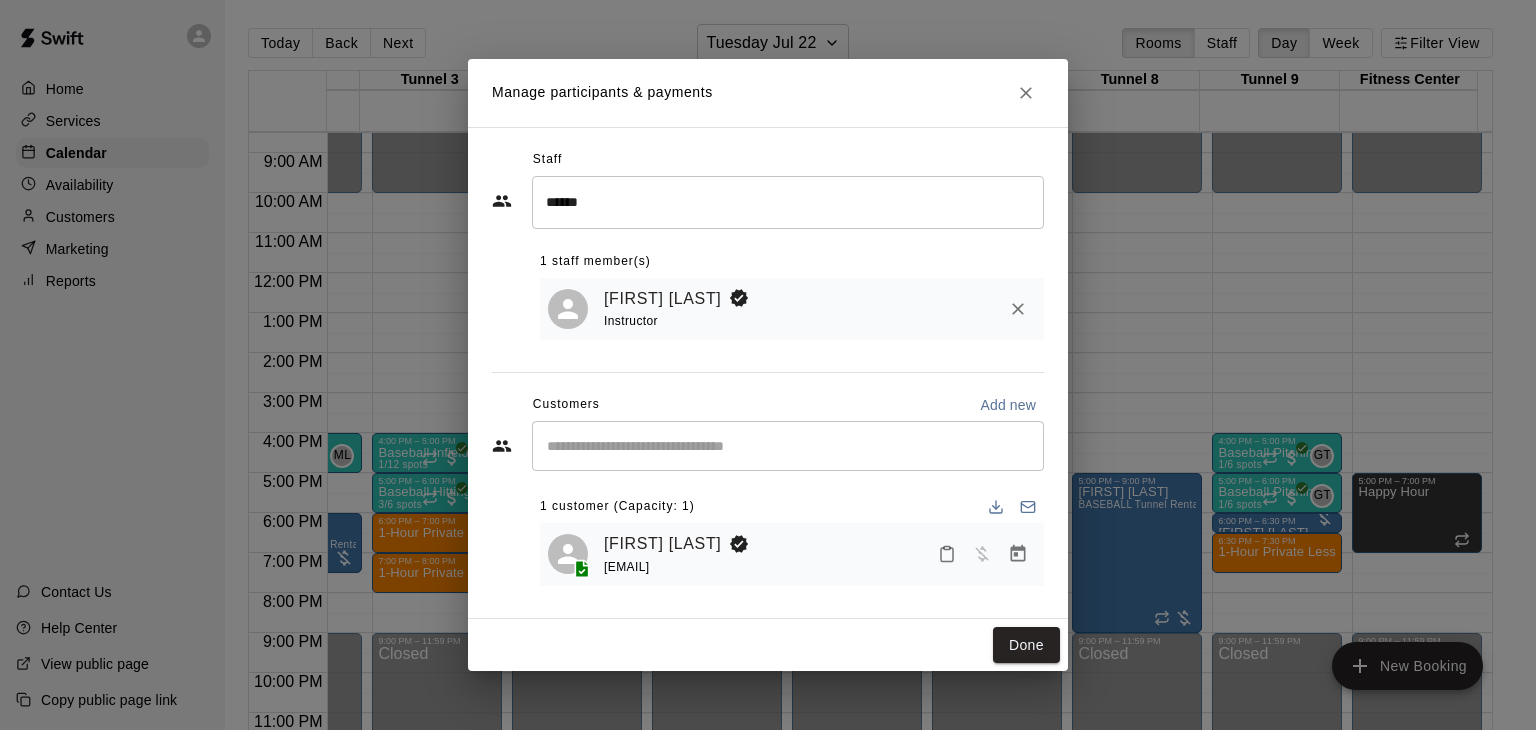 click on "Done" at bounding box center (1026, 645) 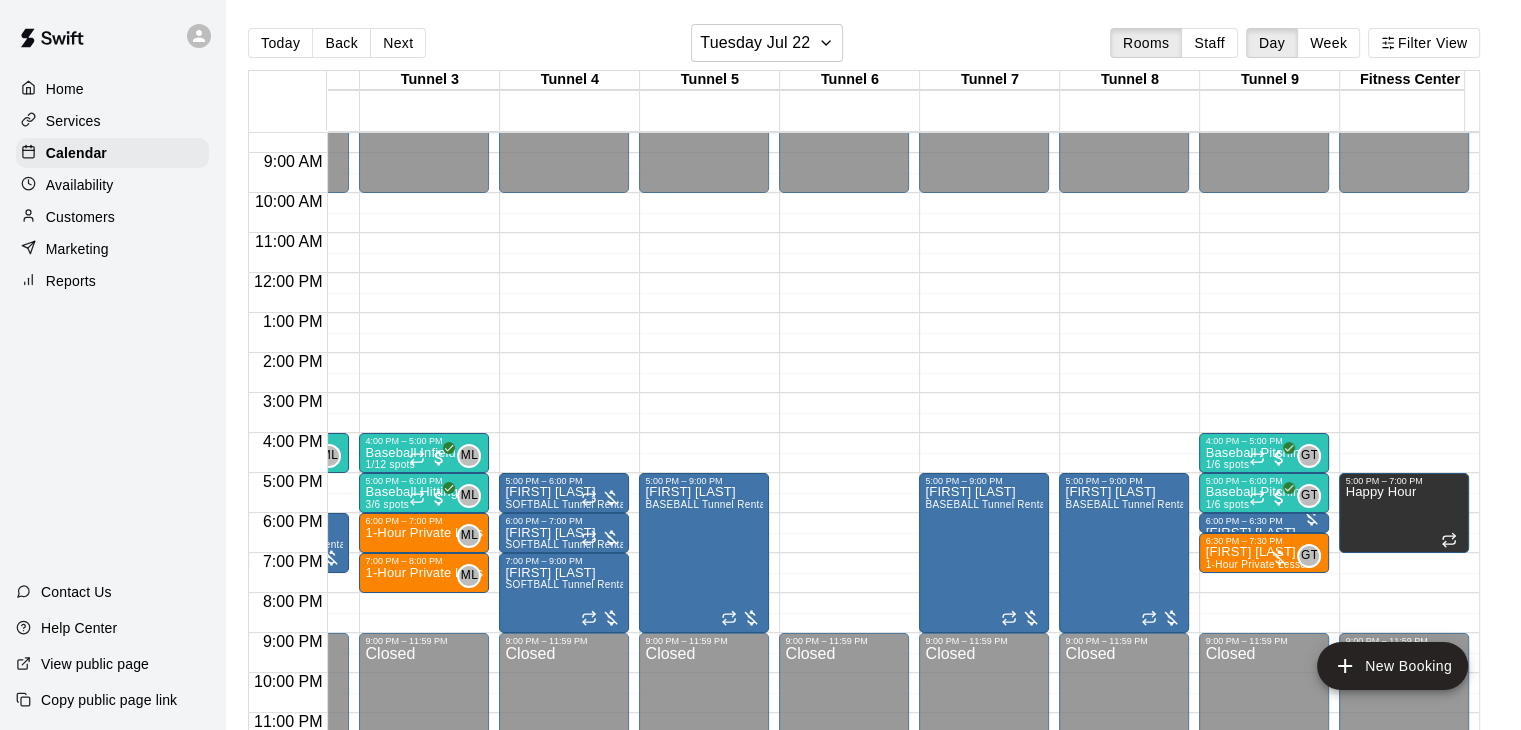 click on "12:00 AM – 10:00 AM Closed 4:00 PM – 5:00 PM Baseball Pitching 1/6 spots GT 0 5:00 PM – 6:00 PM Baseball Pitching 1/6 spots GT 0 6:00 PM – 6:30 PM Gil Tussey BASEBALL Tunnel Rental 6:30 PM – 7:30 PM Ryker  Wilkins 1-Hour Private Lesson GT 0 9:00 PM – 11:59 PM Closed" at bounding box center [1264, 273] 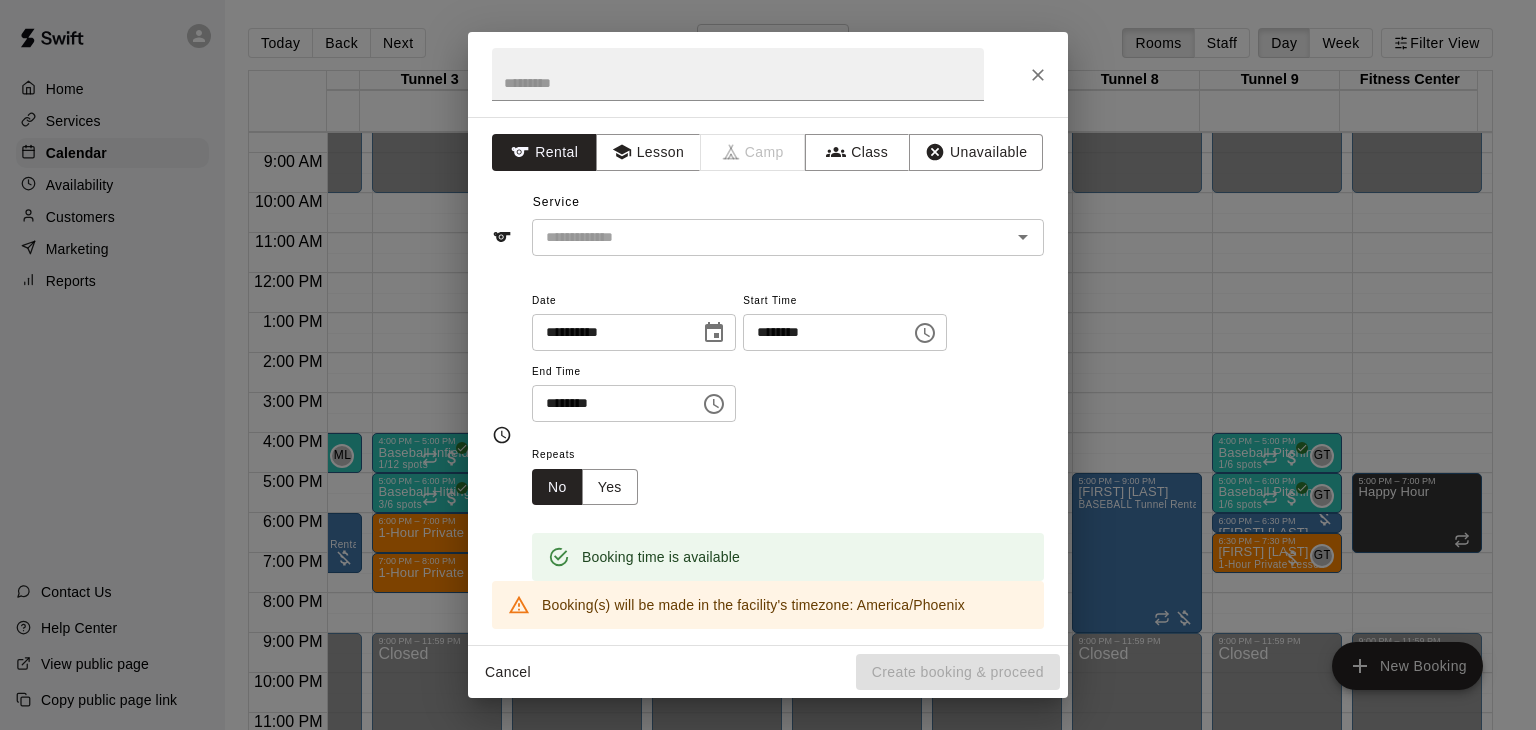 click on "**********" at bounding box center (768, 365) 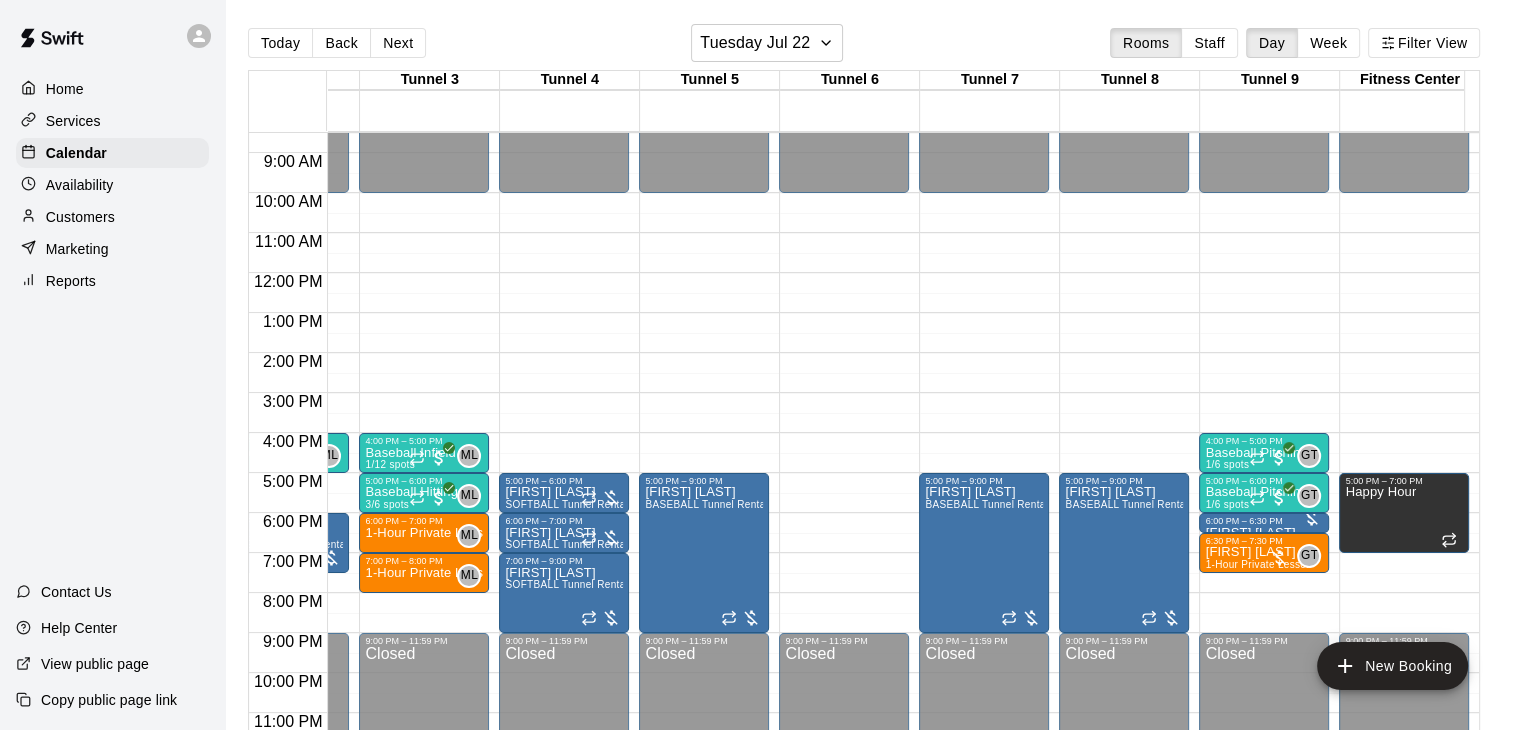 click on "12:00 AM – 10:00 AM Closed 4:00 PM – 5:00 PM Baseball Pitching 1/6 spots GT 0 5:00 PM – 6:00 PM Baseball Pitching 1/6 spots GT 0 6:00 PM – 6:30 PM Gil Tussey BASEBALL Tunnel Rental 6:30 PM – 7:30 PM Ryker  Wilkins 1-Hour Private Lesson GT 0 9:00 PM – 11:59 PM Closed" at bounding box center (1264, 273) 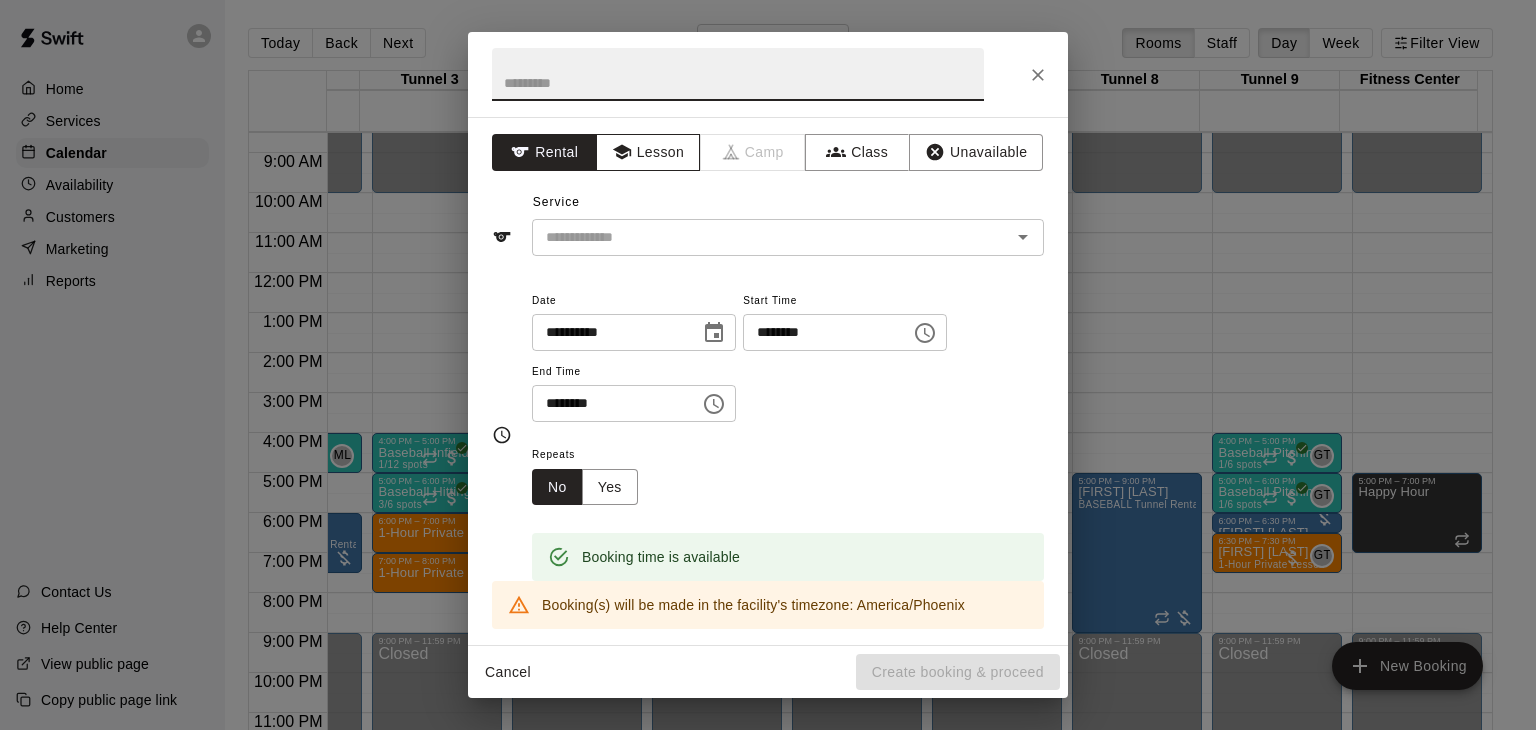 click on "Lesson" at bounding box center [648, 152] 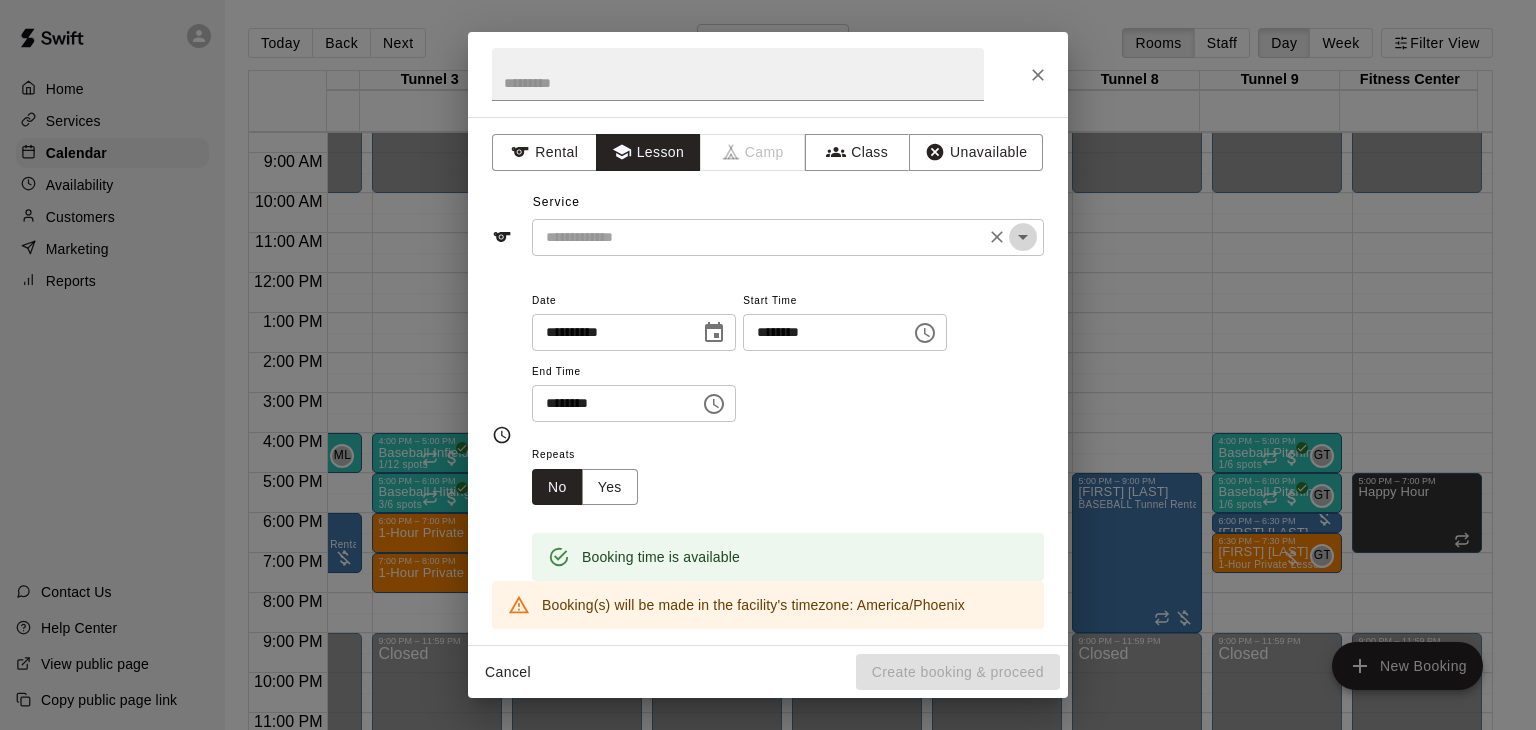 click 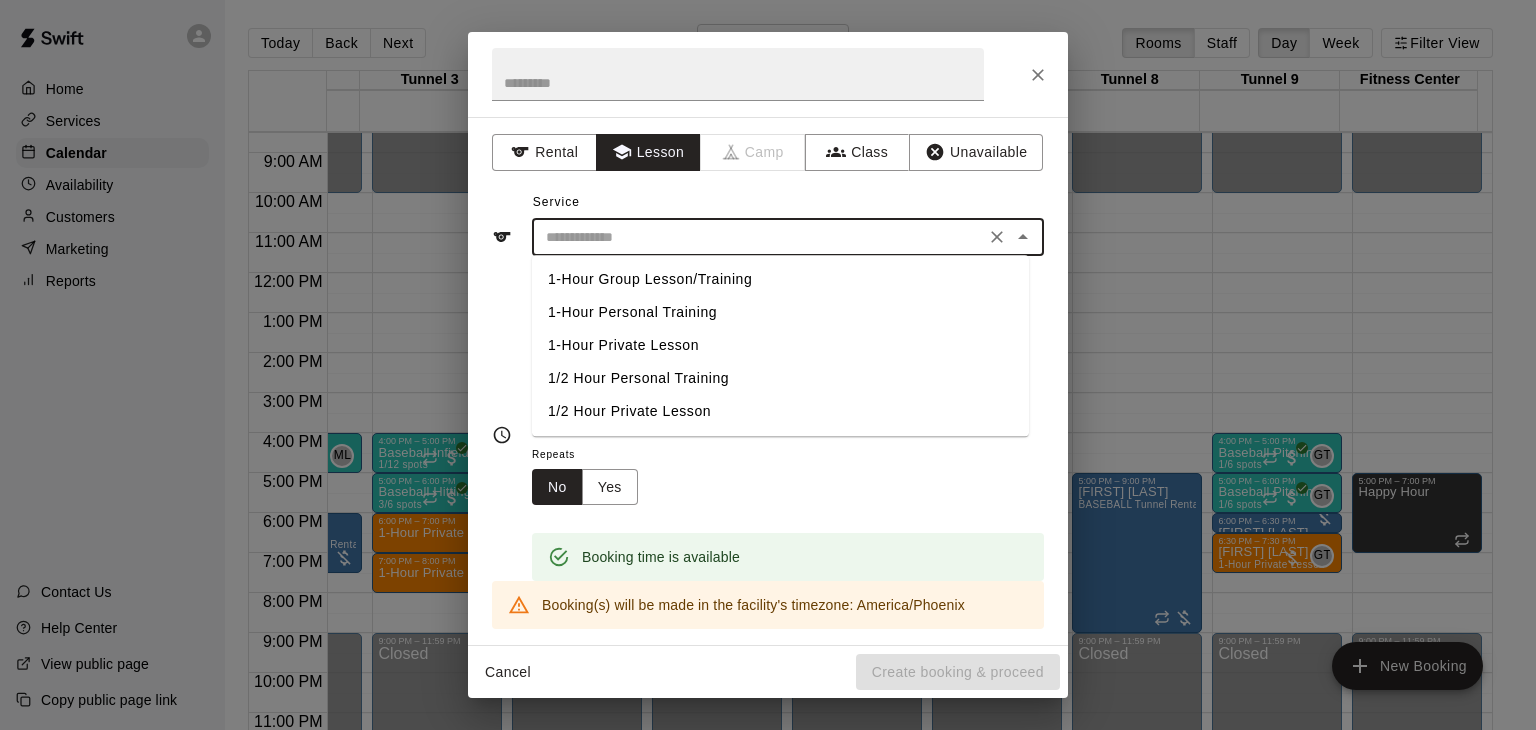 click on "1/2 Hour Private Lesson" at bounding box center (780, 411) 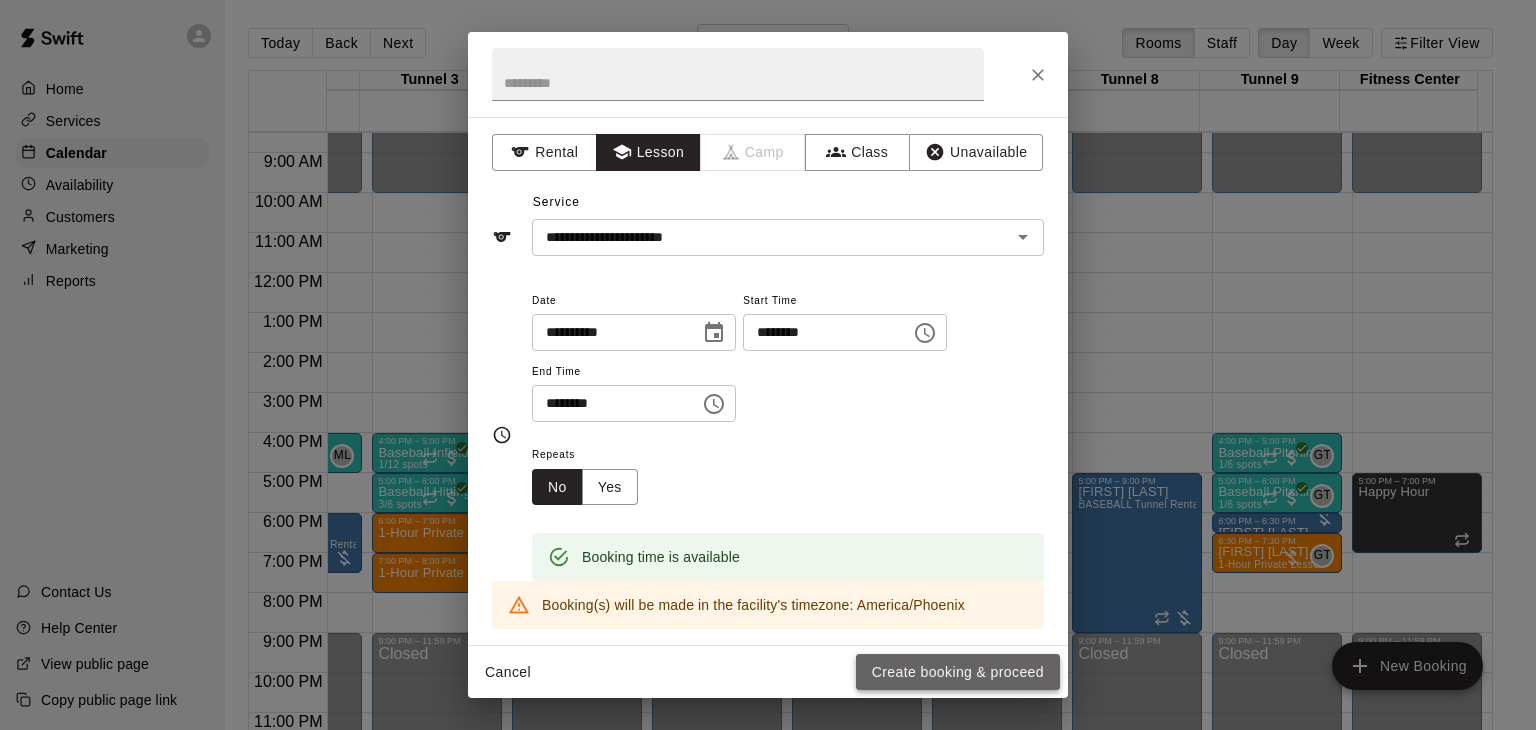 click on "Create booking & proceed" at bounding box center [958, 672] 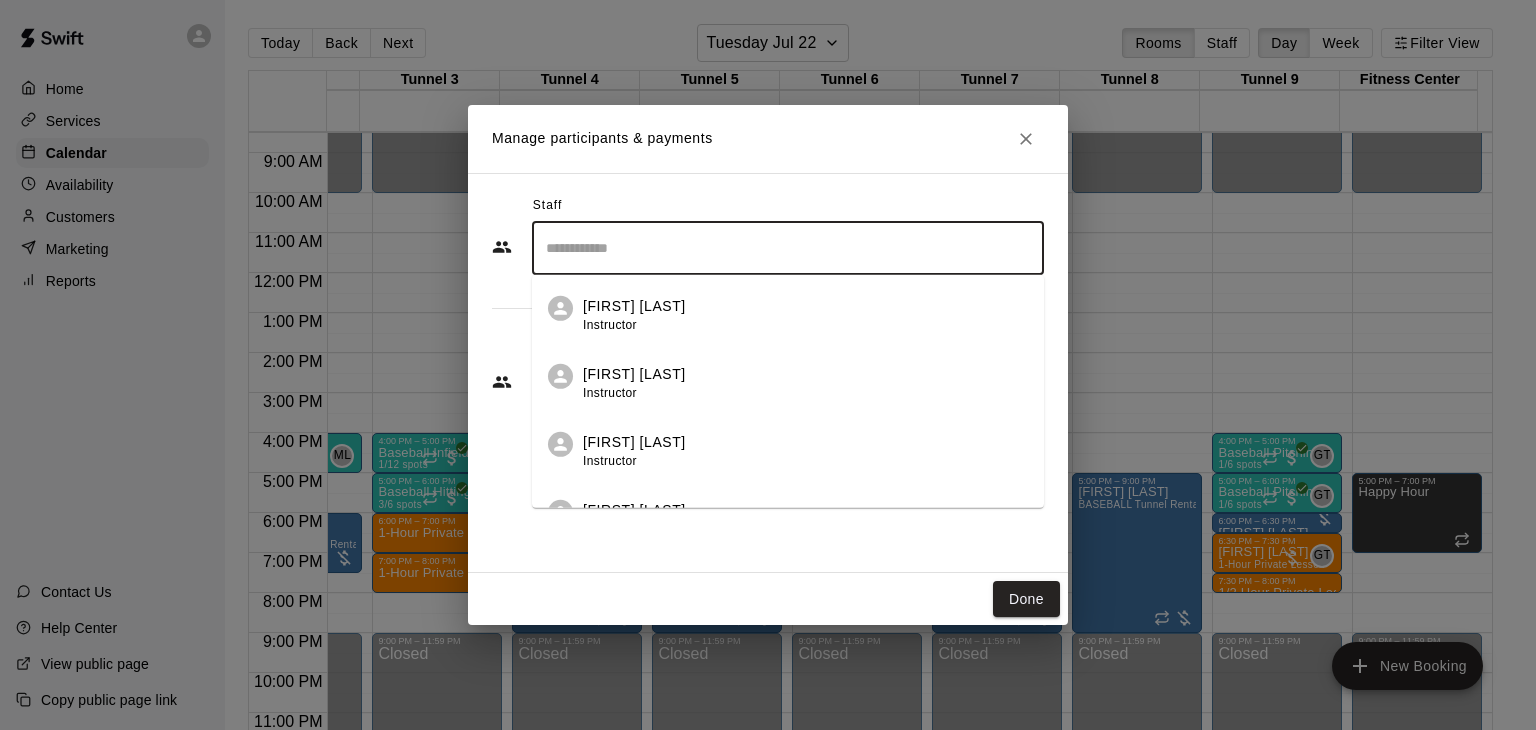 click at bounding box center [788, 248] 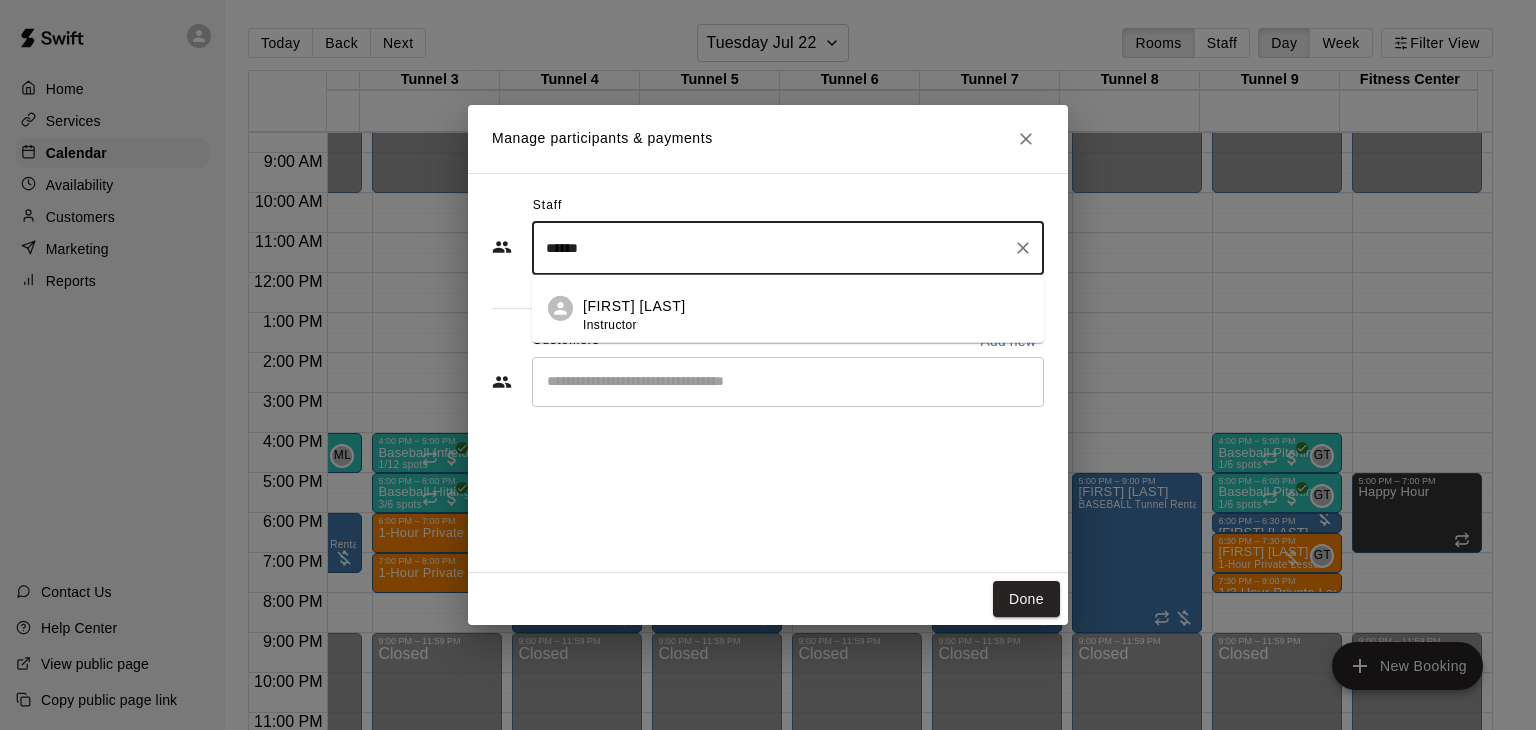 click on "[FIRST] [LAST]" at bounding box center [634, 306] 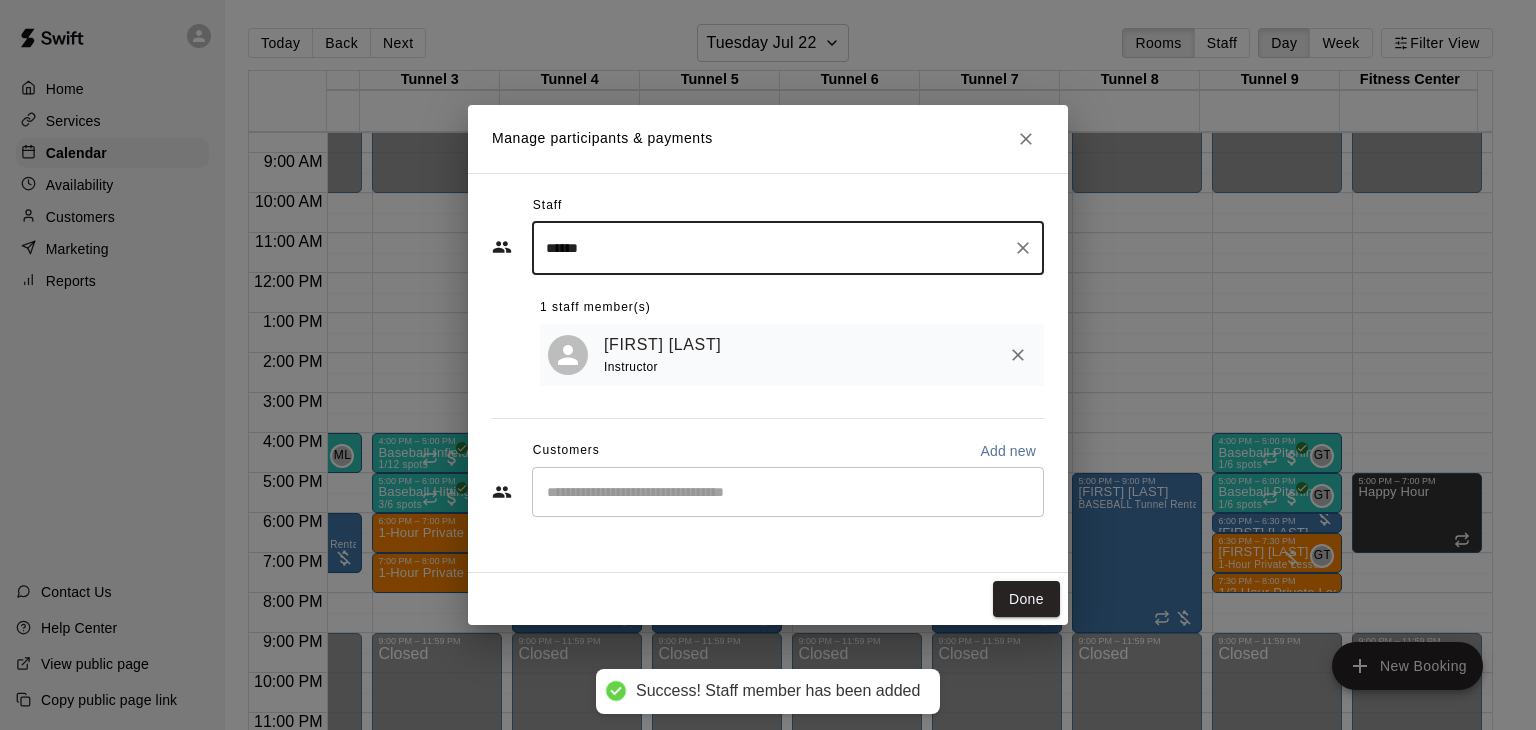 type on "******" 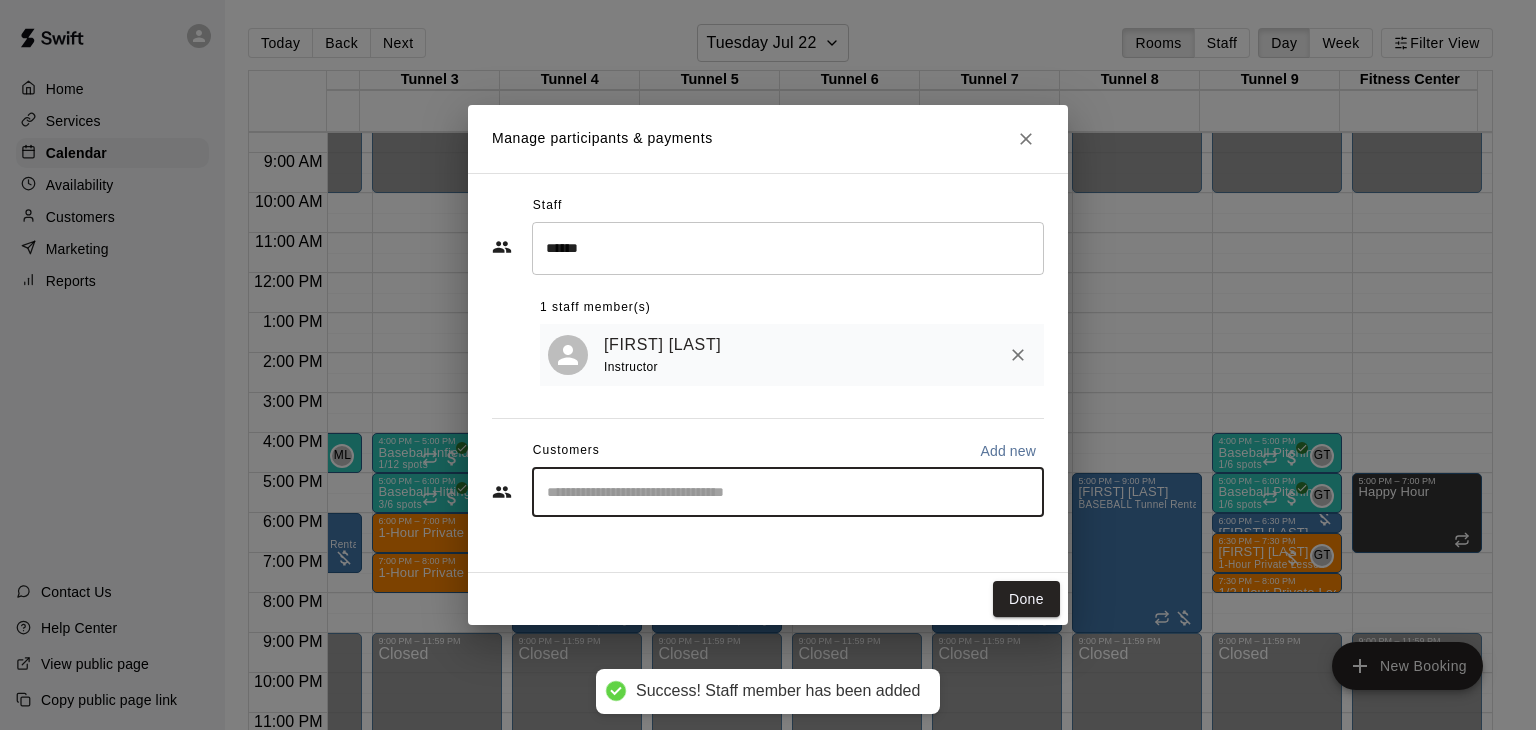 click at bounding box center [788, 492] 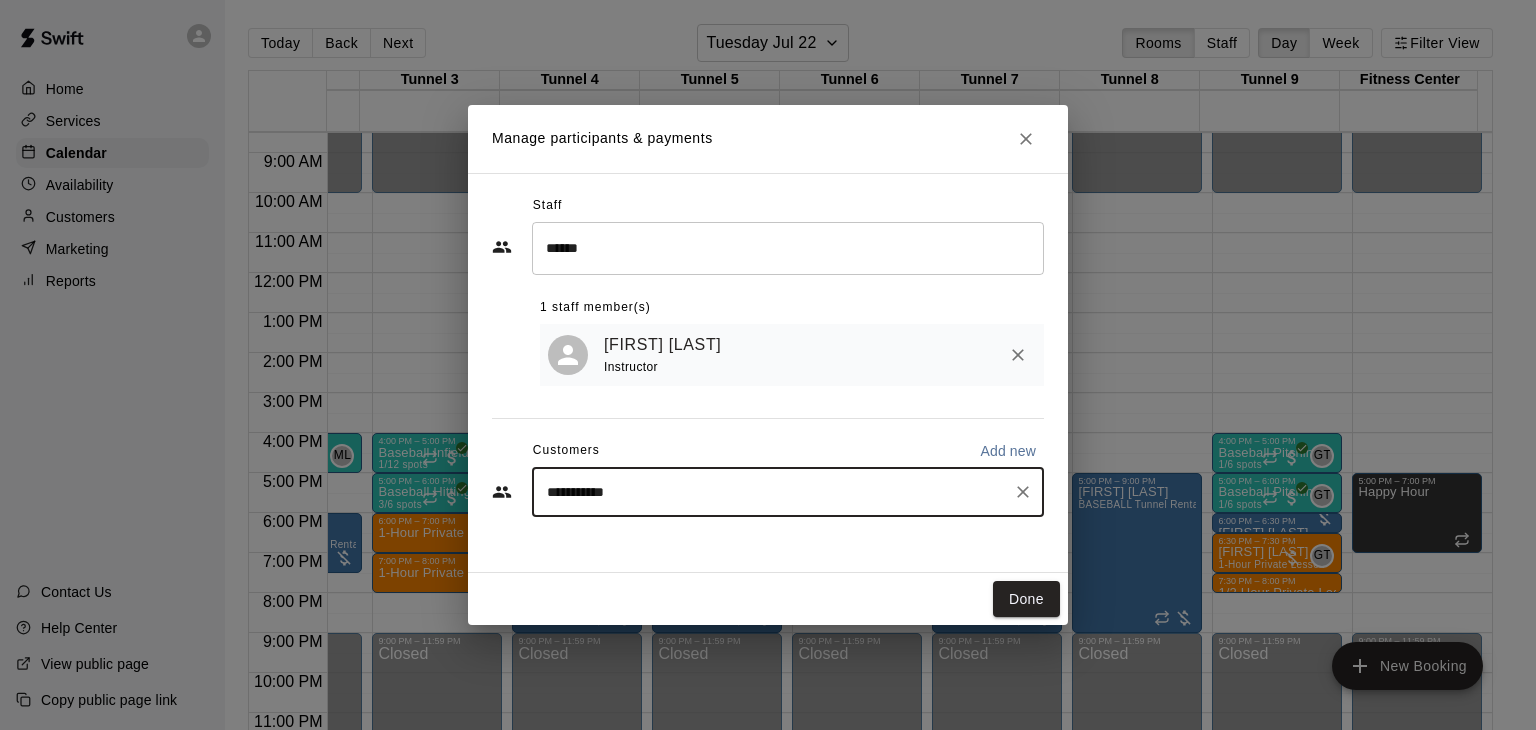 type on "**********" 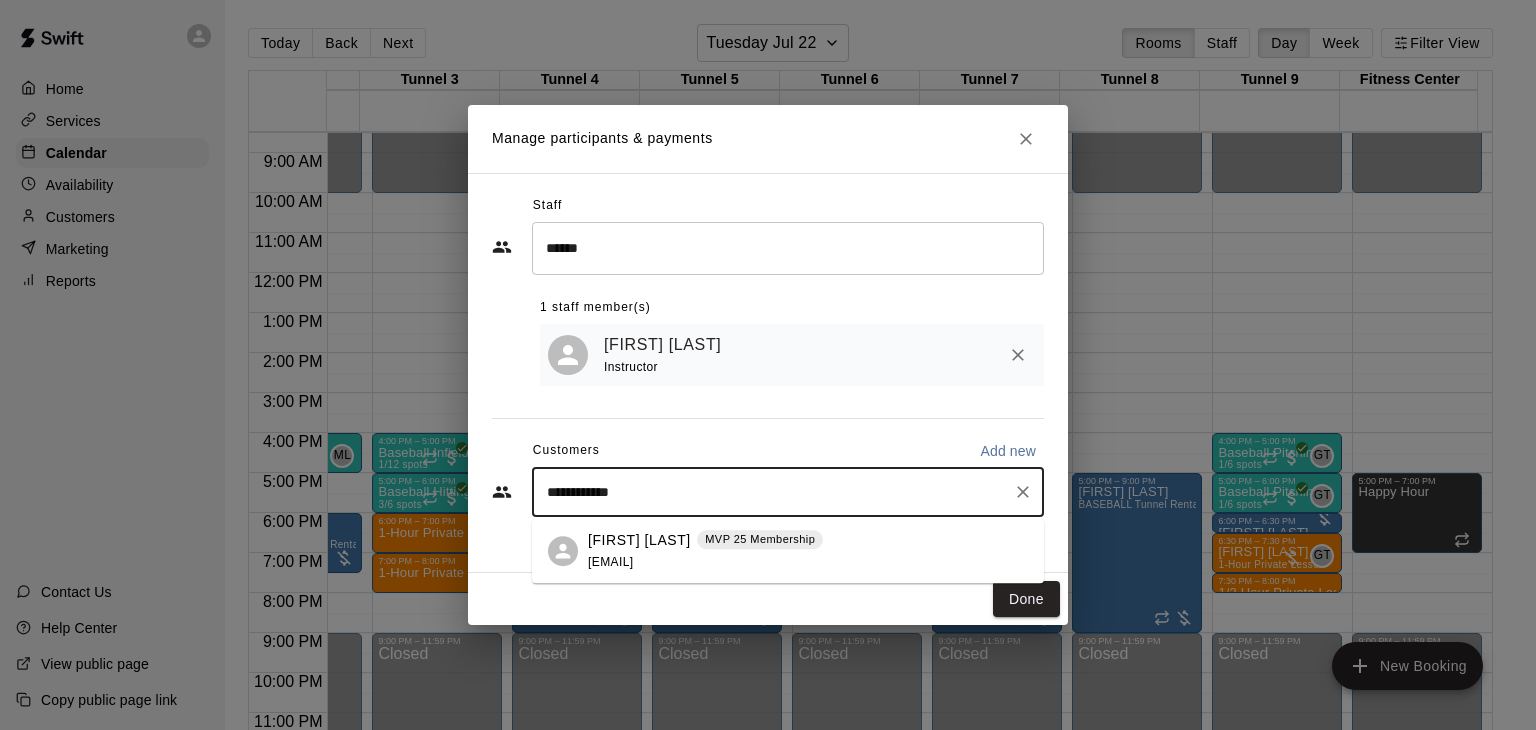 click on "[FIRST] [LAST]" at bounding box center [639, 540] 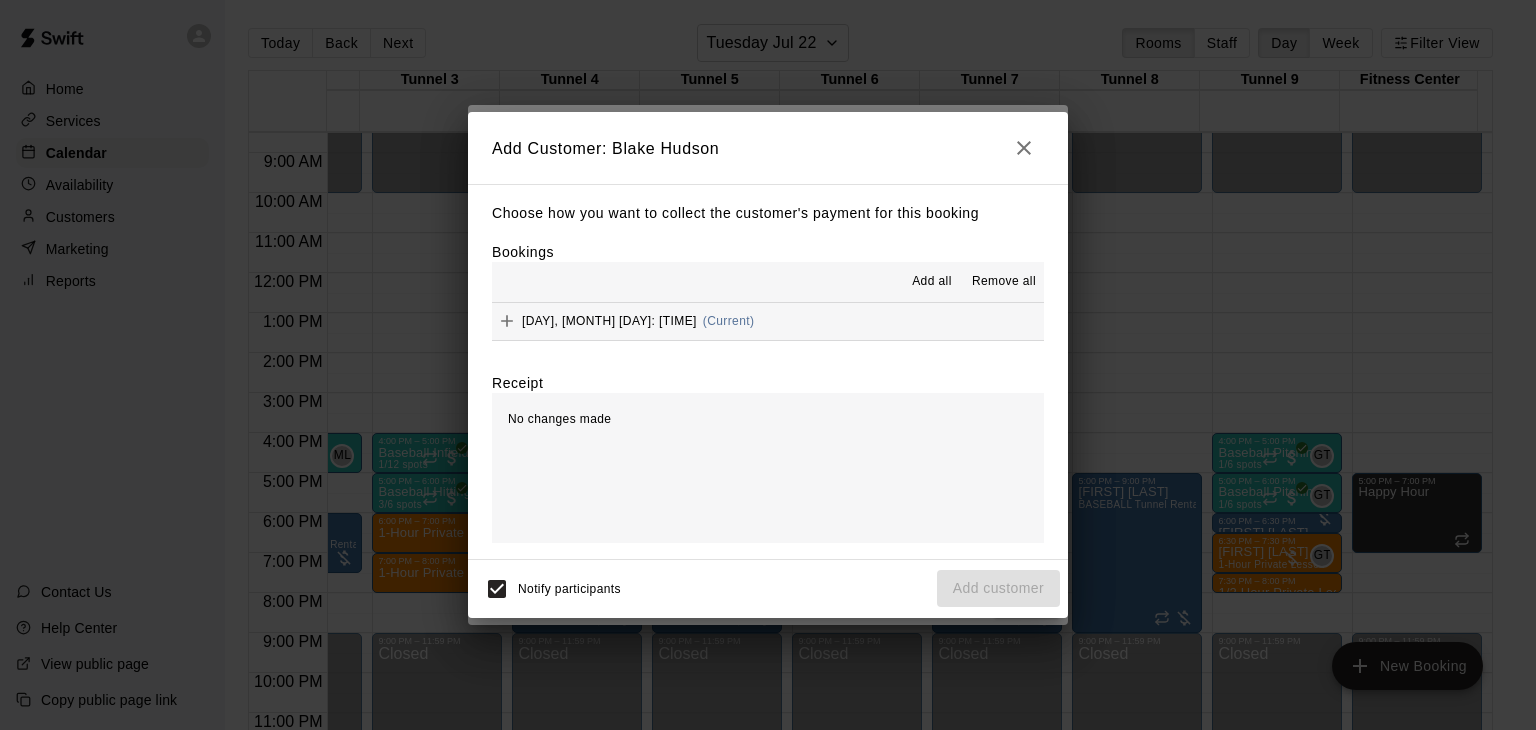 click on "Add all" at bounding box center (932, 282) 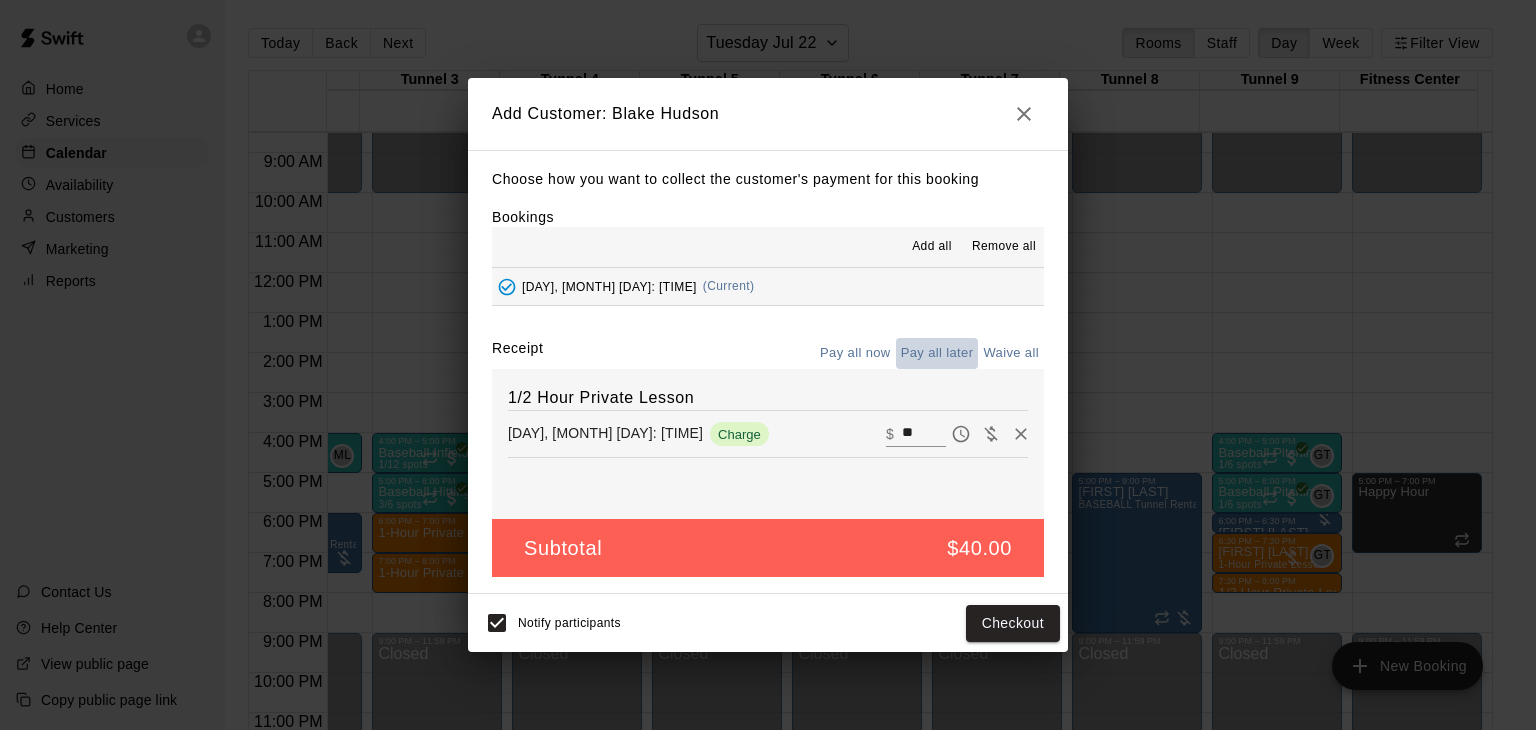 click on "Pay all later" at bounding box center [937, 353] 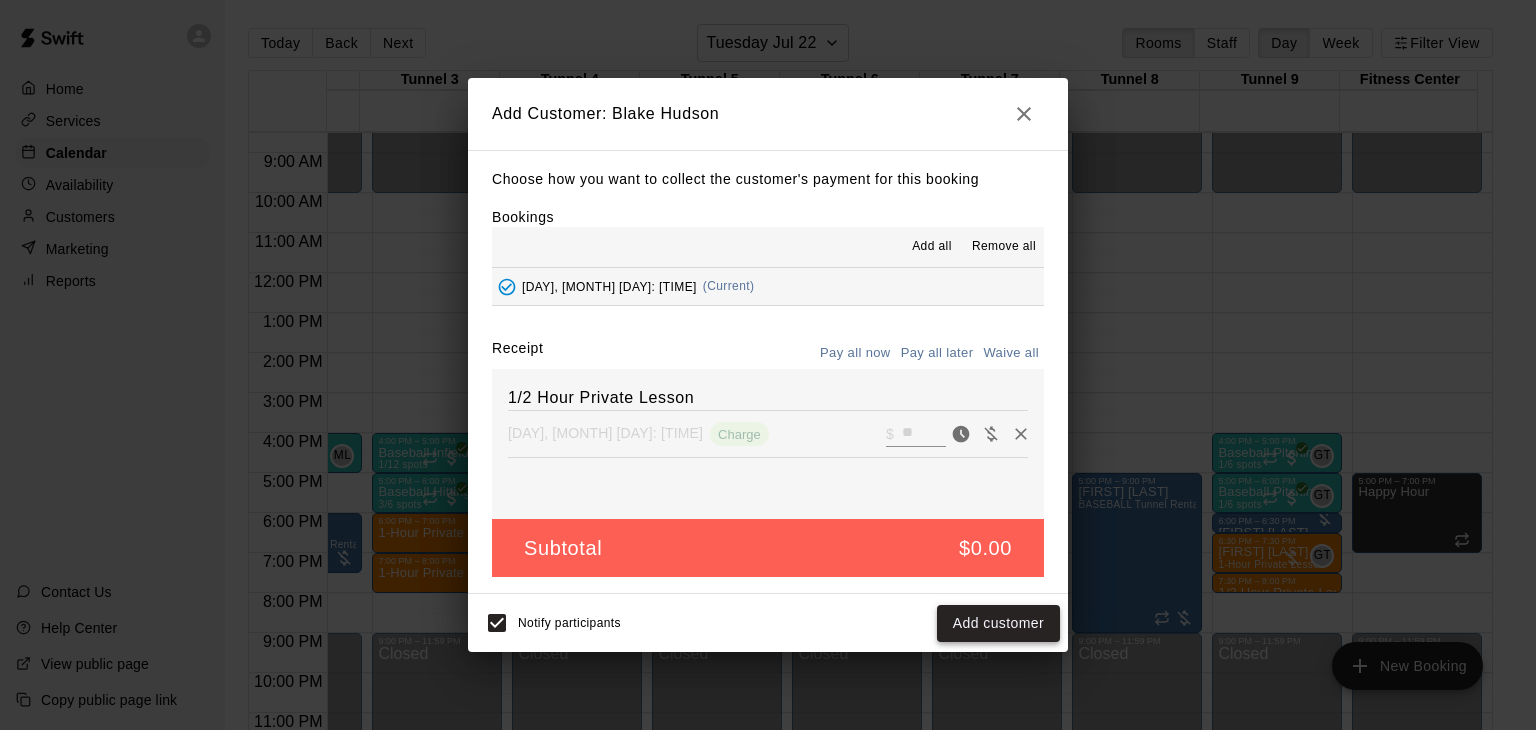 click on "Add customer" at bounding box center (998, 623) 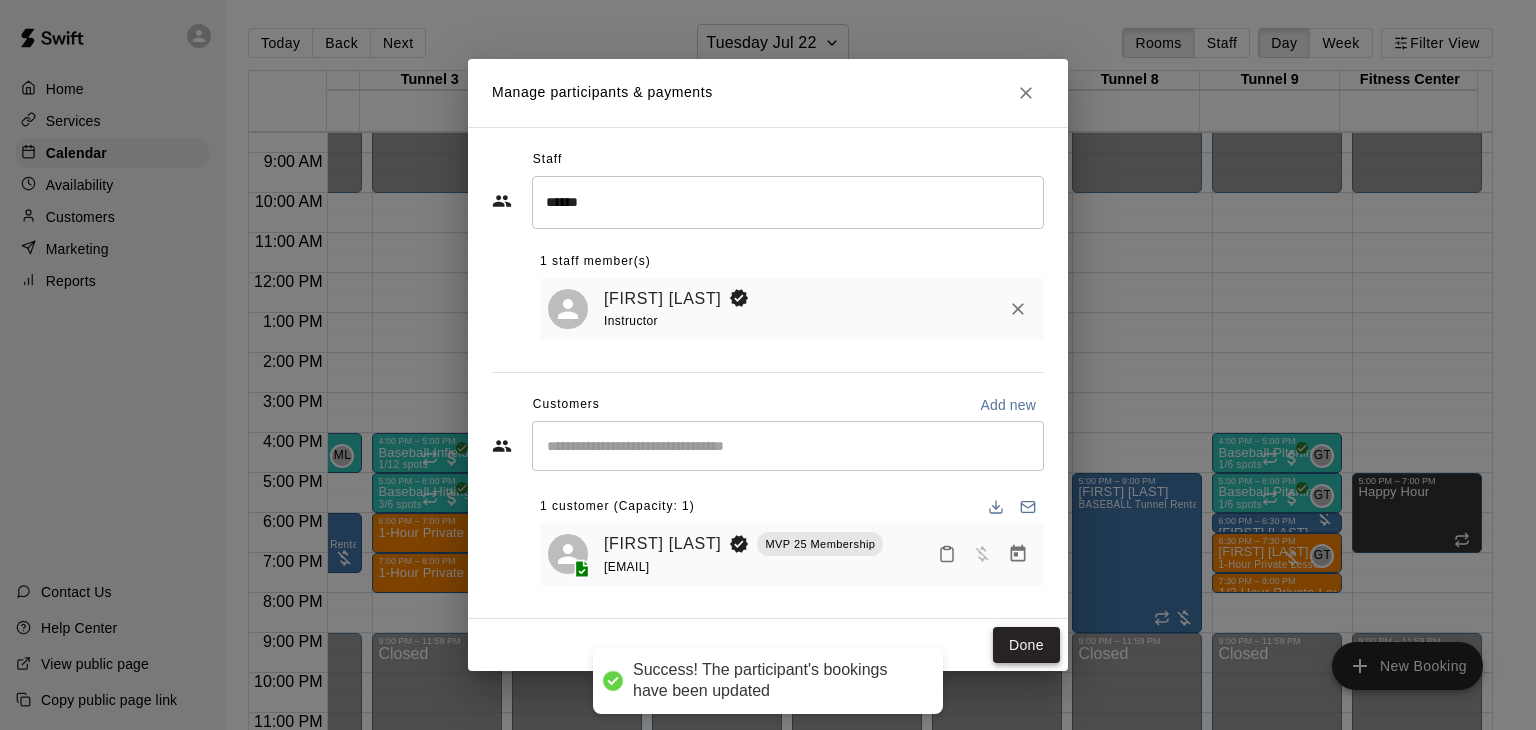 click on "Done" at bounding box center [1026, 645] 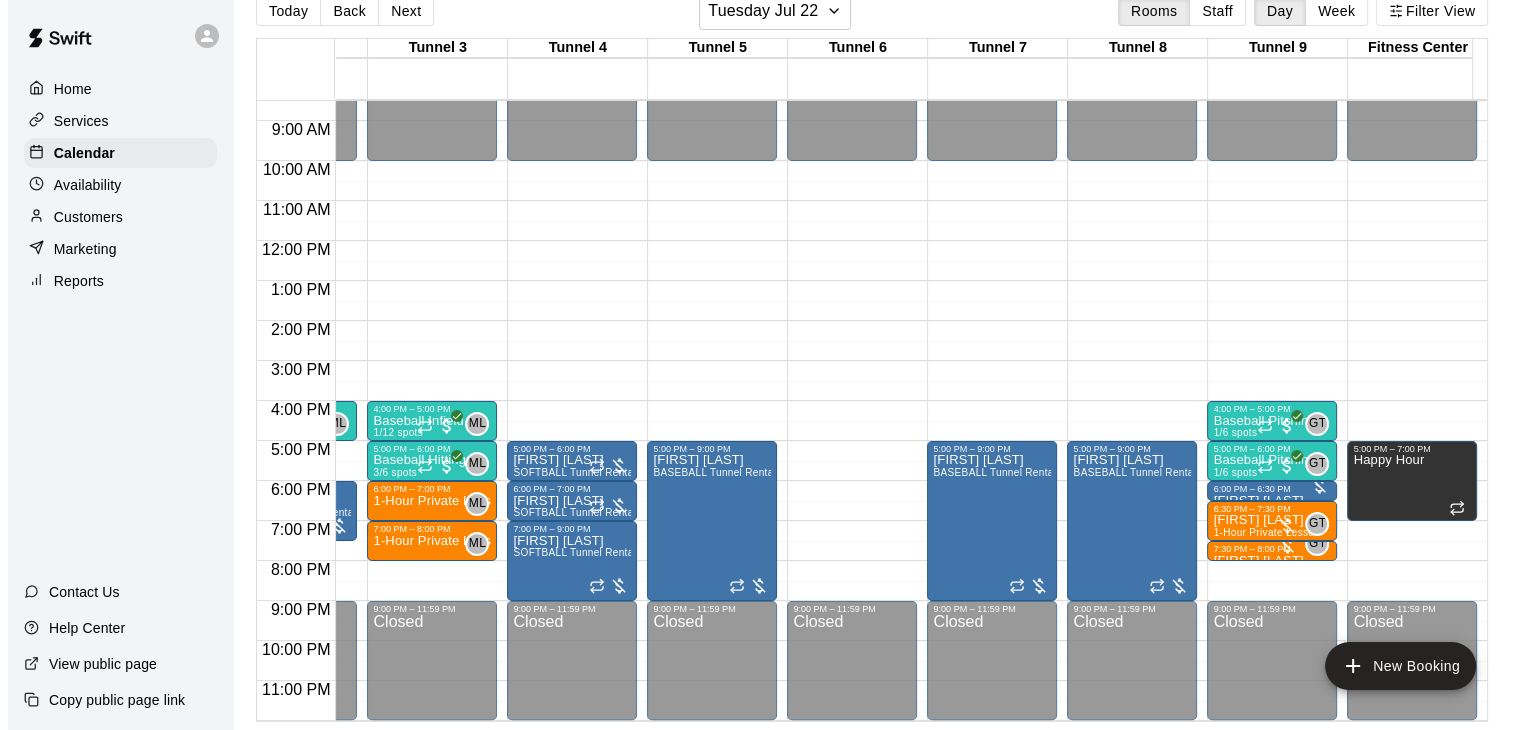 scroll, scrollTop: 31, scrollLeft: 0, axis: vertical 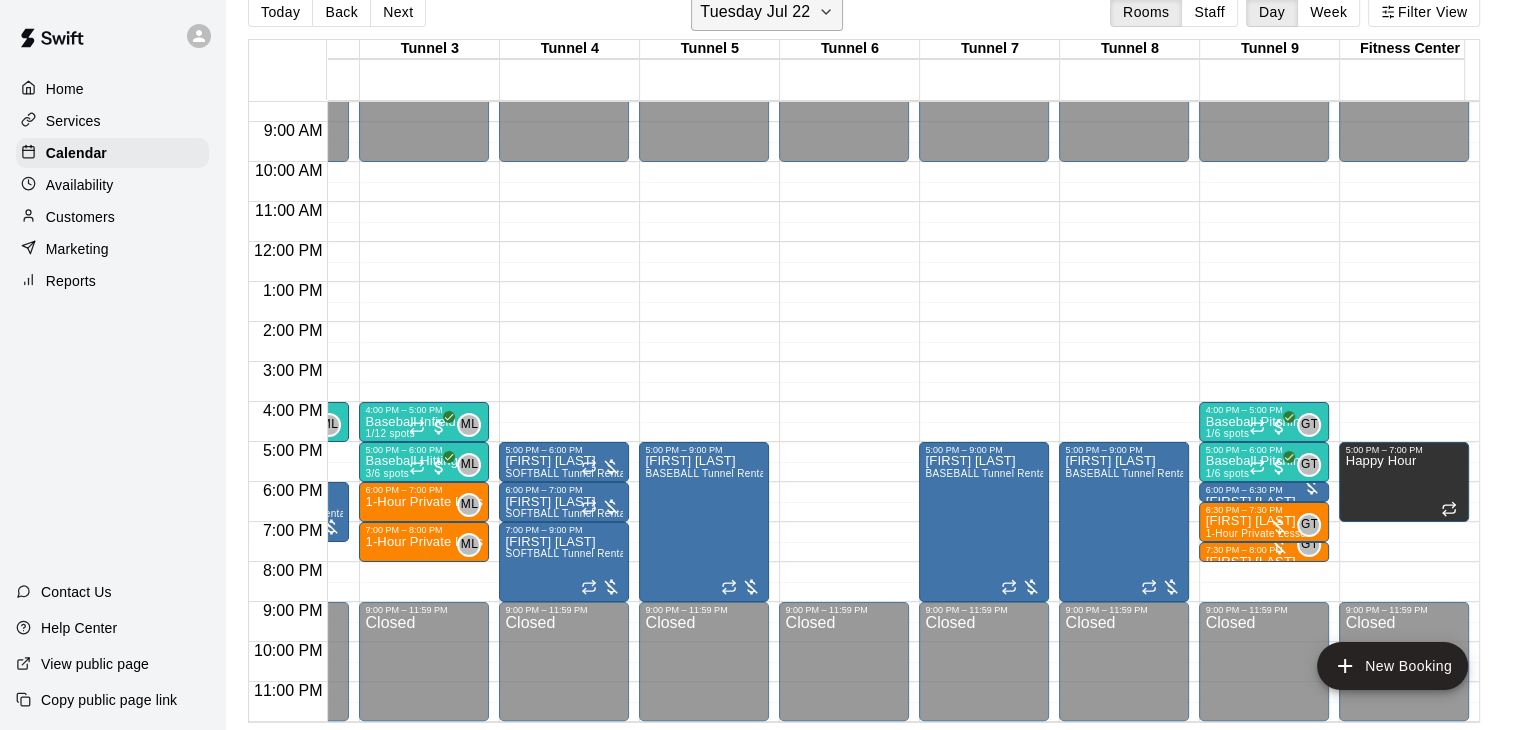 click 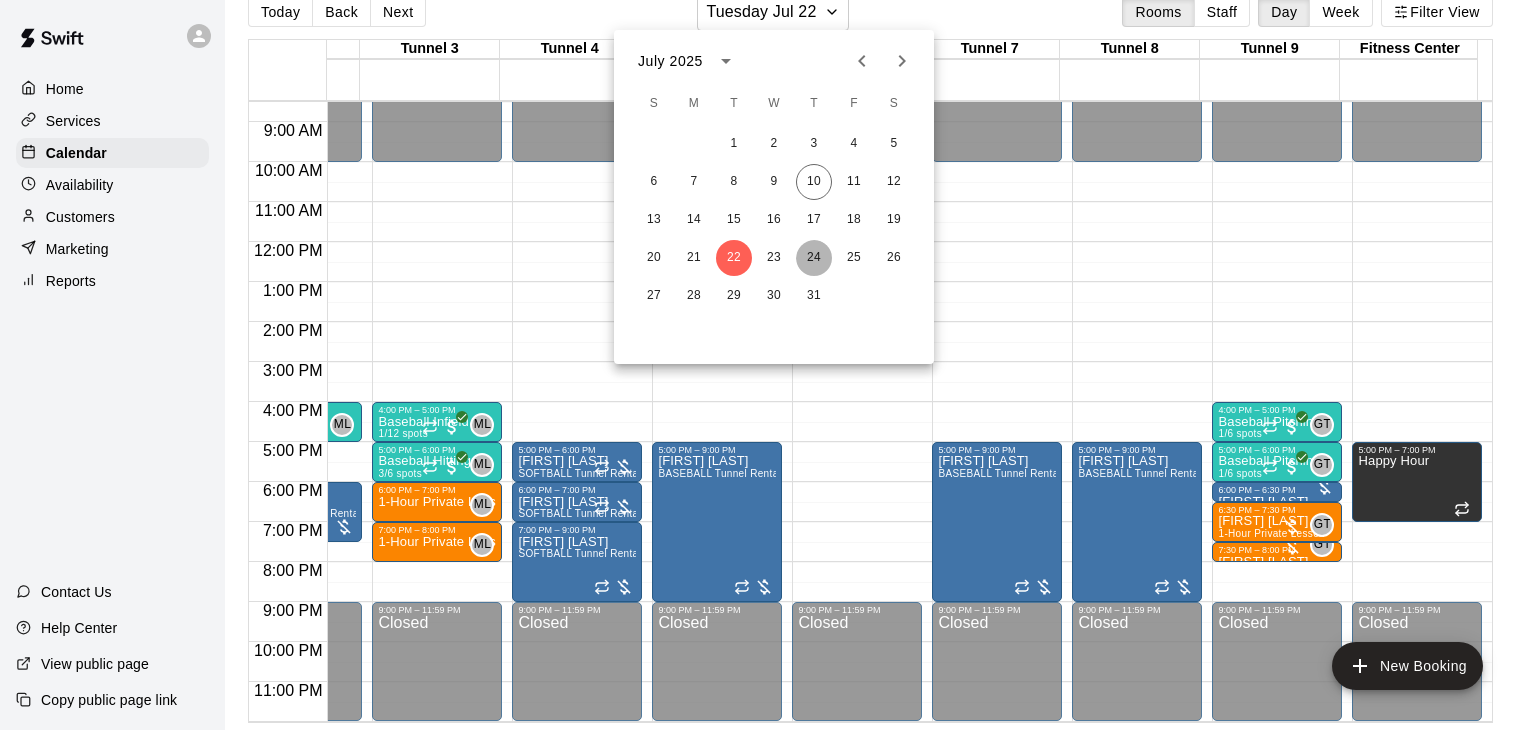 click on "24" at bounding box center [814, 258] 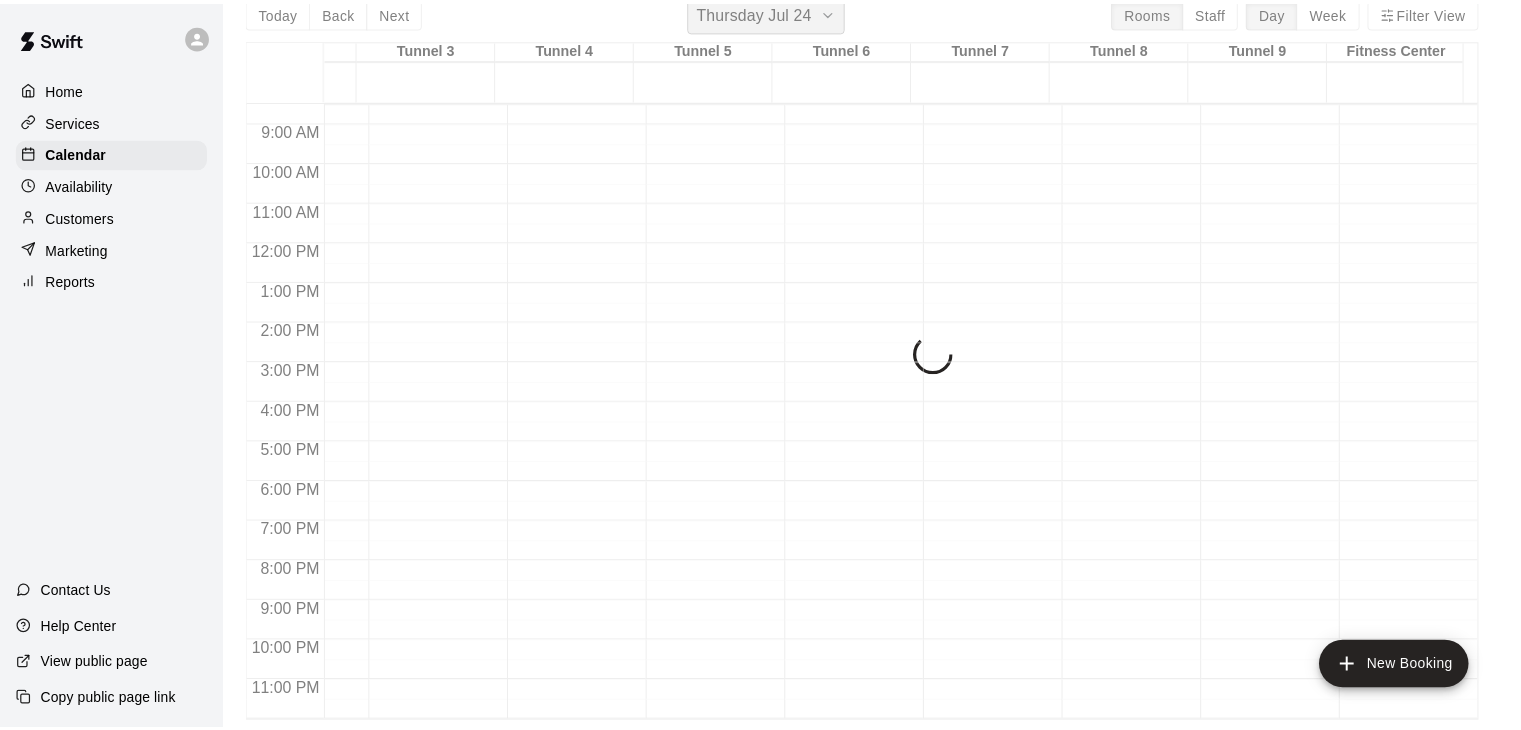 scroll, scrollTop: 24, scrollLeft: 0, axis: vertical 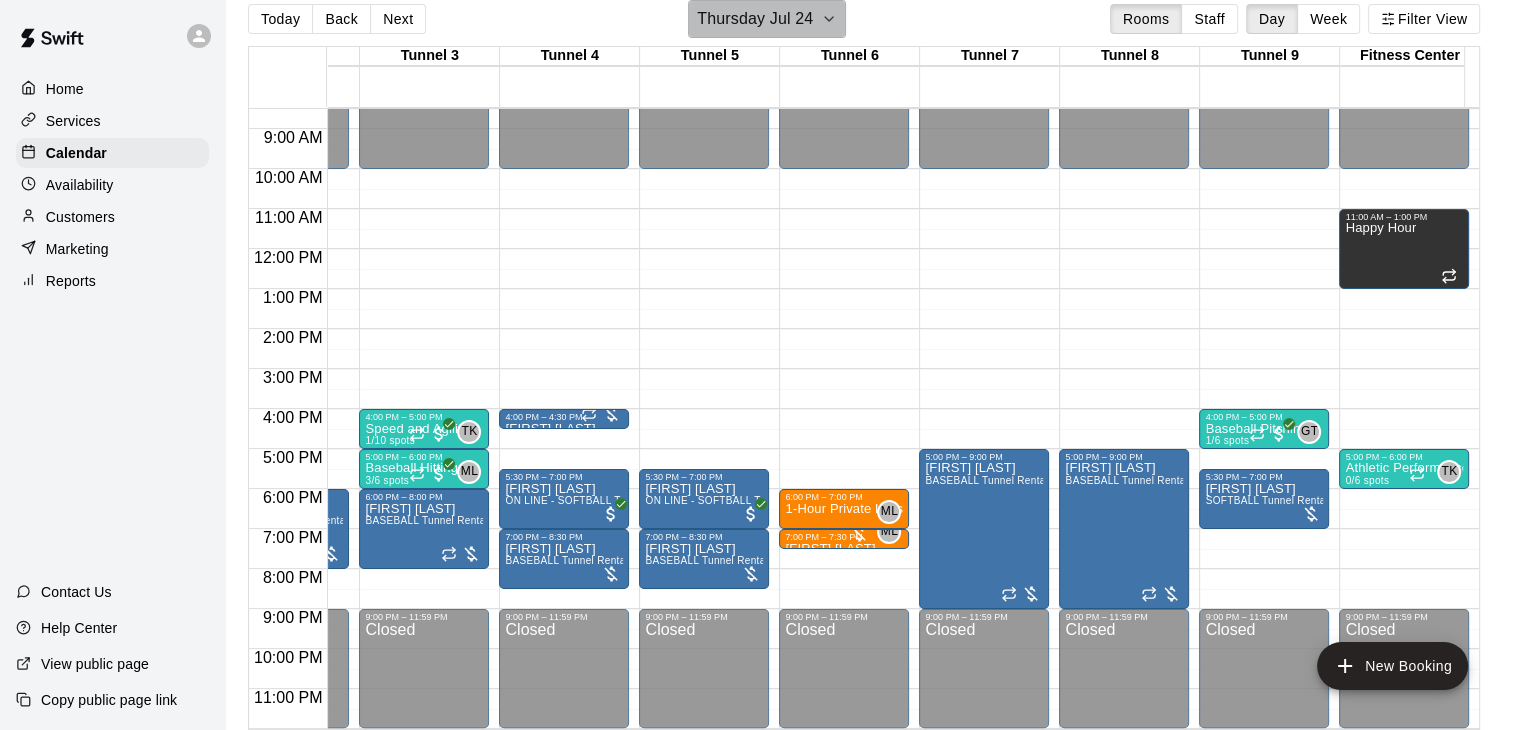 click 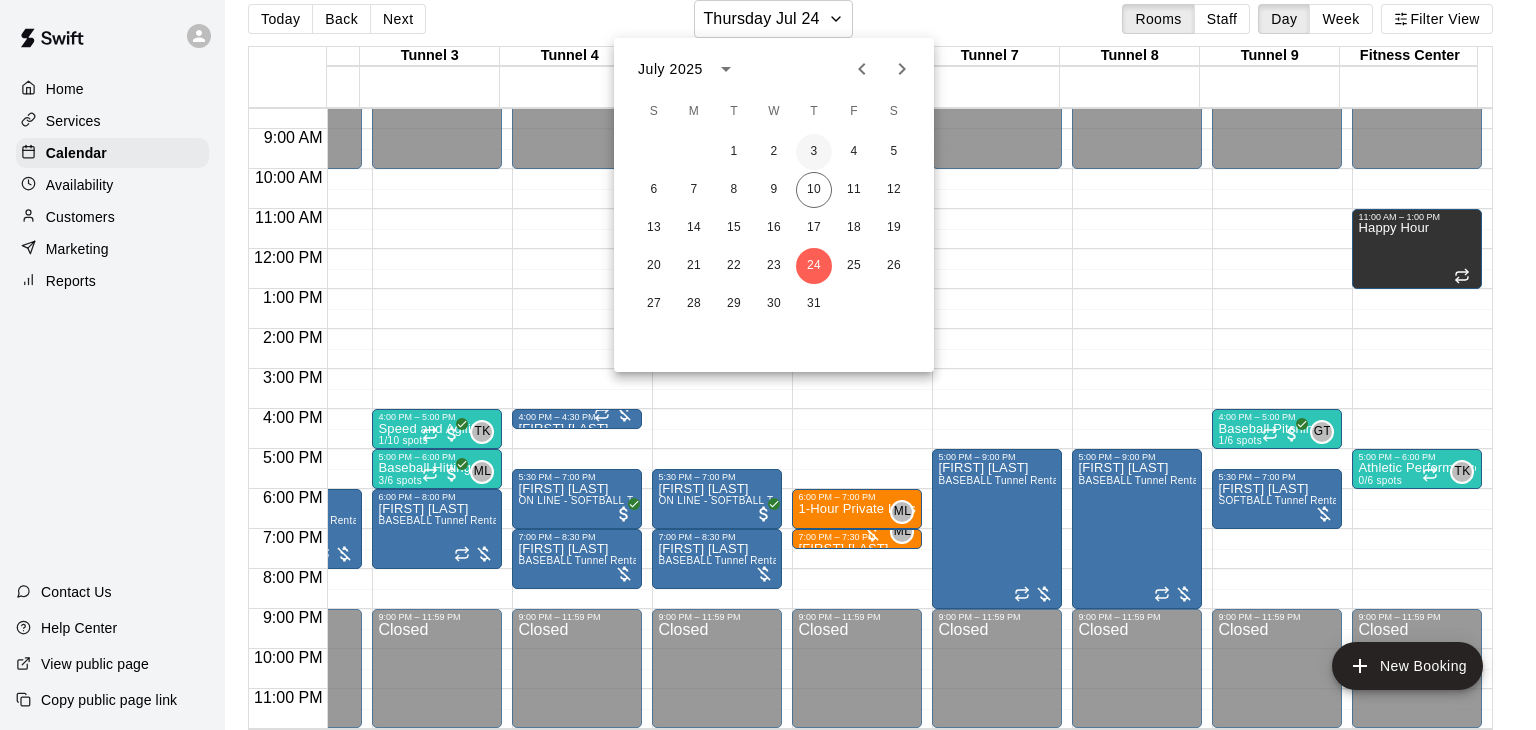 click on "3" at bounding box center (814, 152) 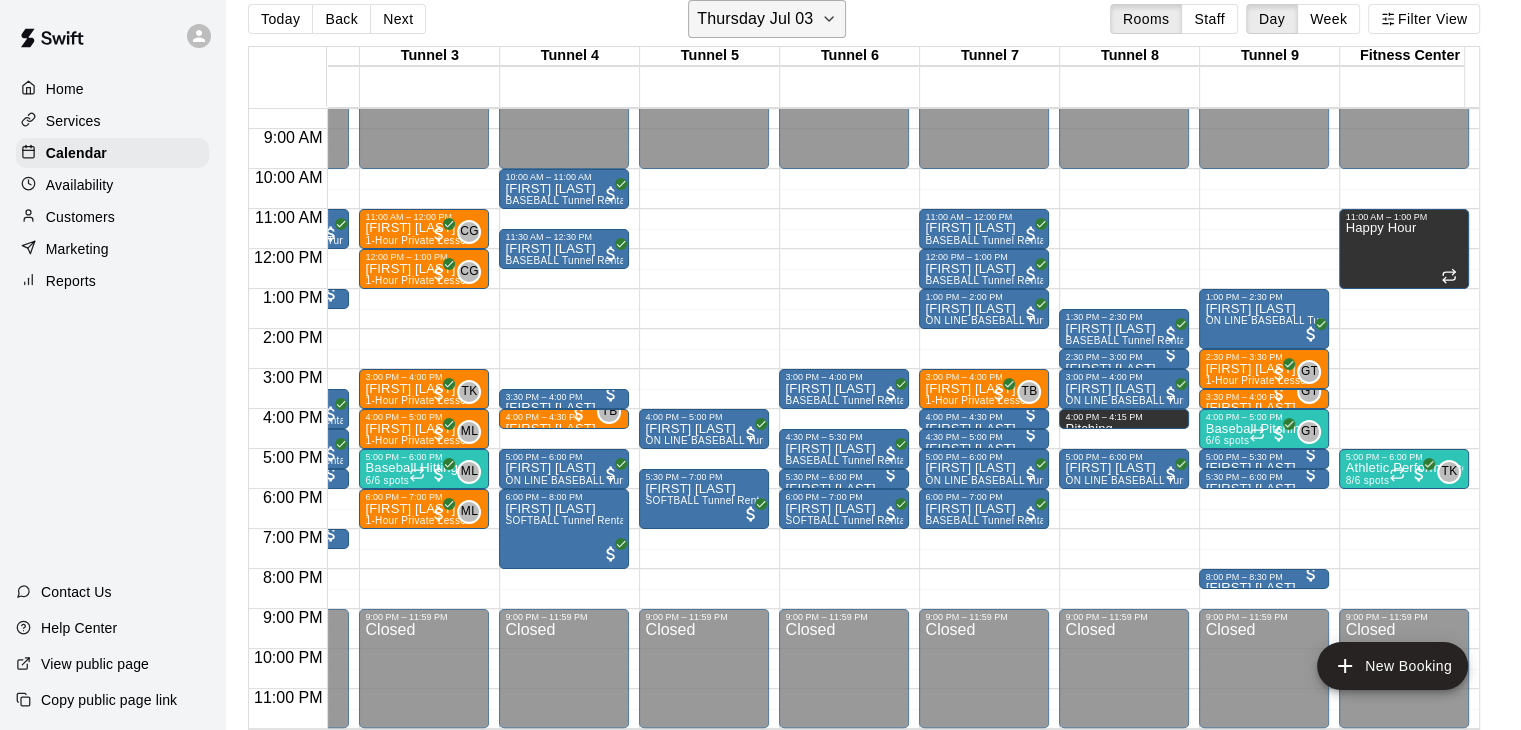 click on "Thursday Jul 03" at bounding box center (767, 19) 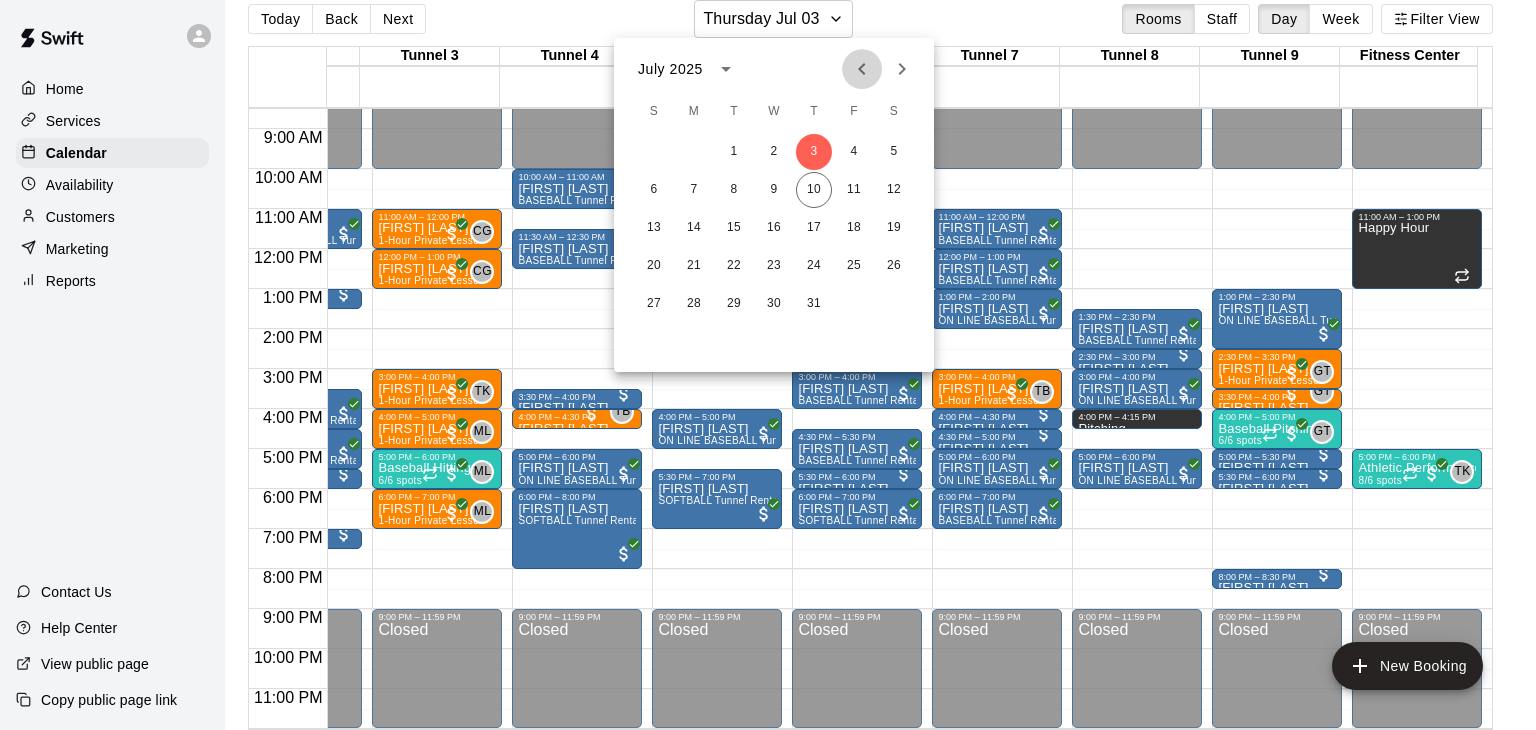 click 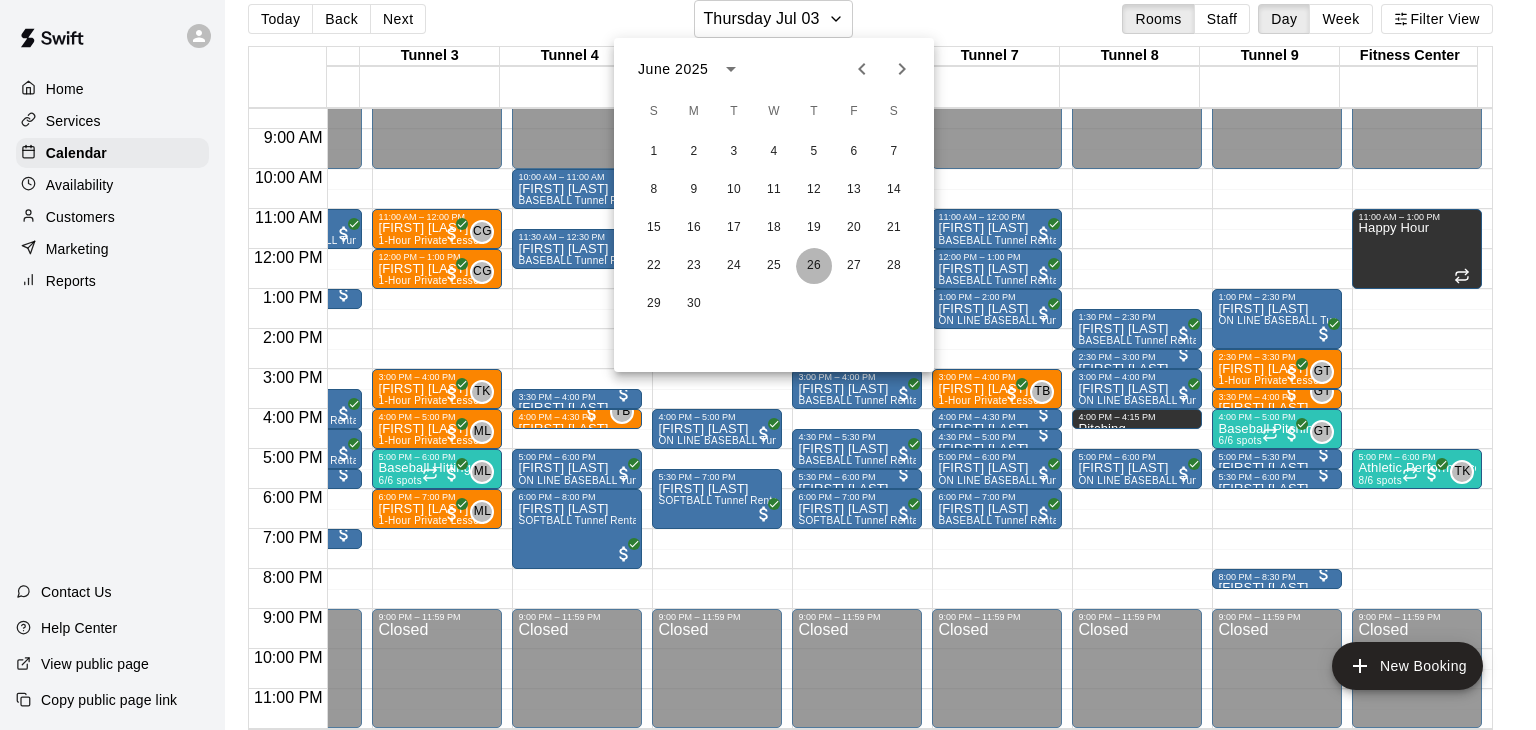 click on "26" at bounding box center (814, 266) 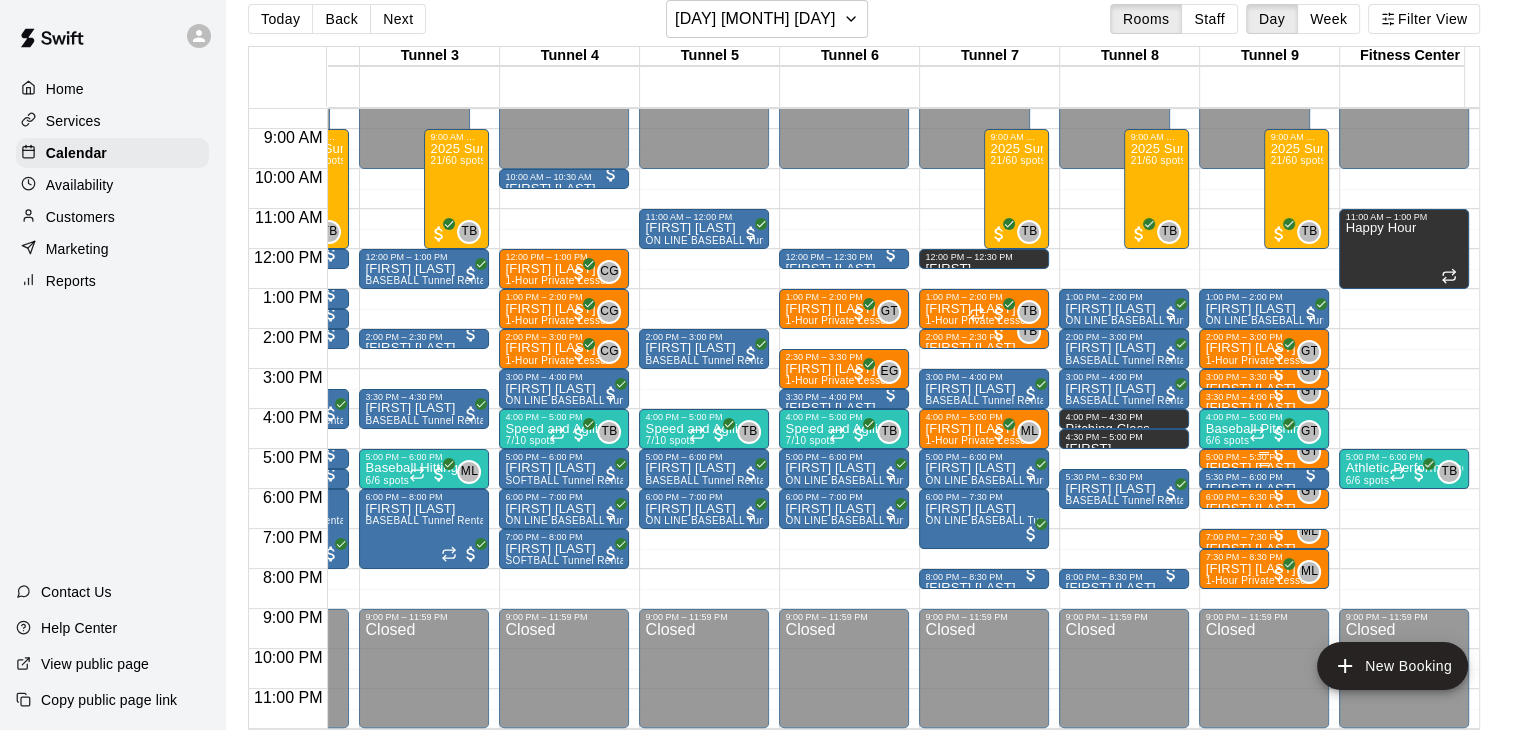 click on "5:00 PM – 5:30 PM" at bounding box center [1264, 457] 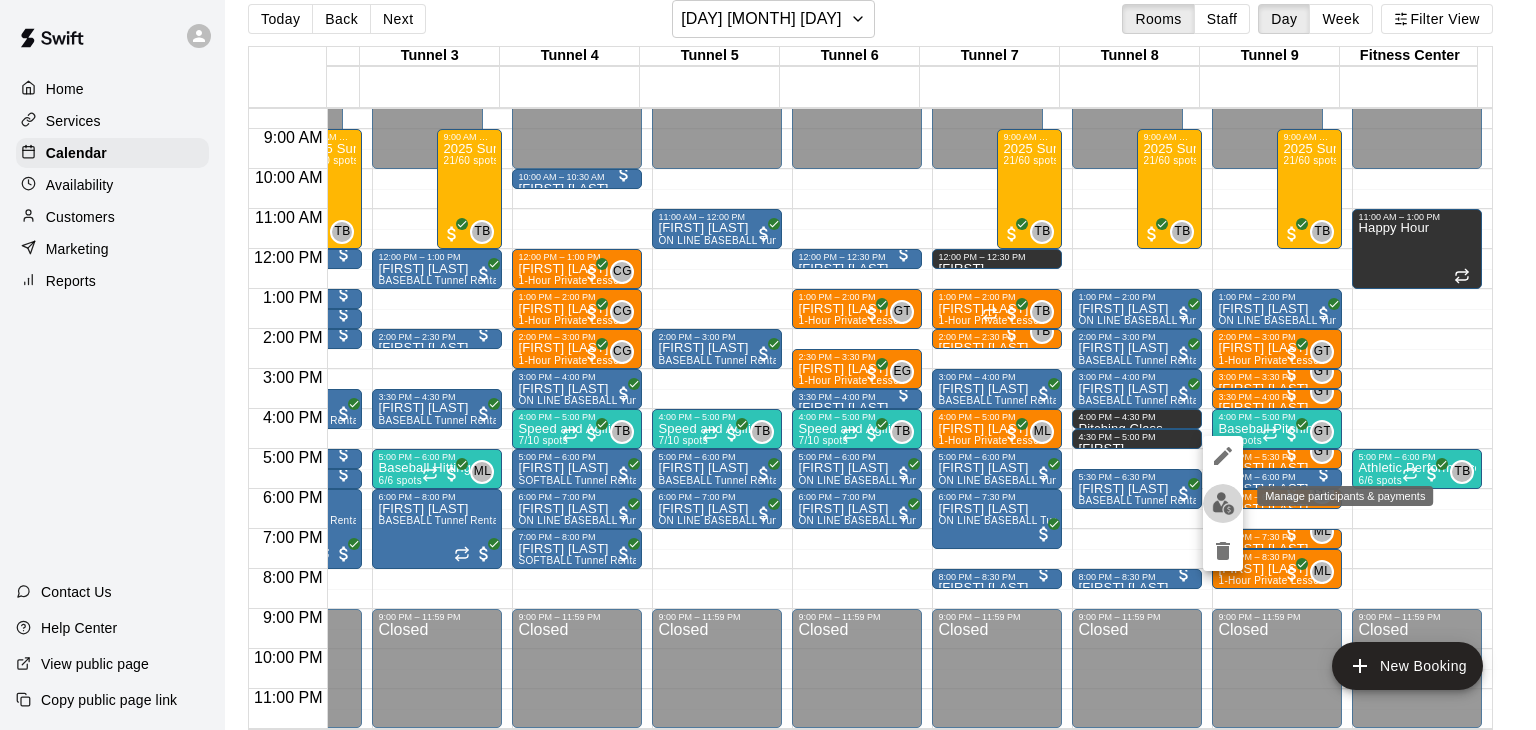 click at bounding box center (1223, 503) 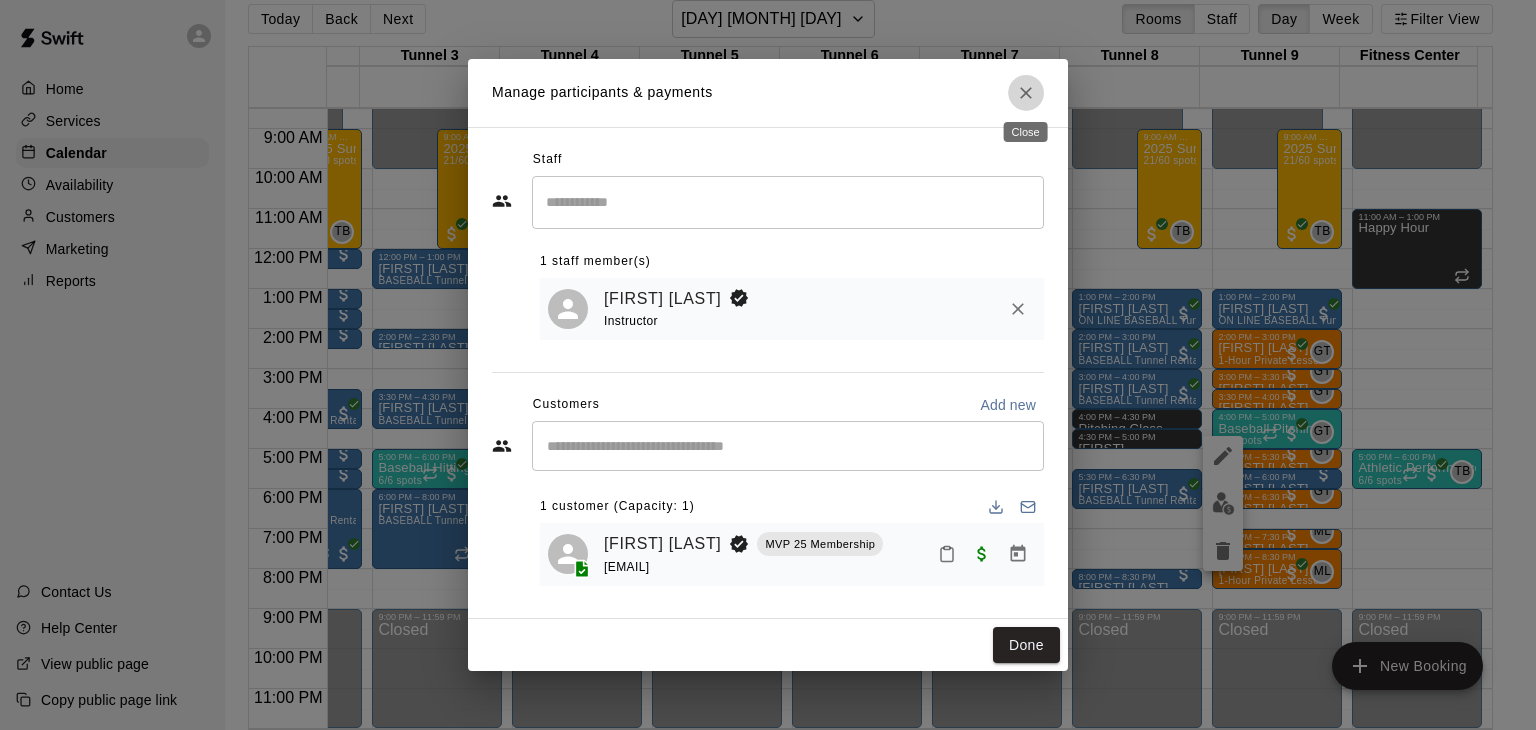 click 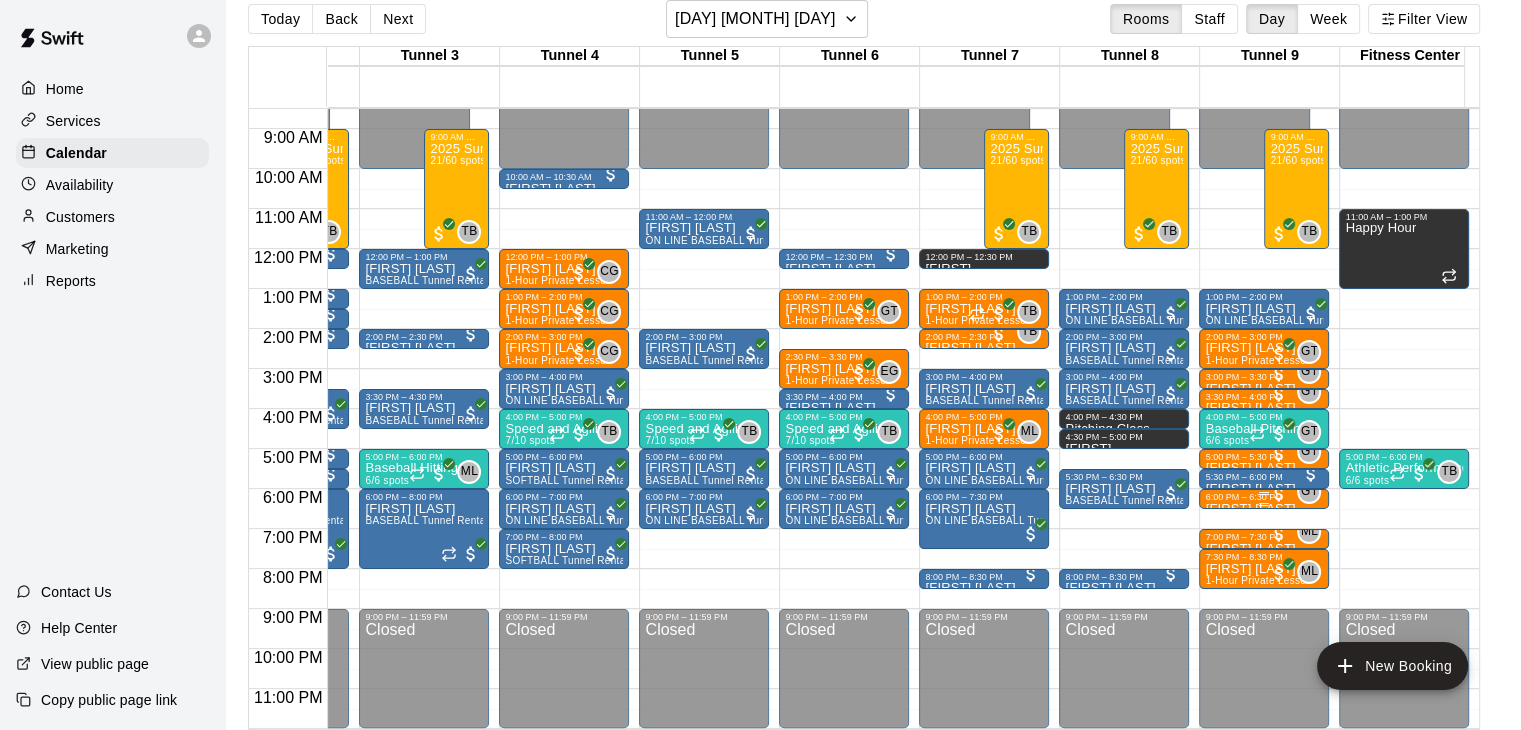 click on "6:00 PM – 6:30 PM" at bounding box center (1264, 497) 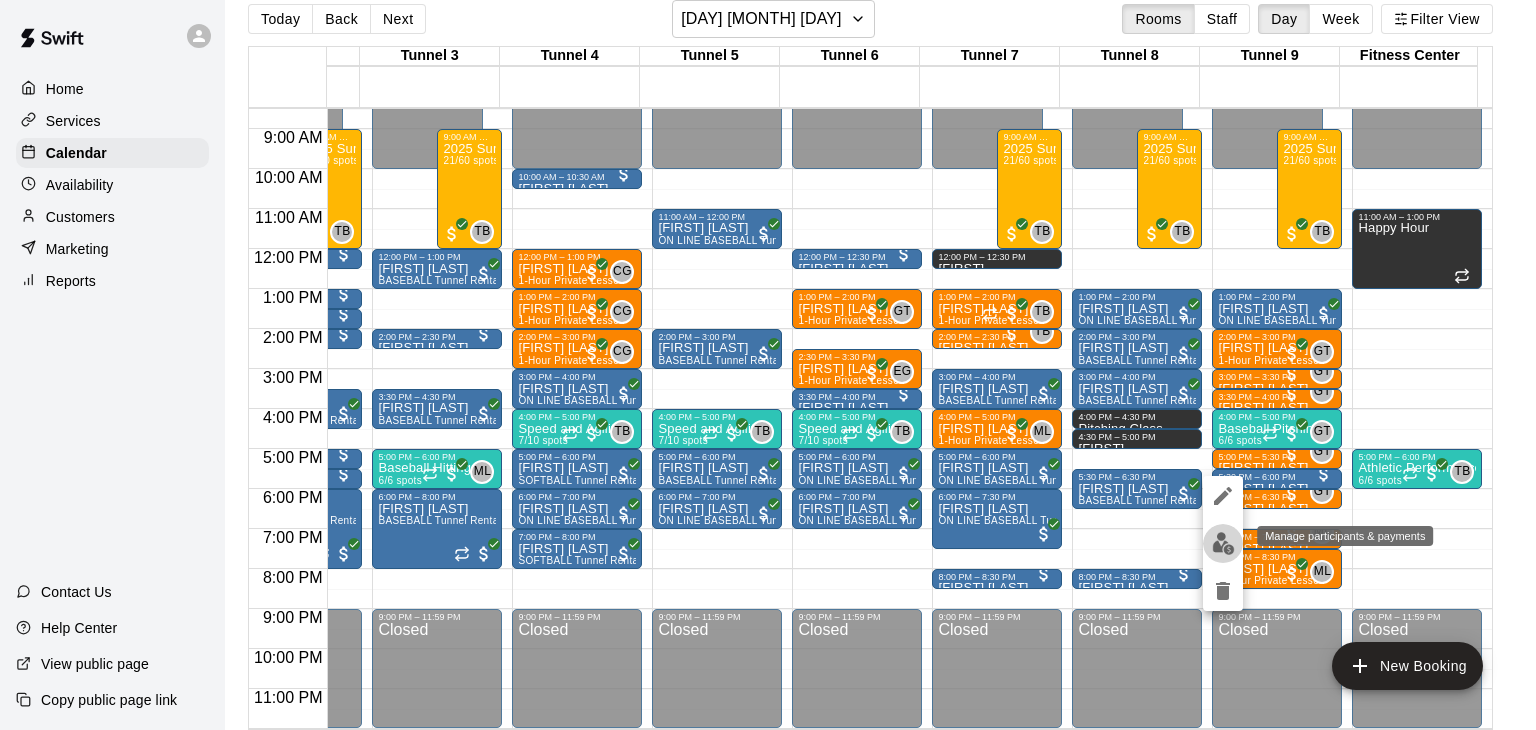 click at bounding box center (1223, 543) 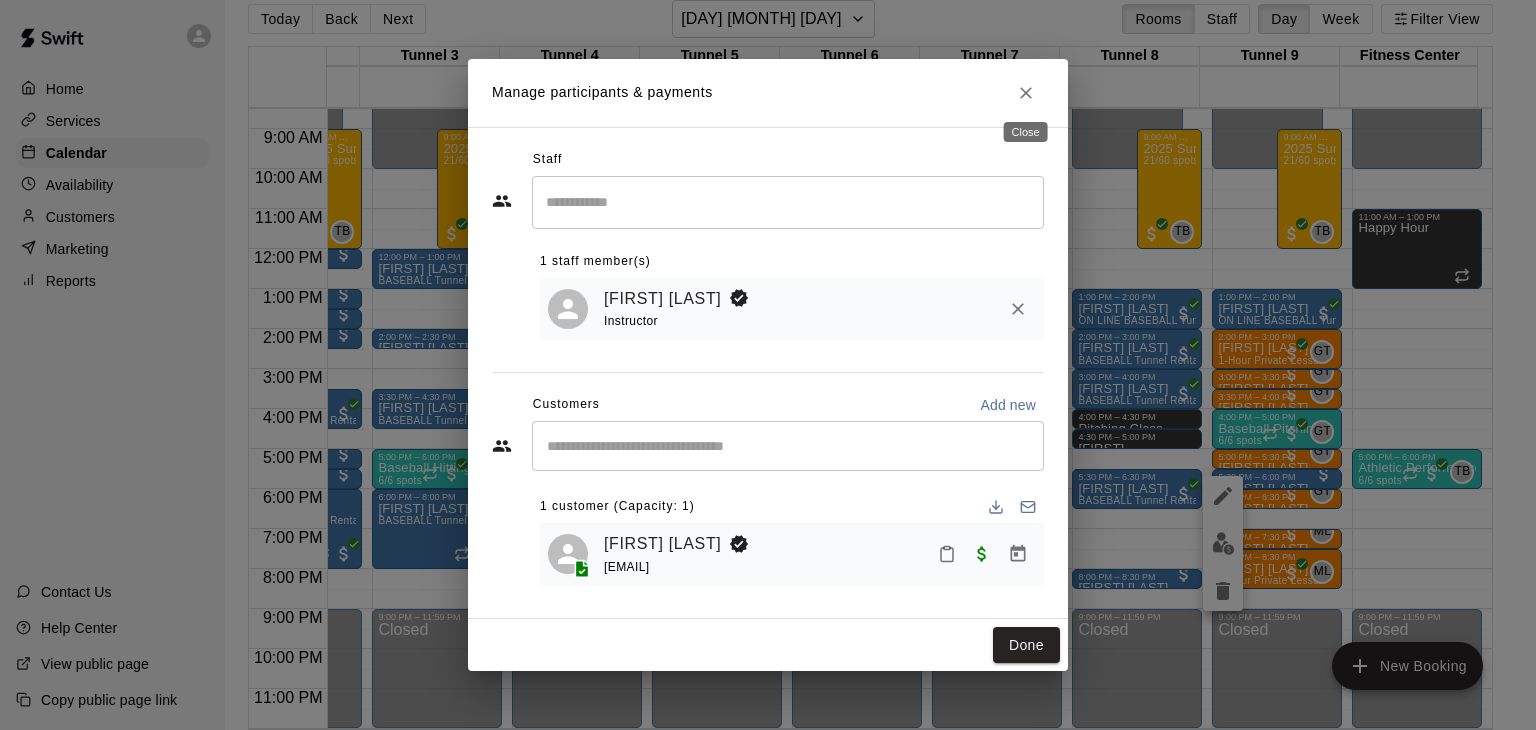 click 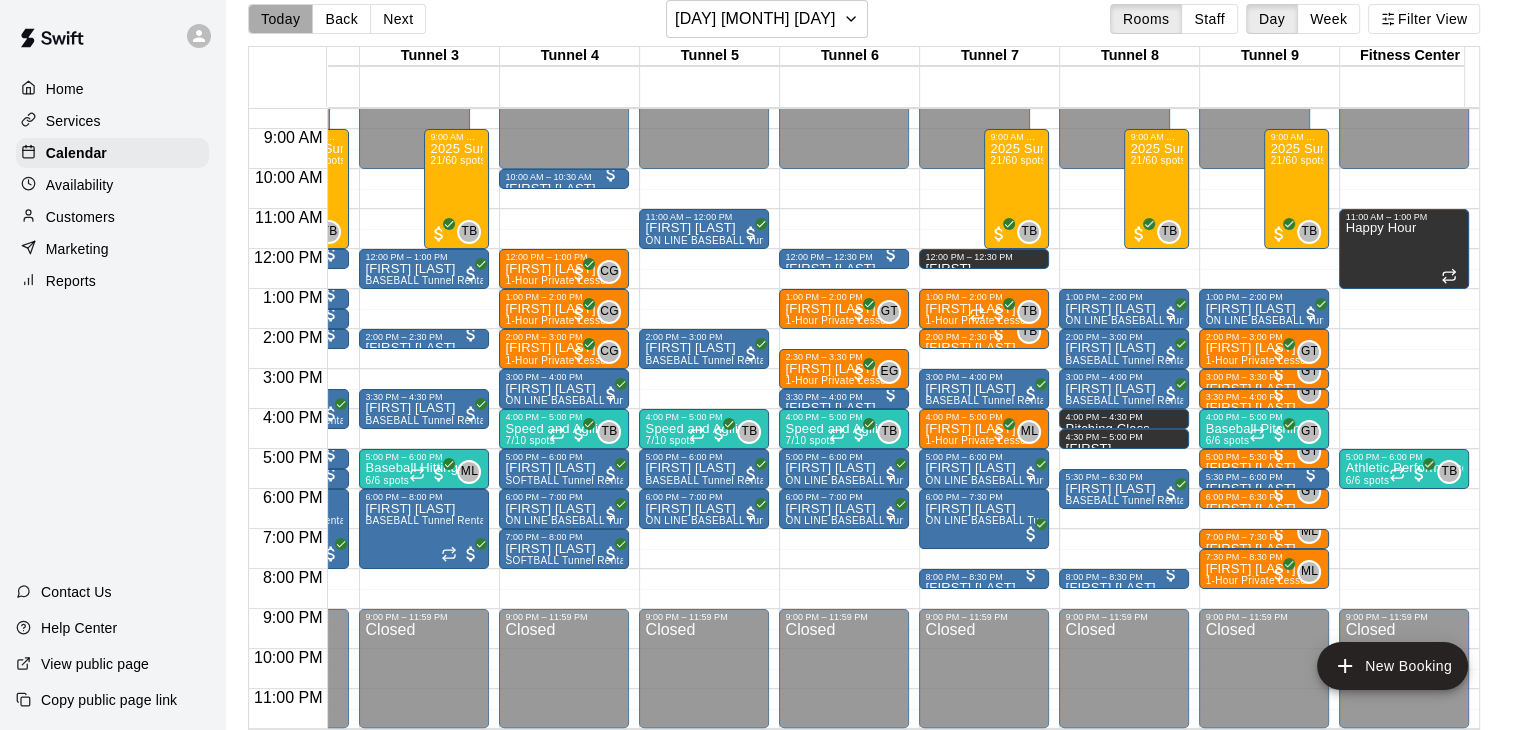 click on "Today" at bounding box center (280, 19) 